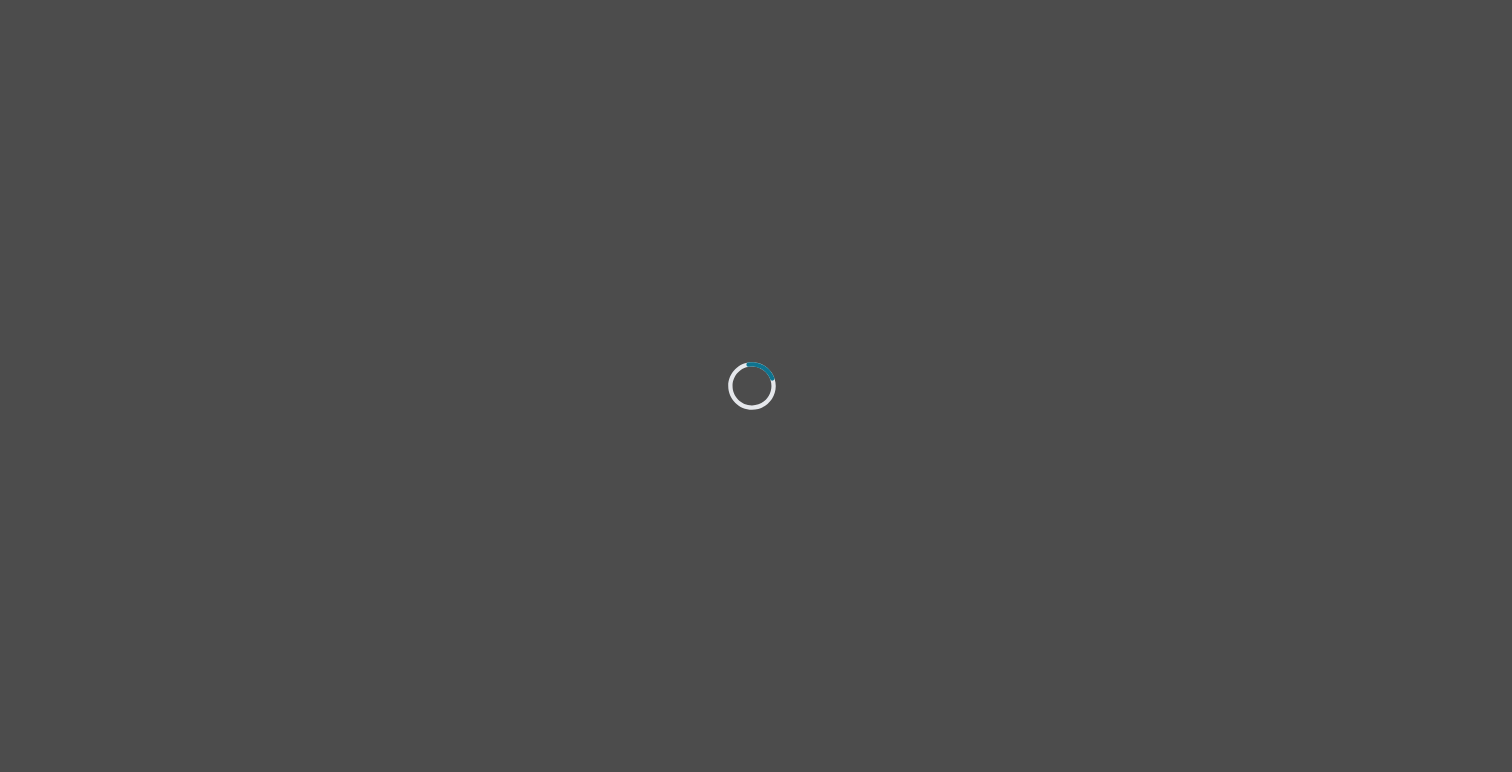 scroll, scrollTop: 0, scrollLeft: 0, axis: both 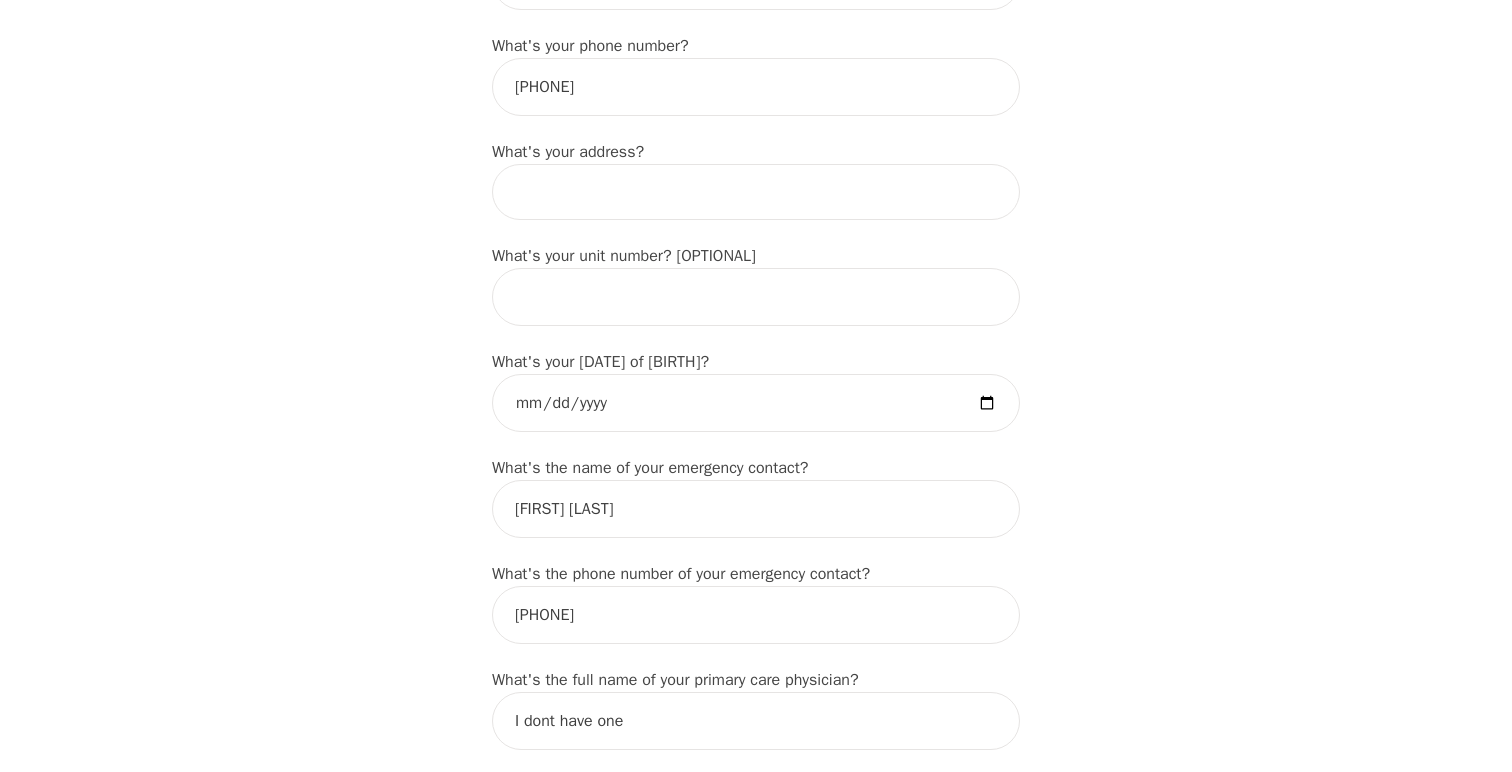 click at bounding box center [756, 192] 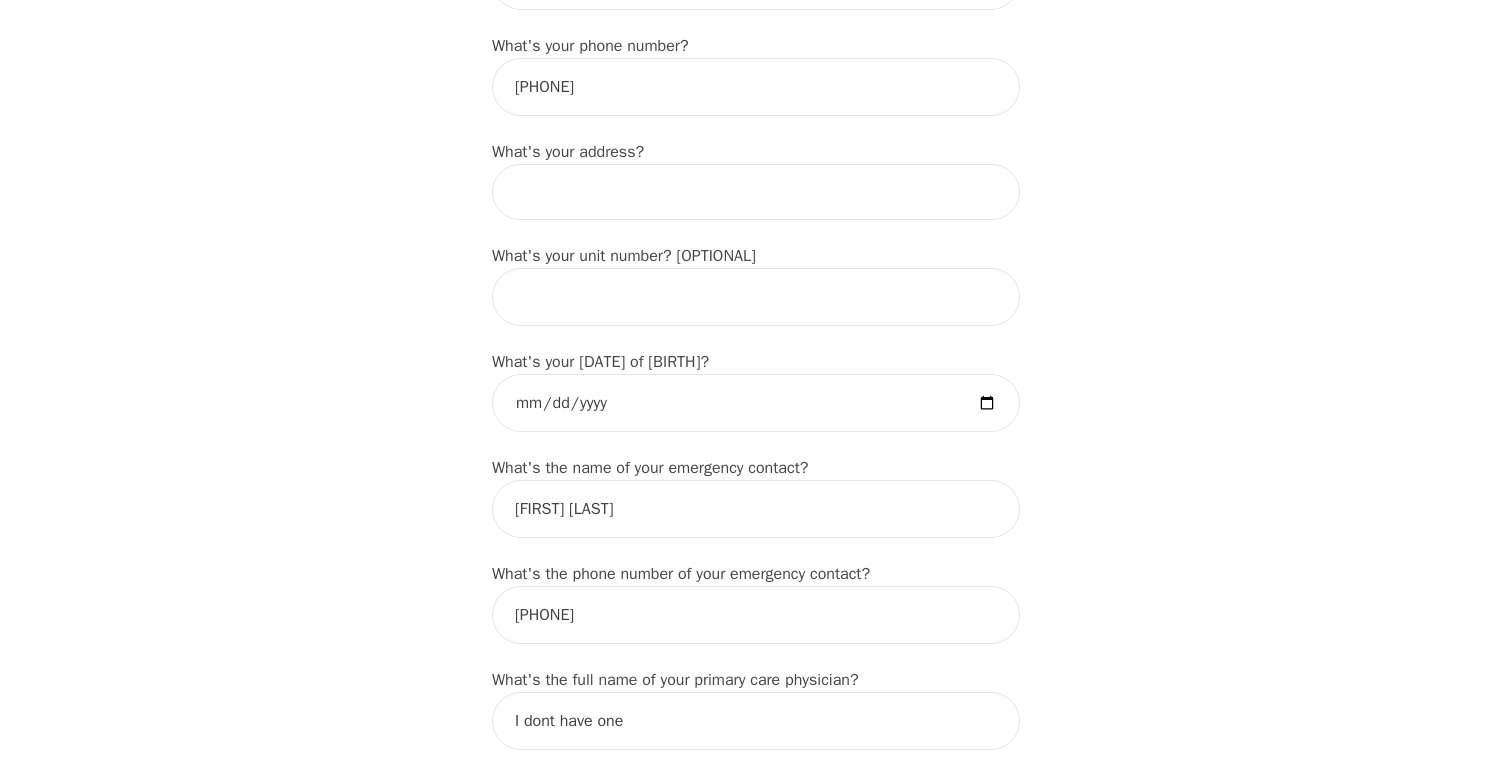 type on "[NUMBER] [STREET]" 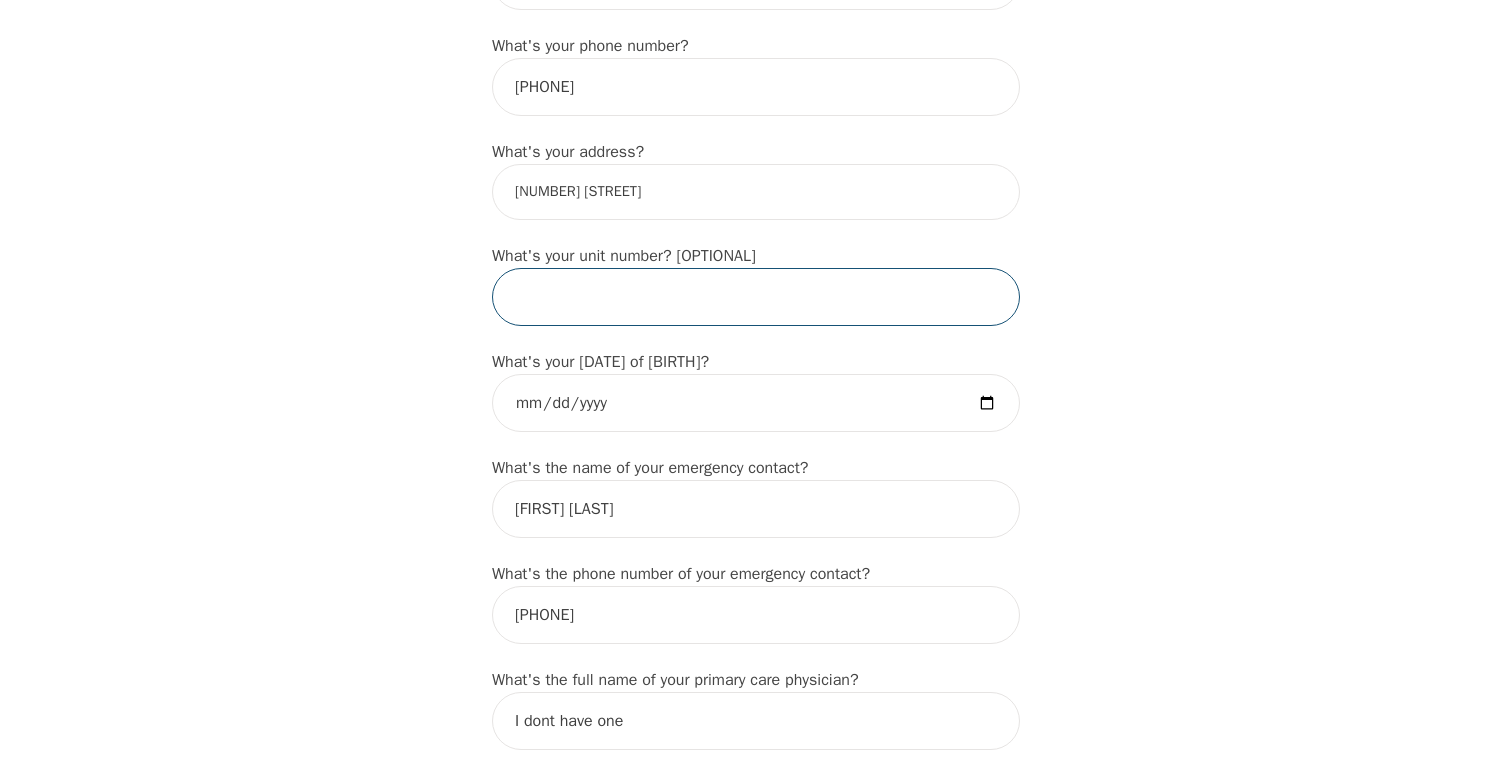 type on "TOP FLOOR" 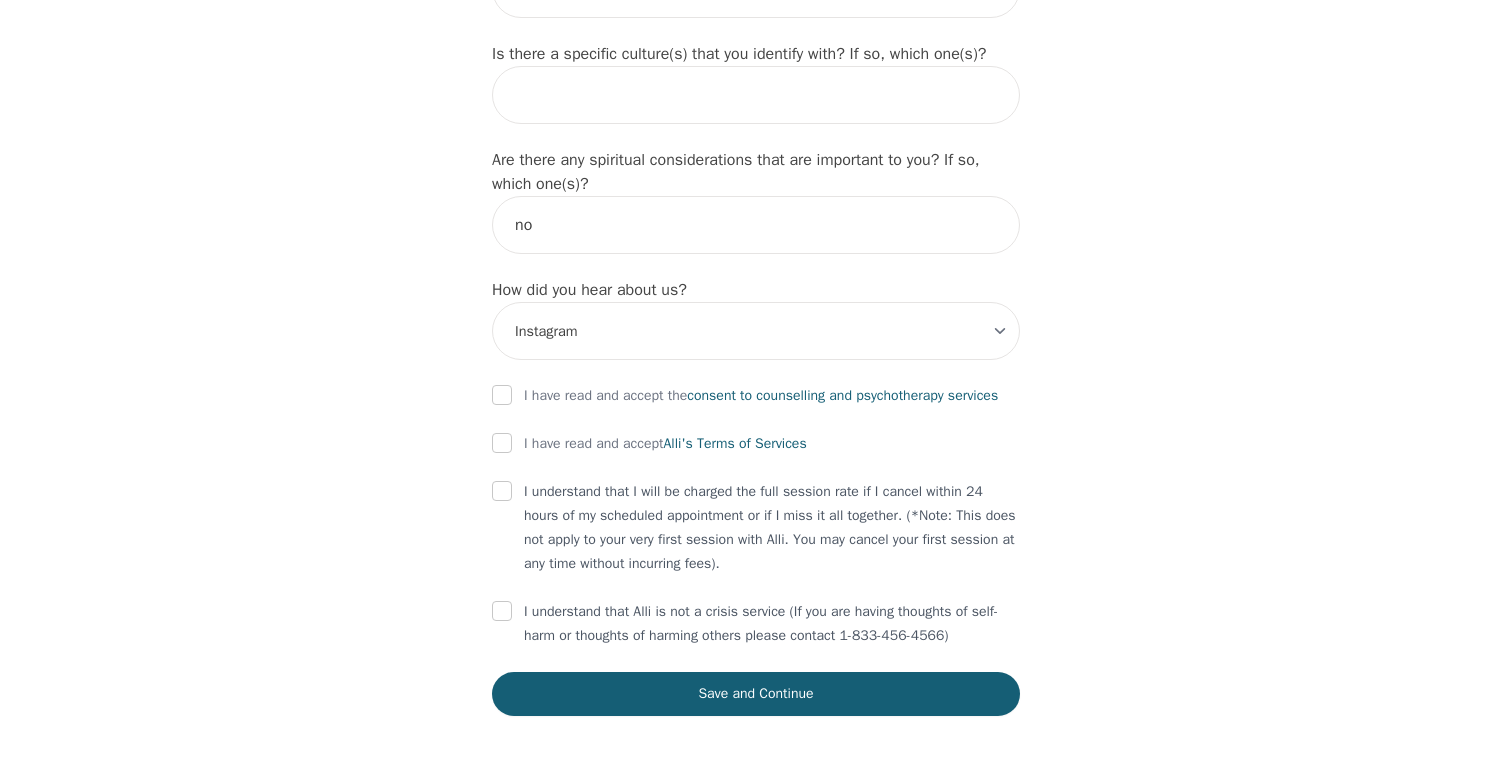 scroll, scrollTop: 2269, scrollLeft: 0, axis: vertical 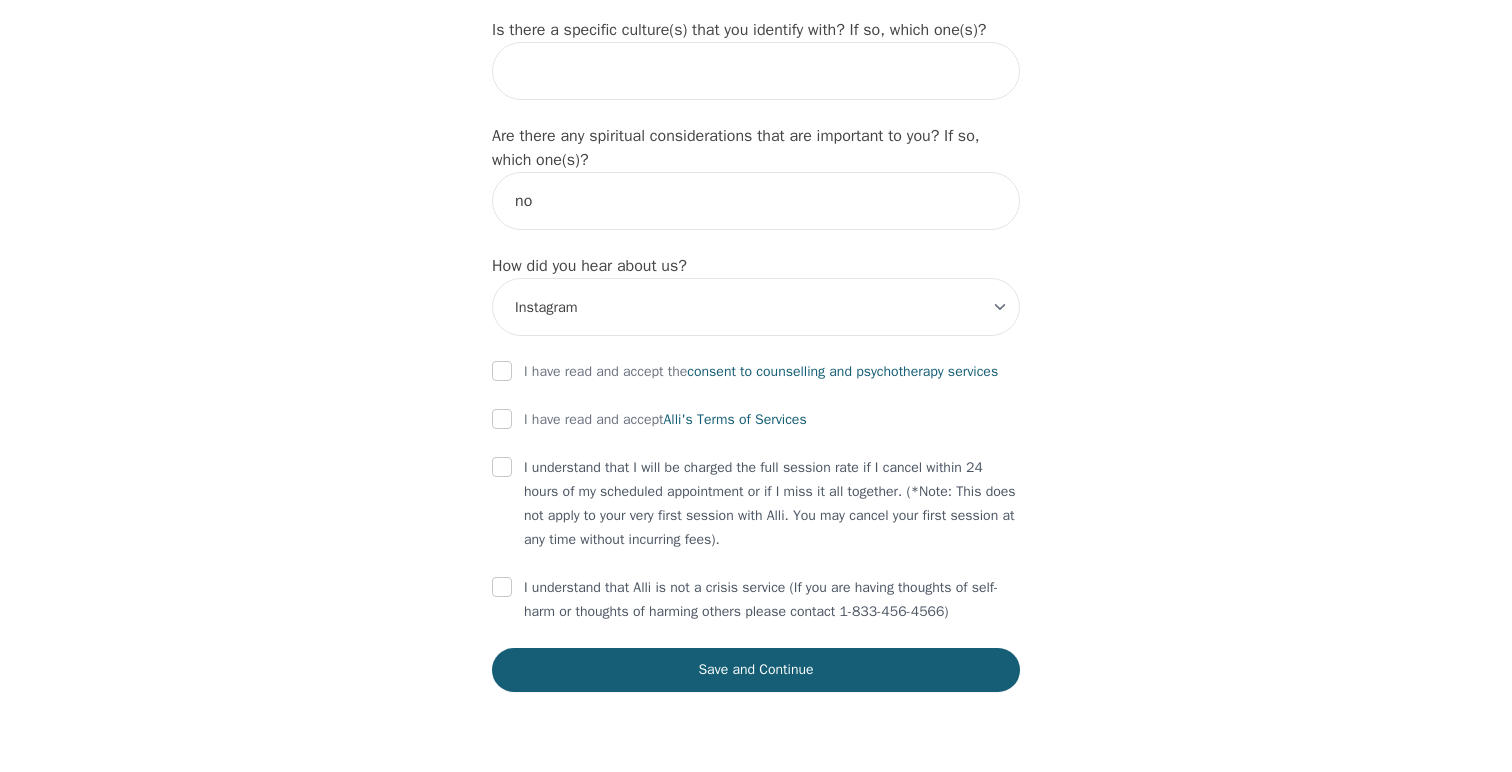 click on "I have read and accept the  consent to counselling and psychotherapy services" at bounding box center [756, 372] 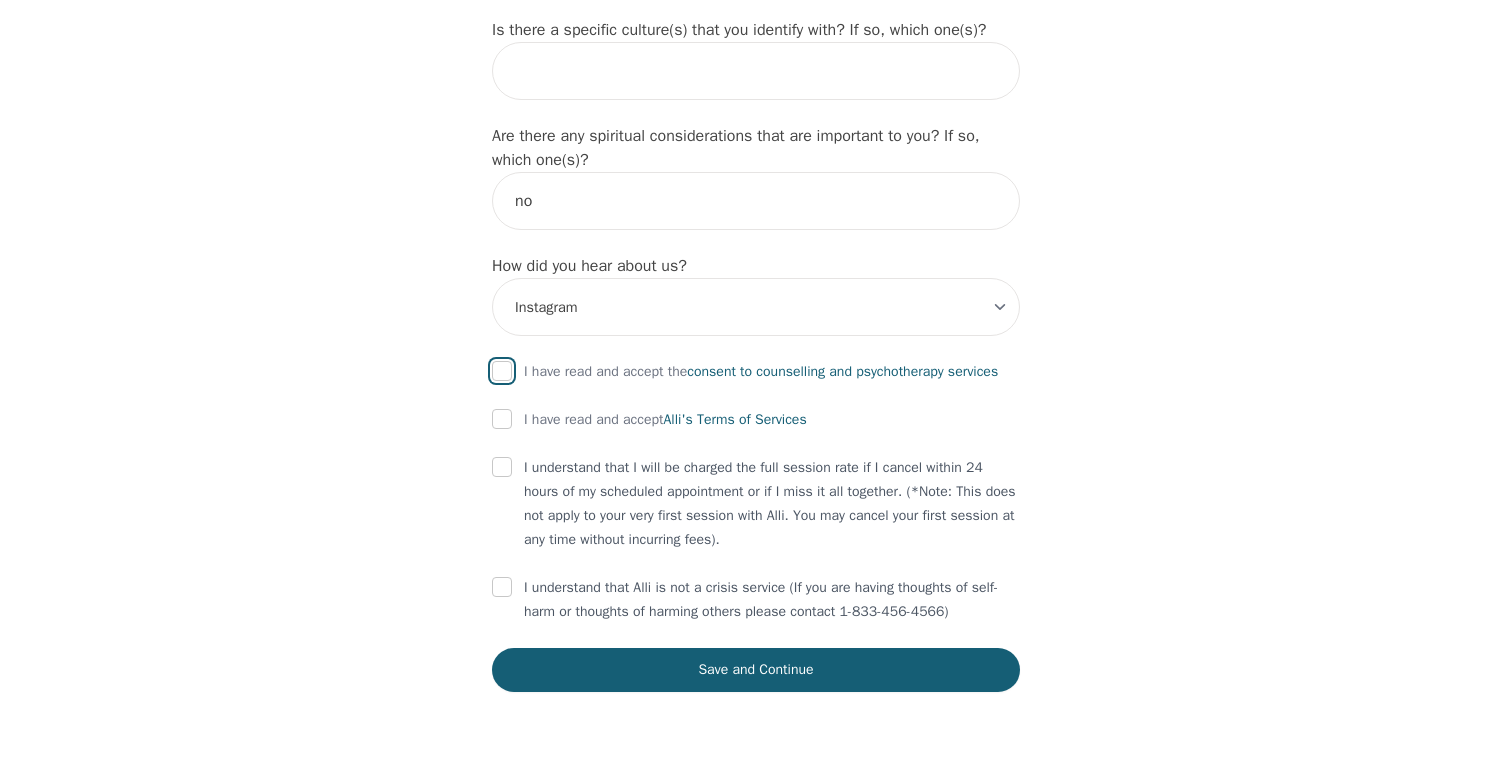click at bounding box center (502, 371) 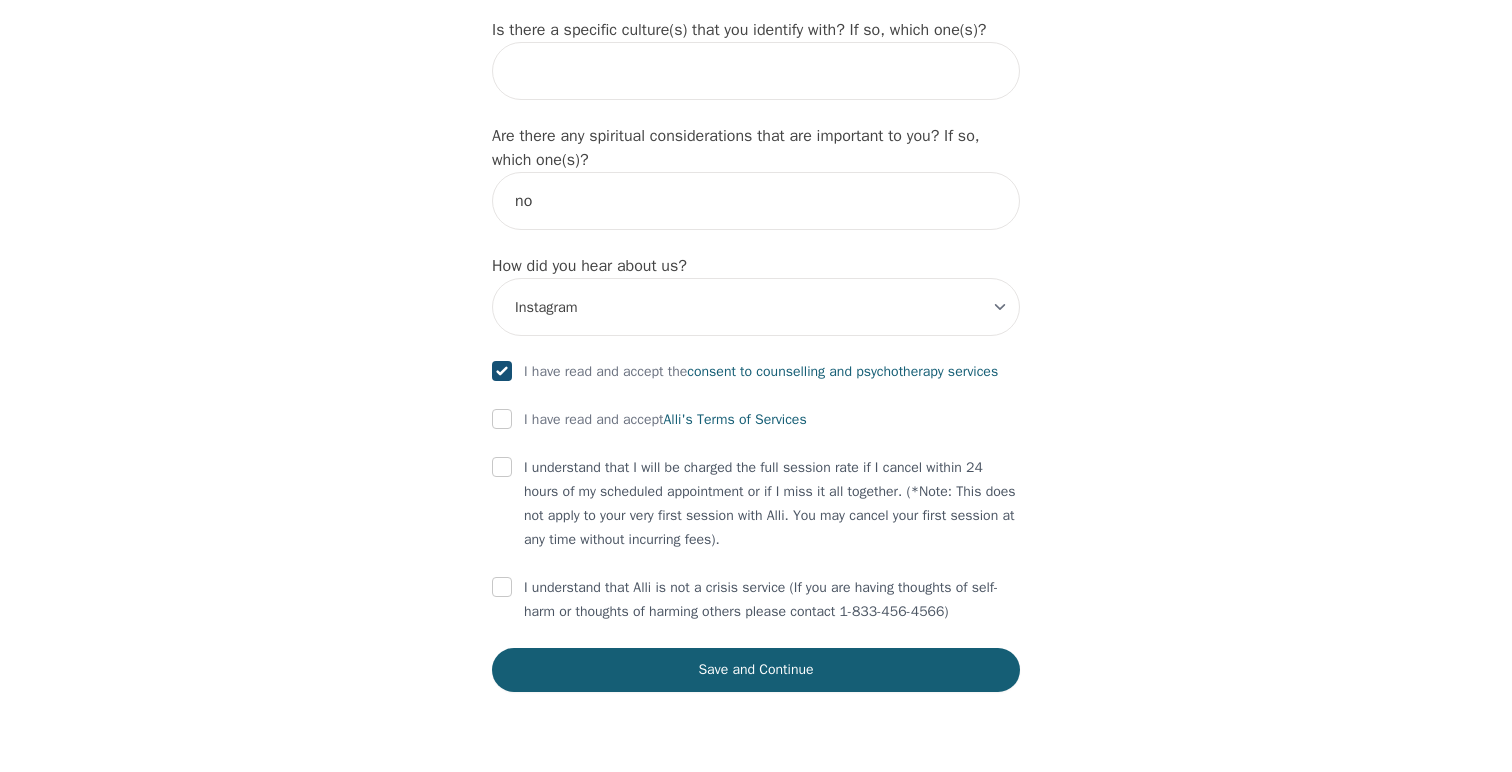 checkbox on "true" 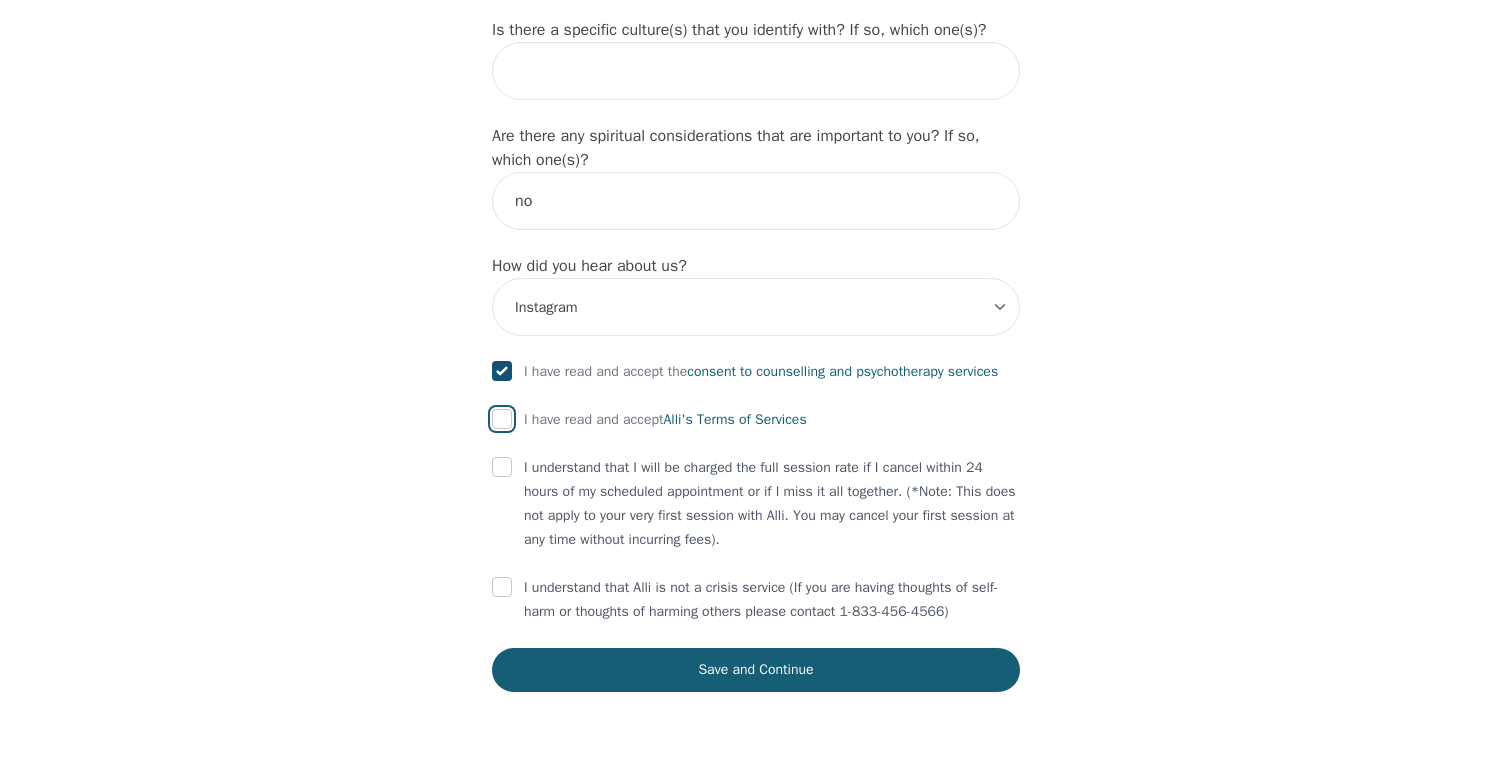 click at bounding box center (502, 419) 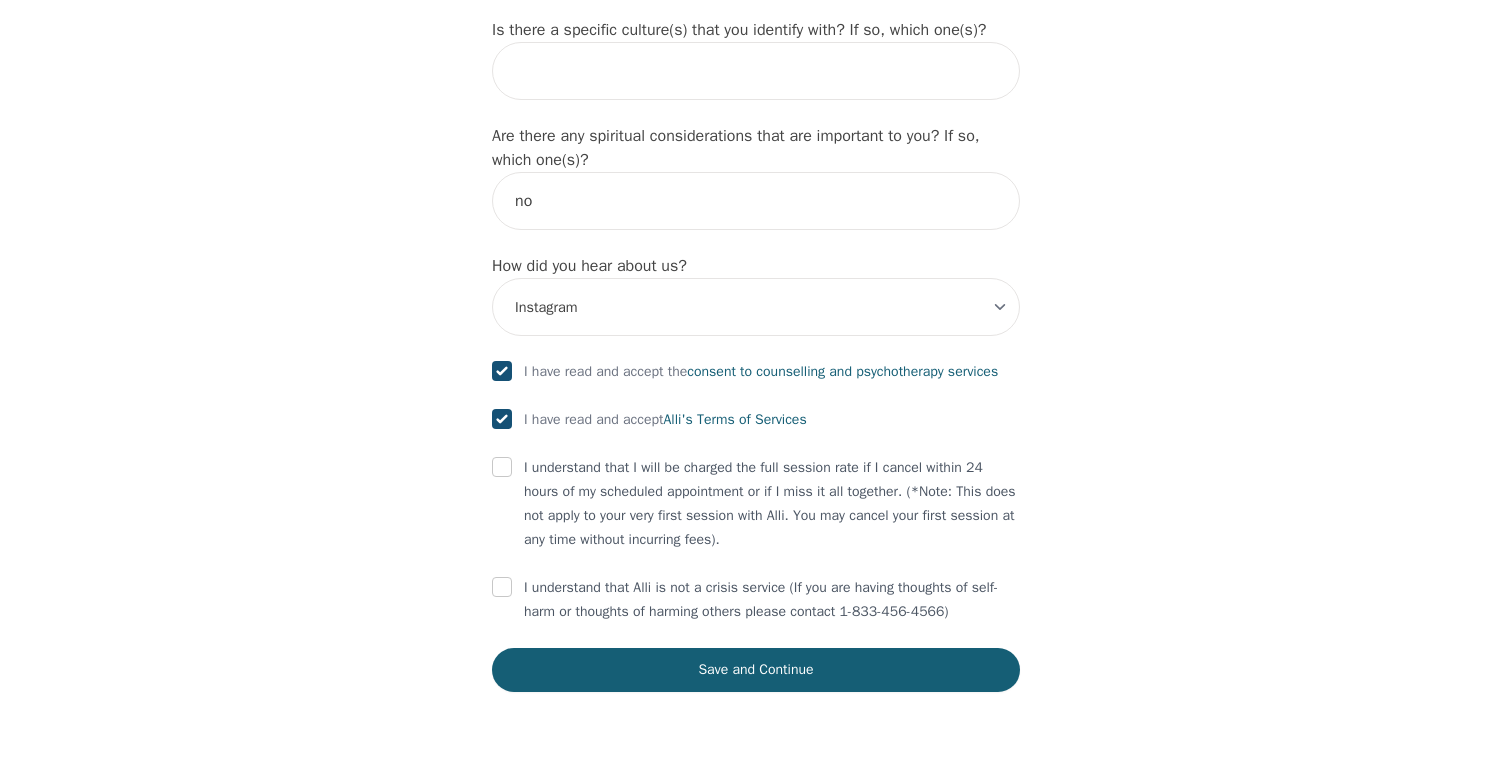 click on "I understand that I will be charged the full session rate if I cancel within 24 hours of my scheduled appointment or if I miss it all together. (*Note: This does not apply to your very first session with Alli. You may cancel your first session at any time without incurring fees)." at bounding box center (756, 504) 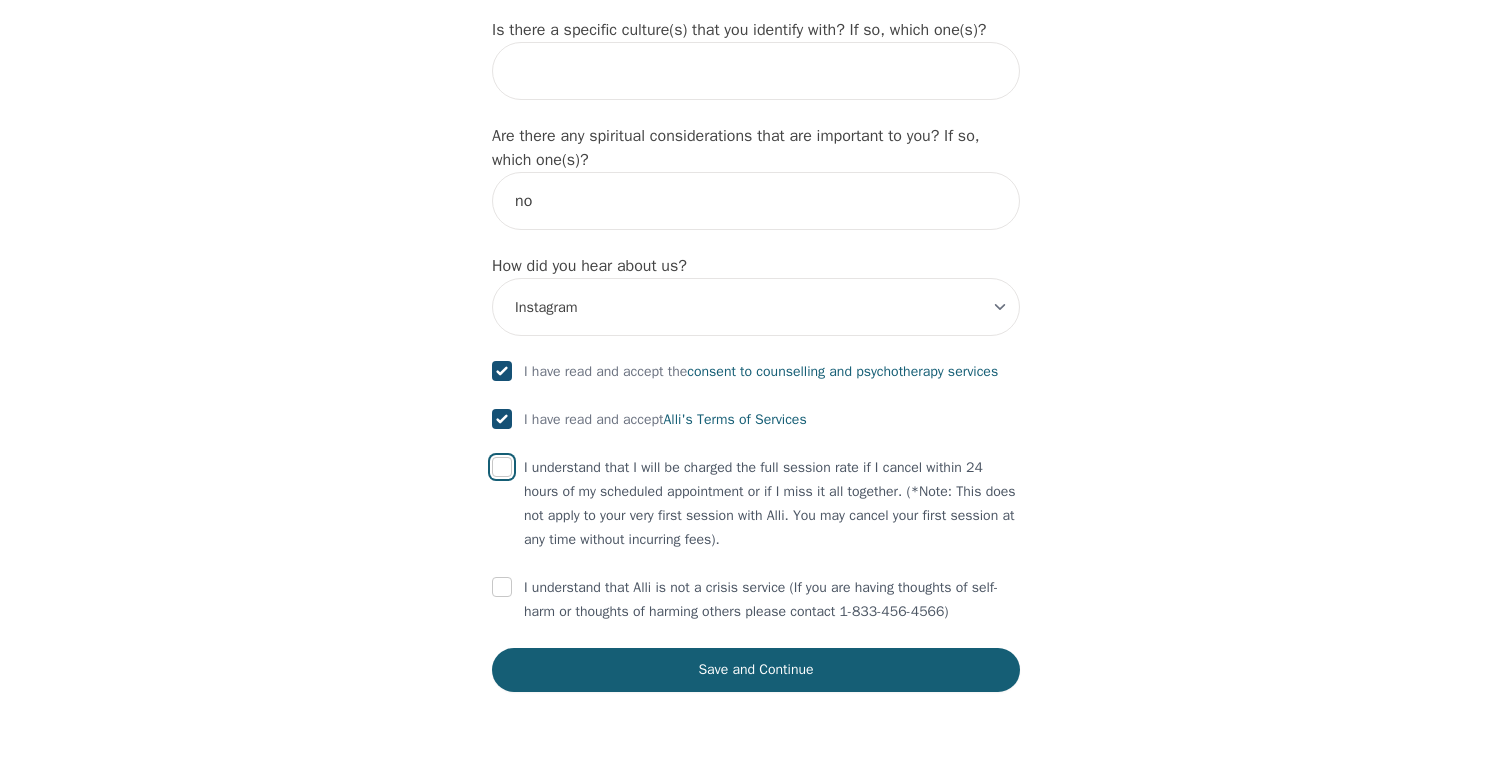 click at bounding box center [502, 467] 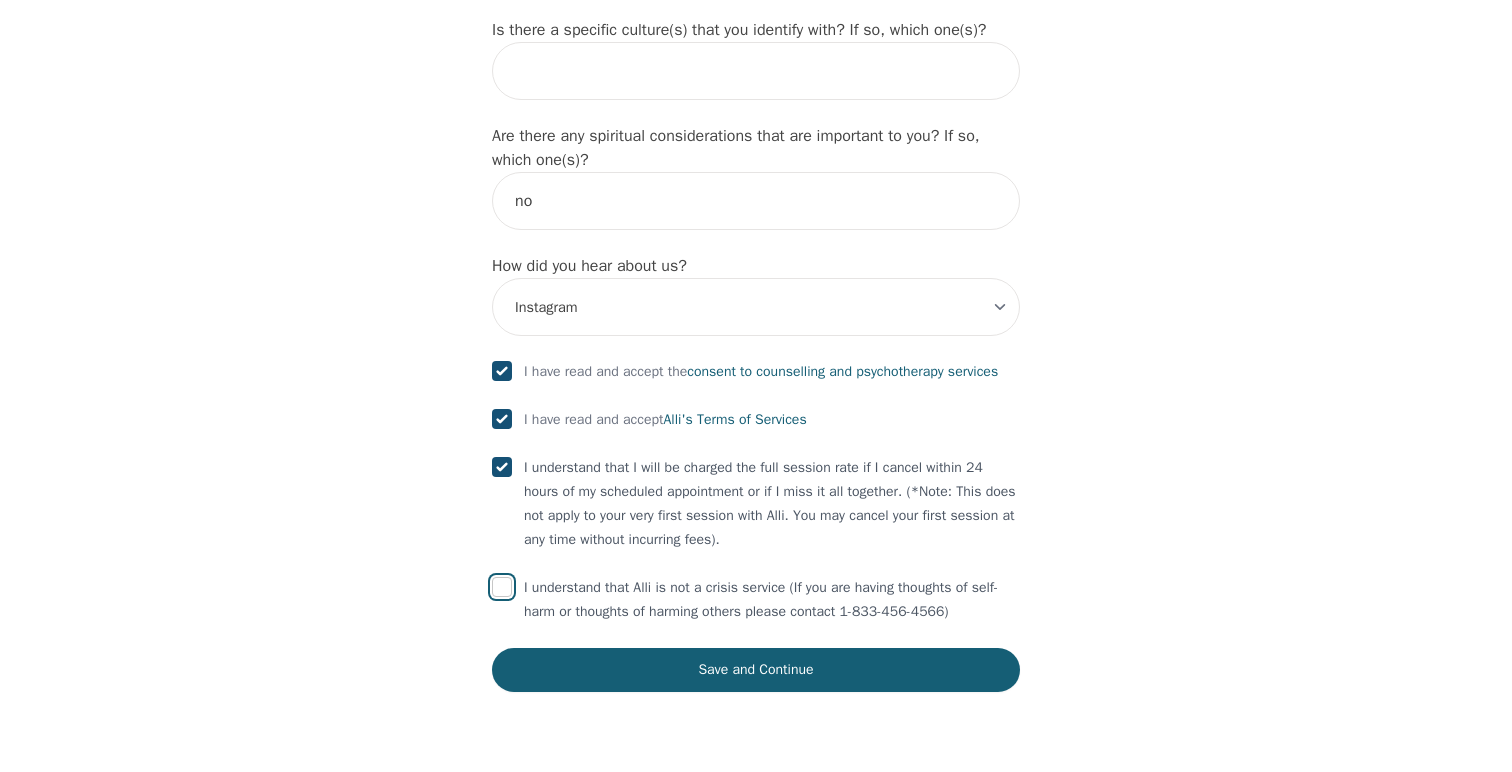click at bounding box center [502, 587] 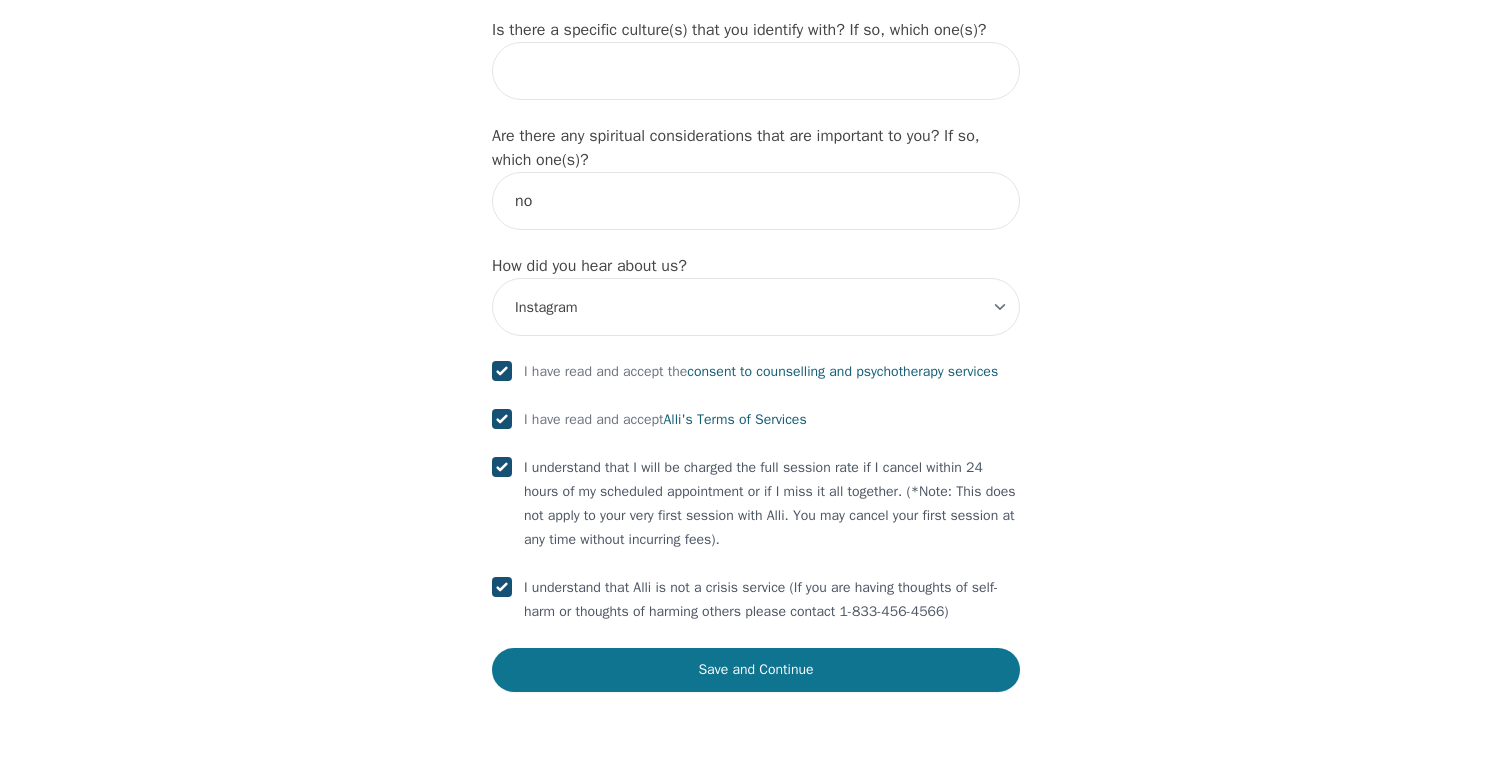 click on "Save and Continue" at bounding box center (756, 670) 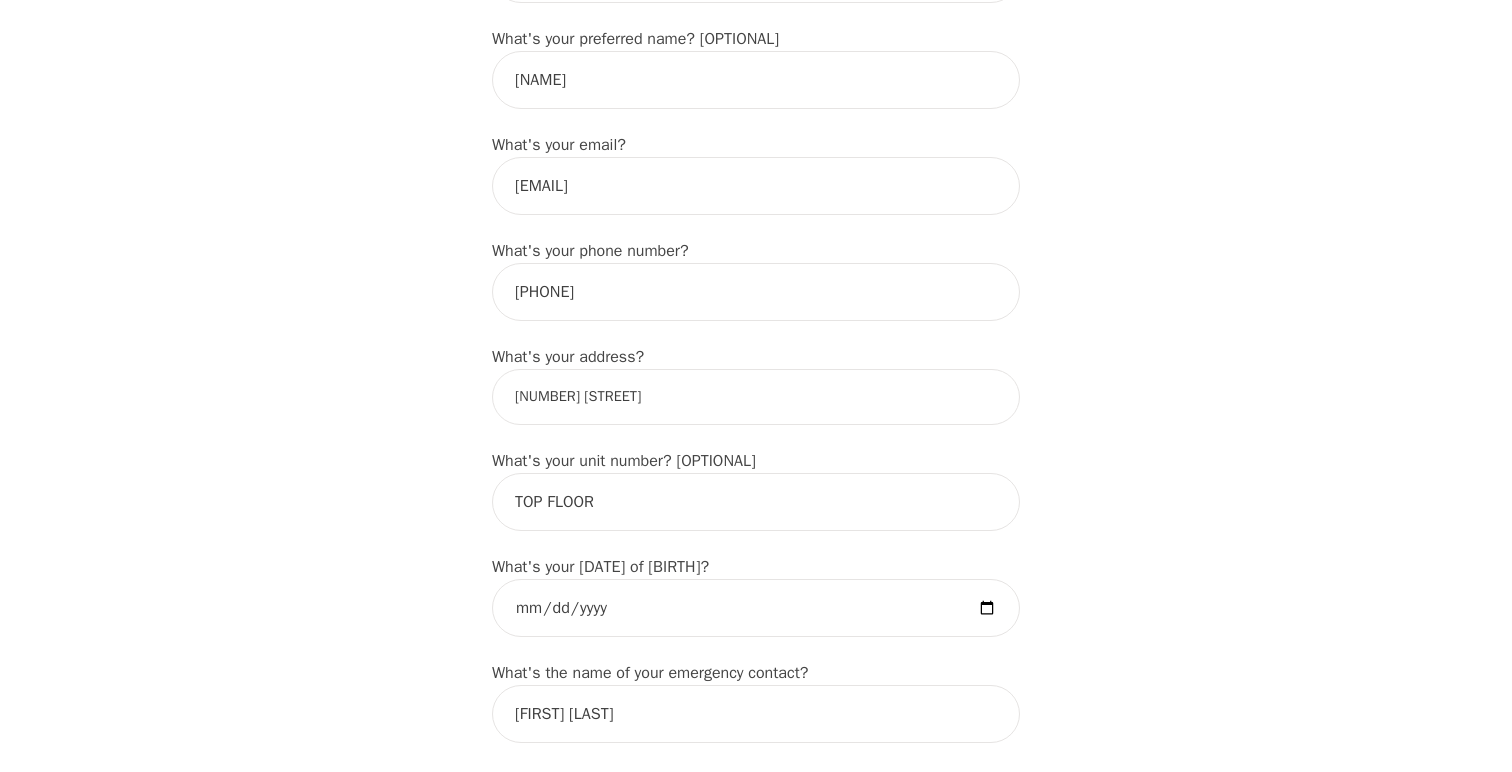 scroll, scrollTop: 499, scrollLeft: 0, axis: vertical 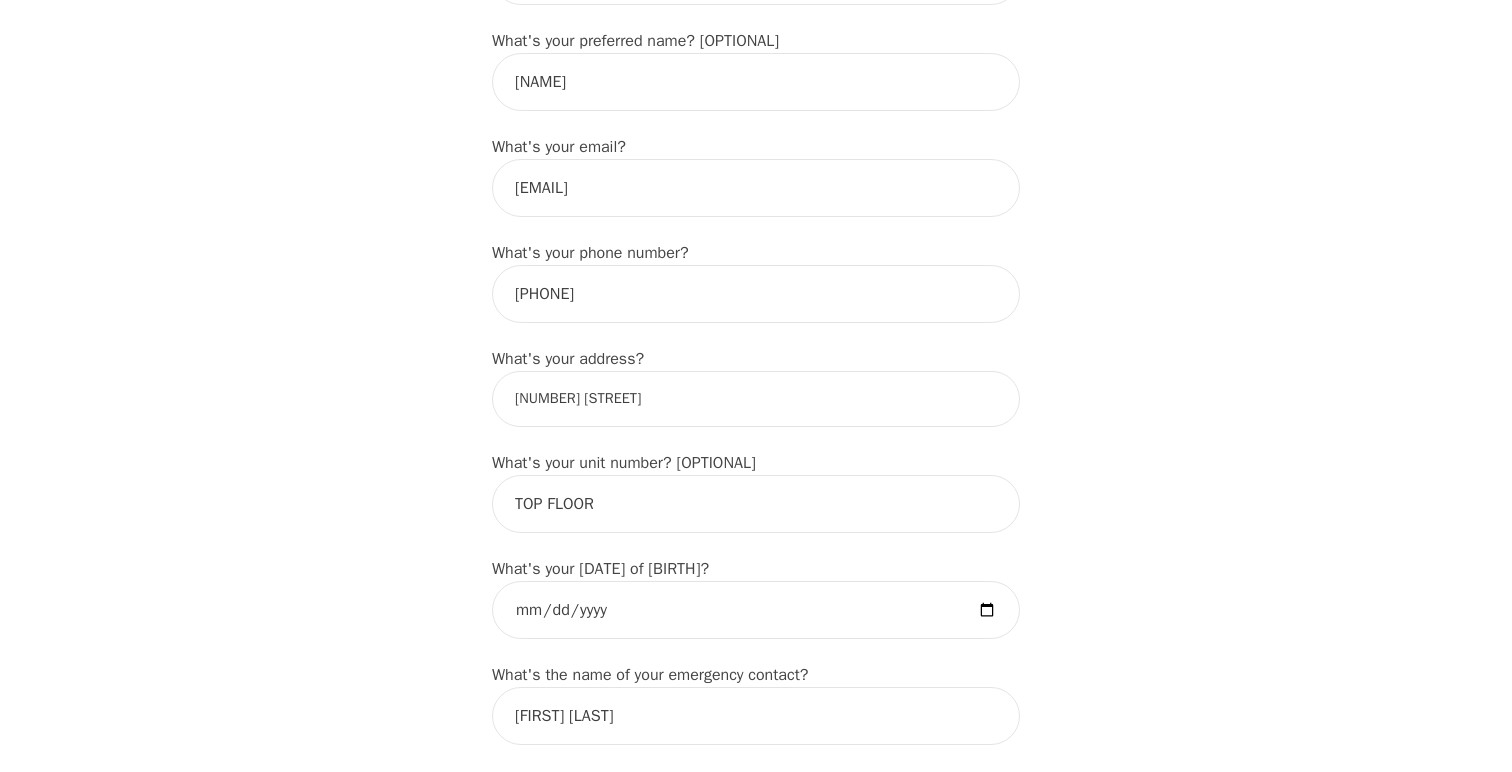 click on "[NUMBER] [STREET]" at bounding box center (756, 399) 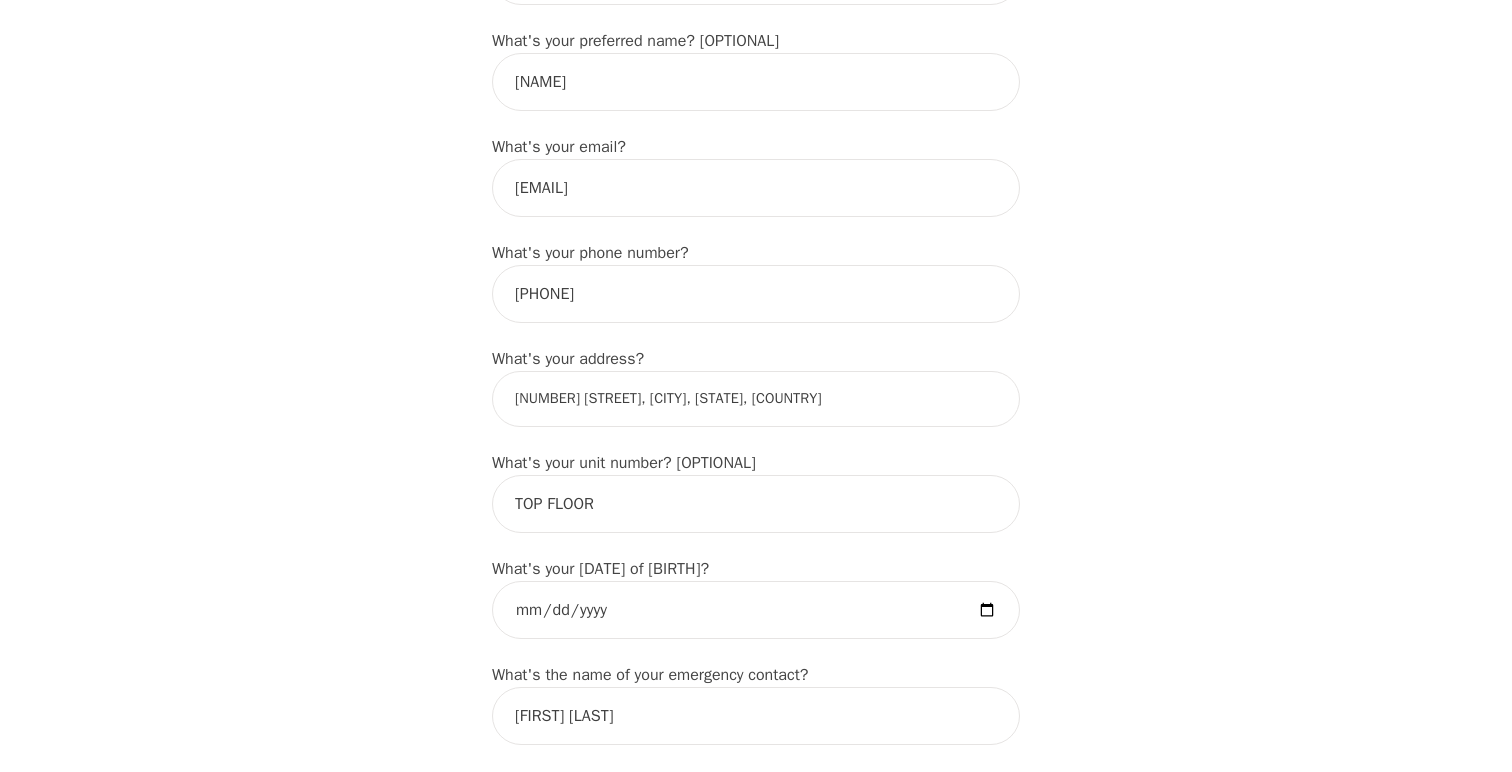 type on "[NUMBER] [STREET], [CITY], [STATE] [POSTAL_CODE], [COUNTRY]" 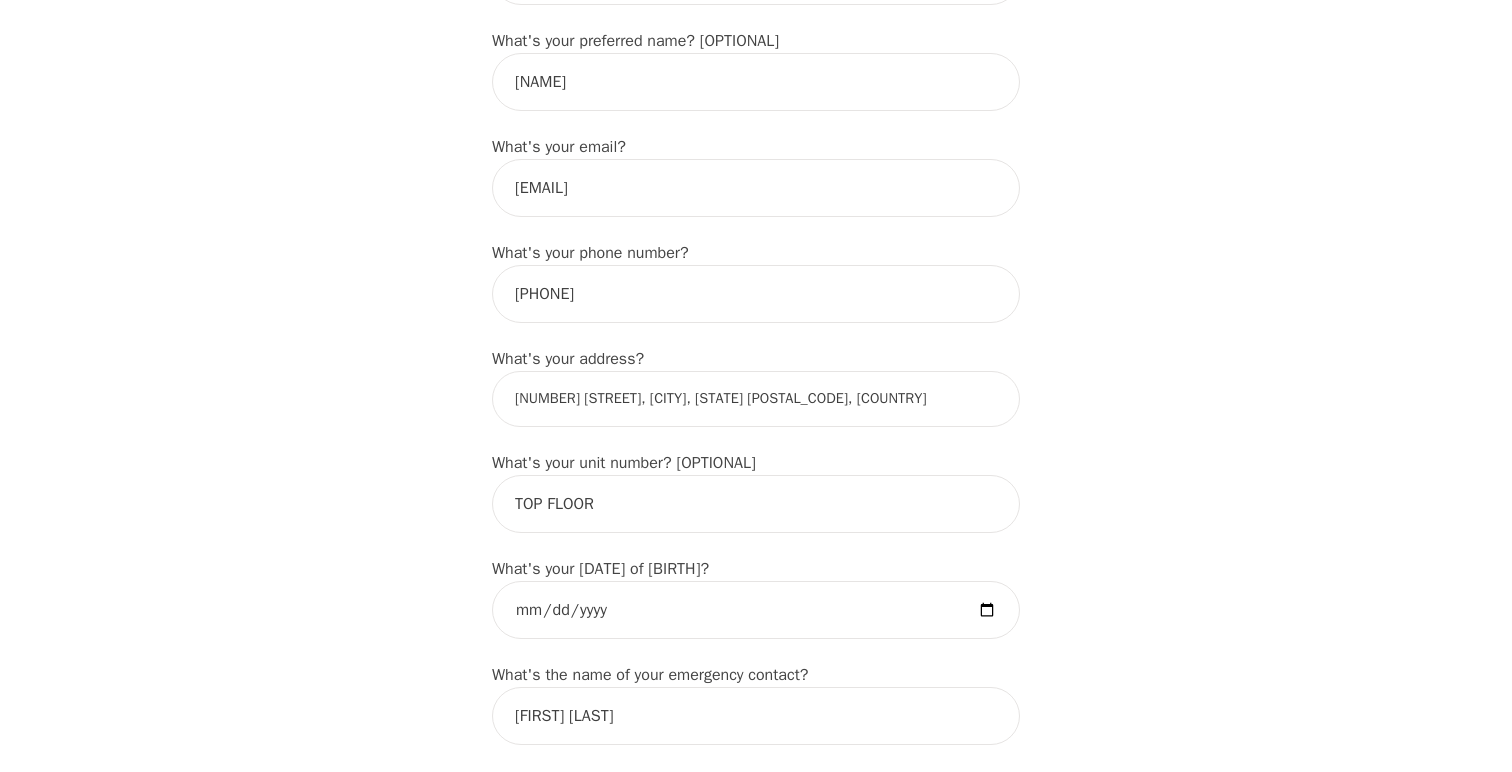 click on "Intake Assessment for [FIRST] [LAST] Part 1 of 2: Tell Us About Yourself Please complete the following information before your initial session. This step is crucial to kickstart your therapeutic journey with your therapist: What's your first name? (This will be the name on your insurance receipt) [FIRST] What's your last name? [LAST] What's your preferred name? [OPTIONAL] [FIRST] What's your email? [EMAIL] What's your phone number? [PHONE] What's your address? [NUMBER] [STREET], [CITY], [STATE] [POSTAL CODE], [COUNTRY] What's your unit number? [OPTIONAL] TOP FLOOR What's your date of birth? [DATE] What's the name of your emergency contact? [FIRST] [LAST] What's the phone number of your emergency contact? [PHONE] What's the full name of your primary care physician? I dont have one What's the phone number of your primary care physician? Below are optional questions - Please tell us more about yourself: What is your gender? -Select- male female non-binary transgender intersex prefer_not_to_say -Select-" at bounding box center (756, 1036) 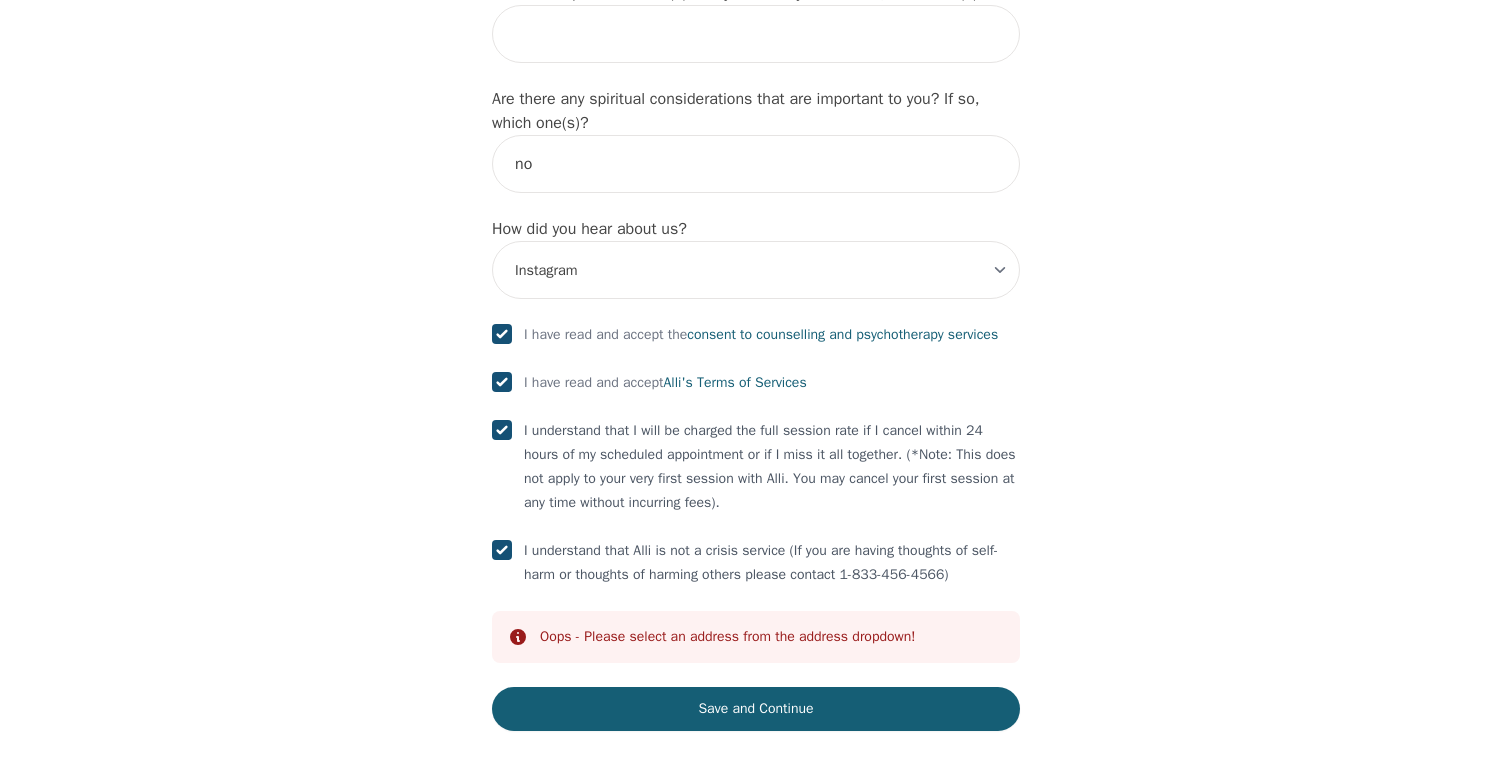 scroll, scrollTop: 2345, scrollLeft: 0, axis: vertical 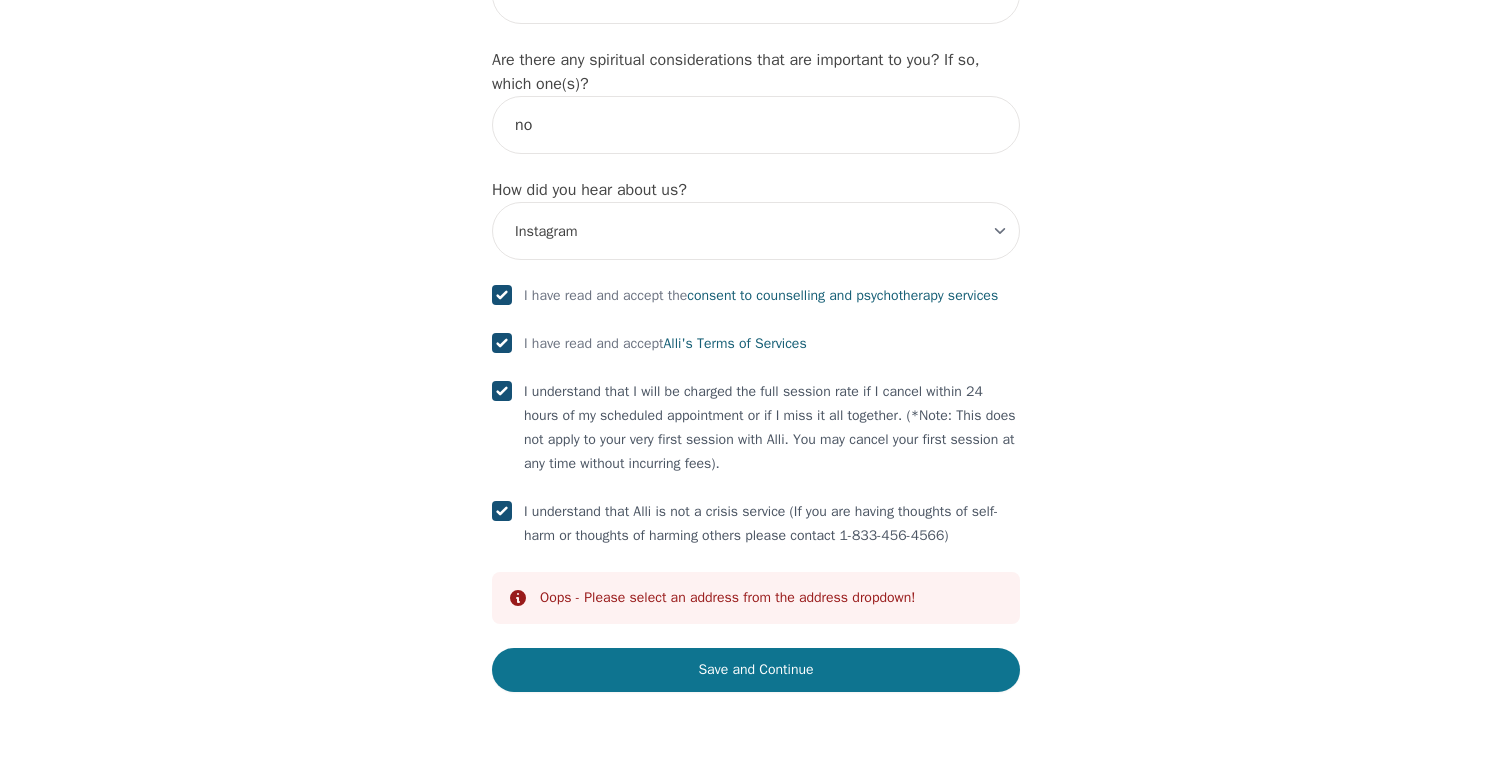 click on "Save and Continue" at bounding box center (756, 670) 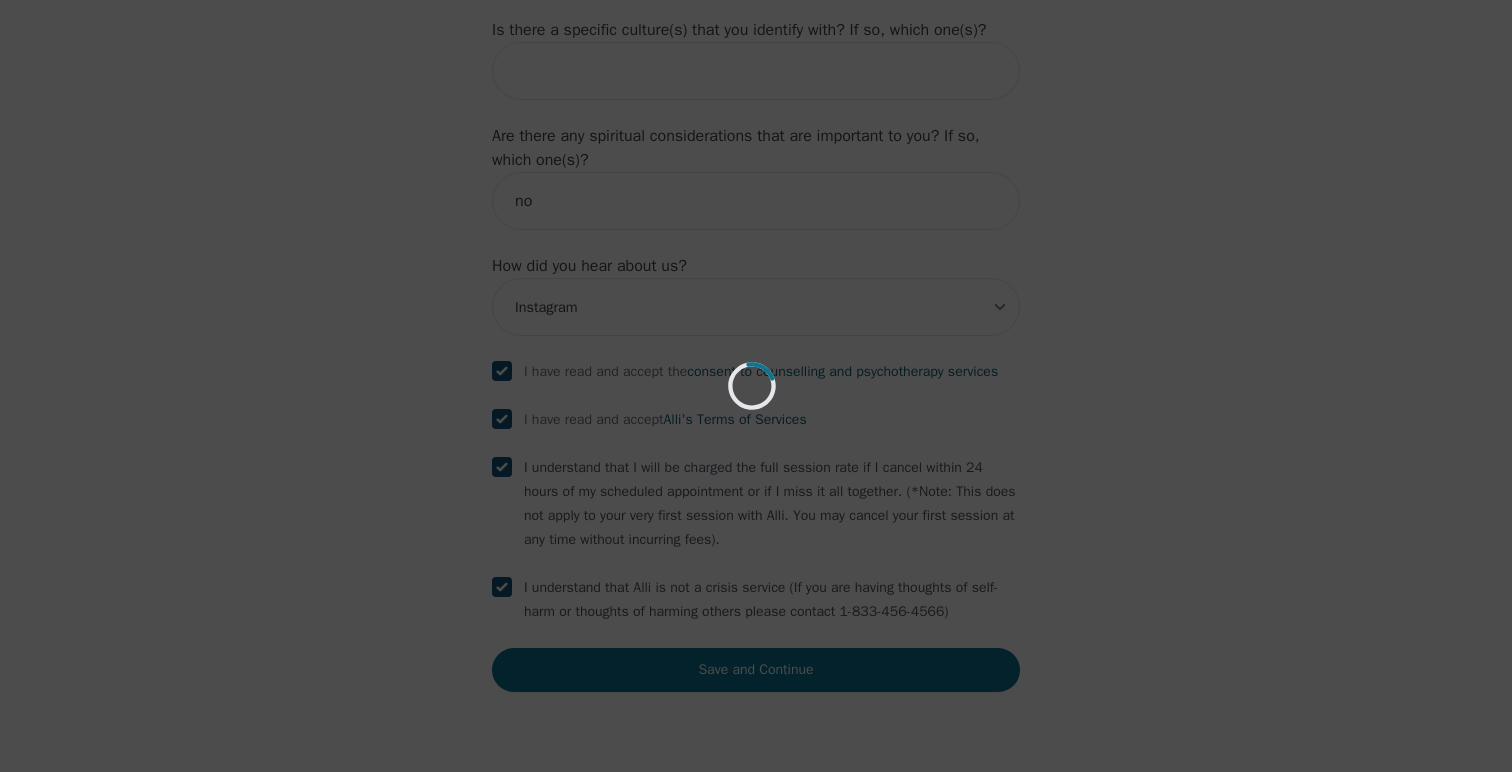 scroll, scrollTop: 2269, scrollLeft: 0, axis: vertical 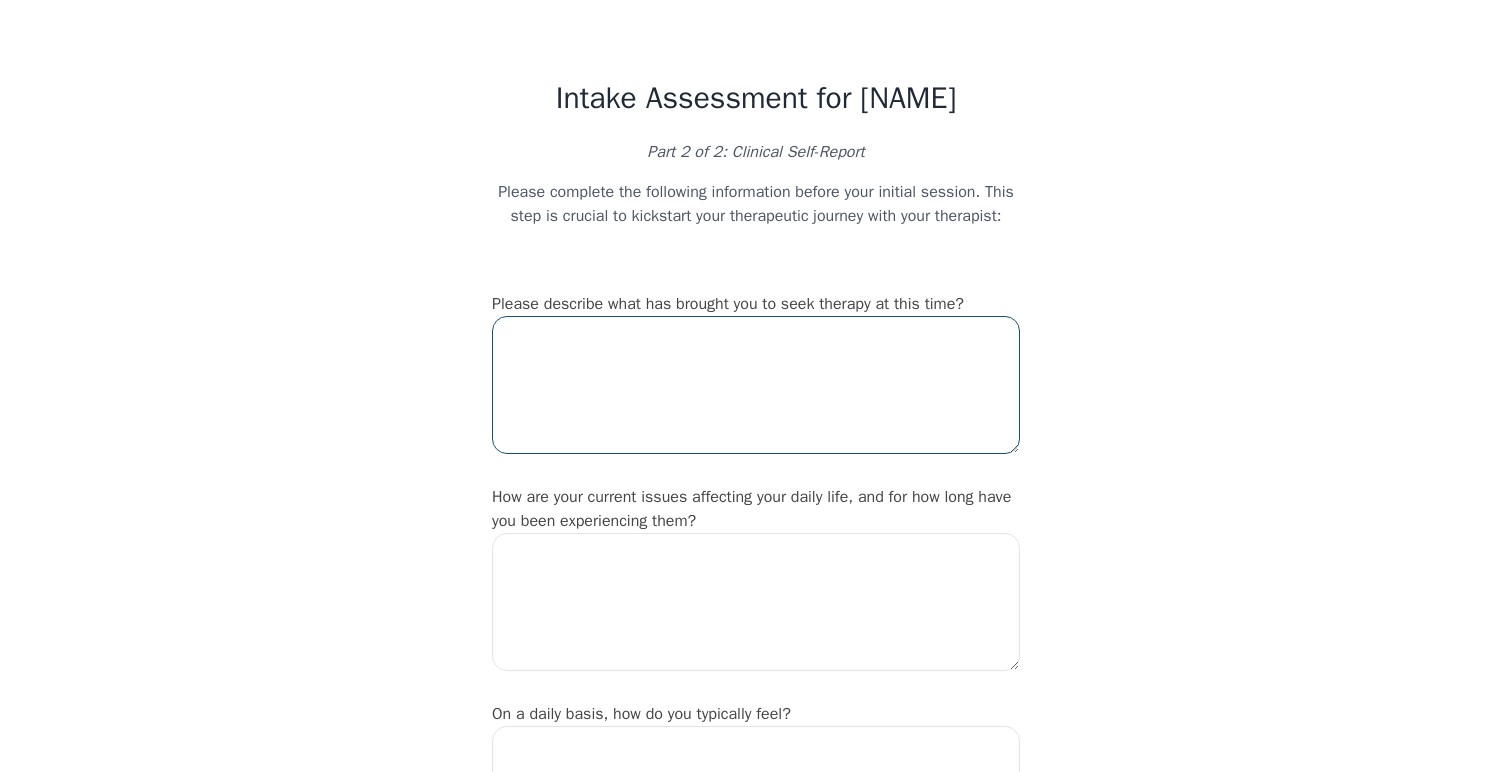 click at bounding box center (756, 385) 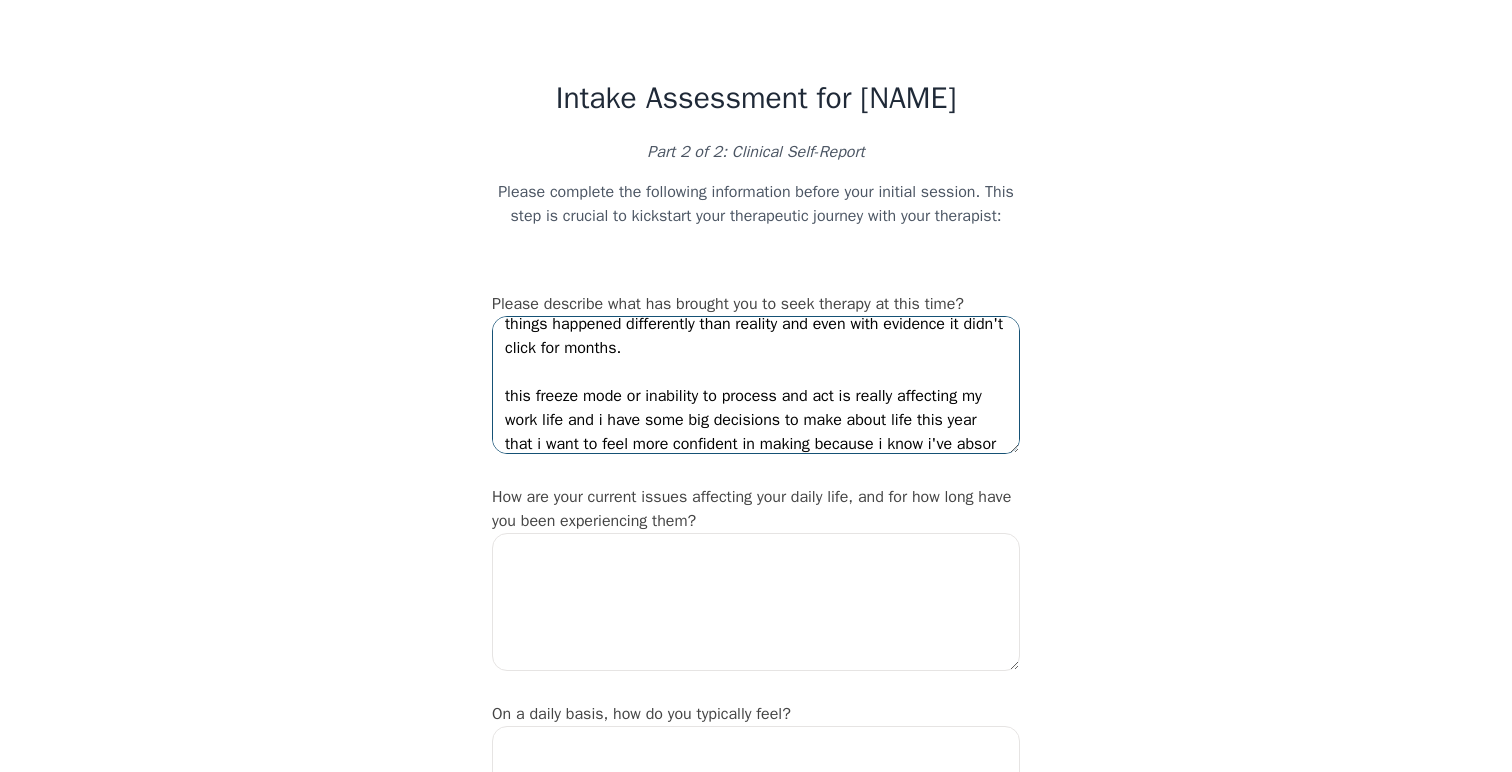 scroll, scrollTop: 85, scrollLeft: 0, axis: vertical 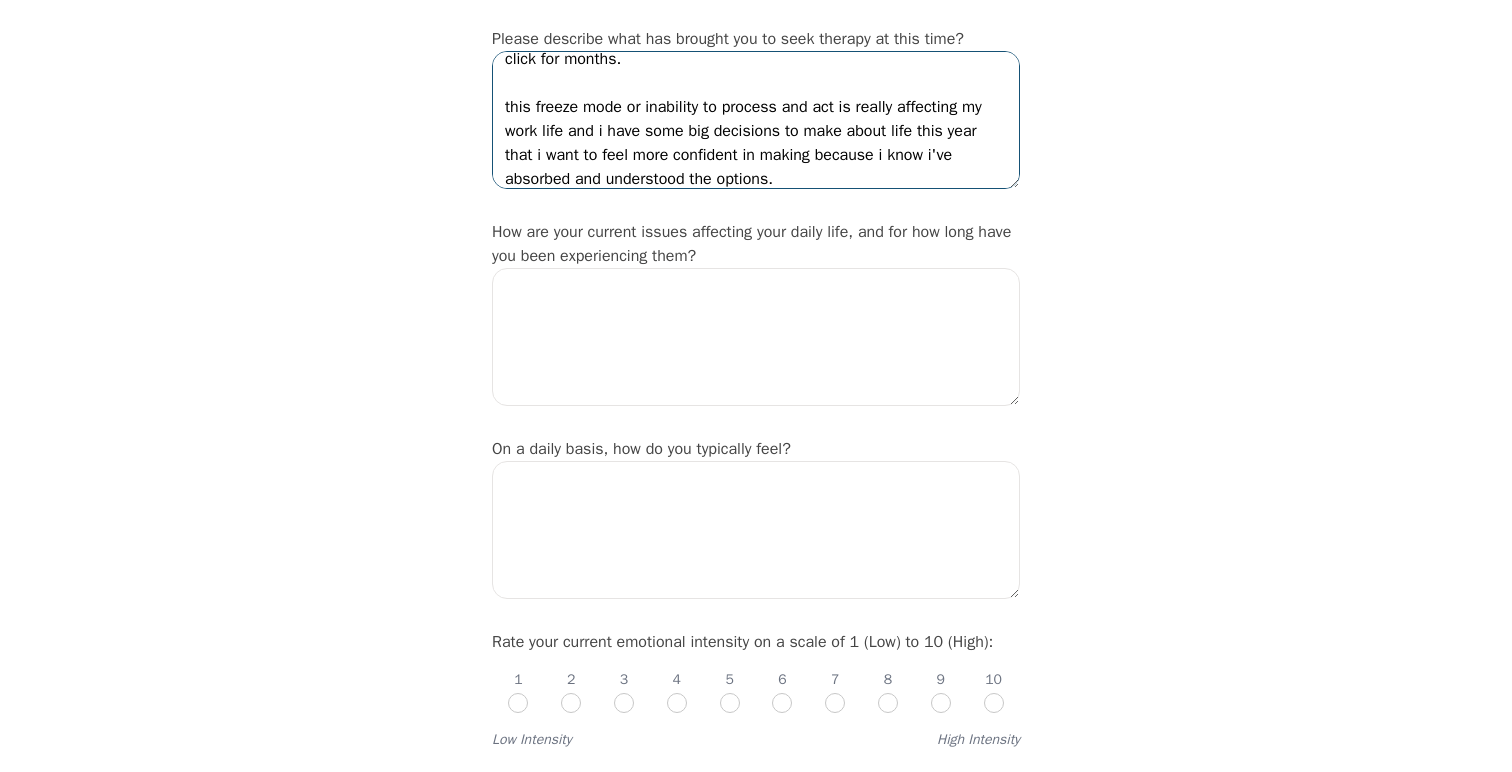 type on "i am feeling very disconnected from my body, feelings and memories. i have had two instances this past year where i processed the way things happened differently than reality and even with evidence it didn't click for months.
this freeze mode or inability to process and act is really affecting my work life and i have some big decisions to make about life this year that i want to feel more confident in making because i know i've absorbed and understood the options." 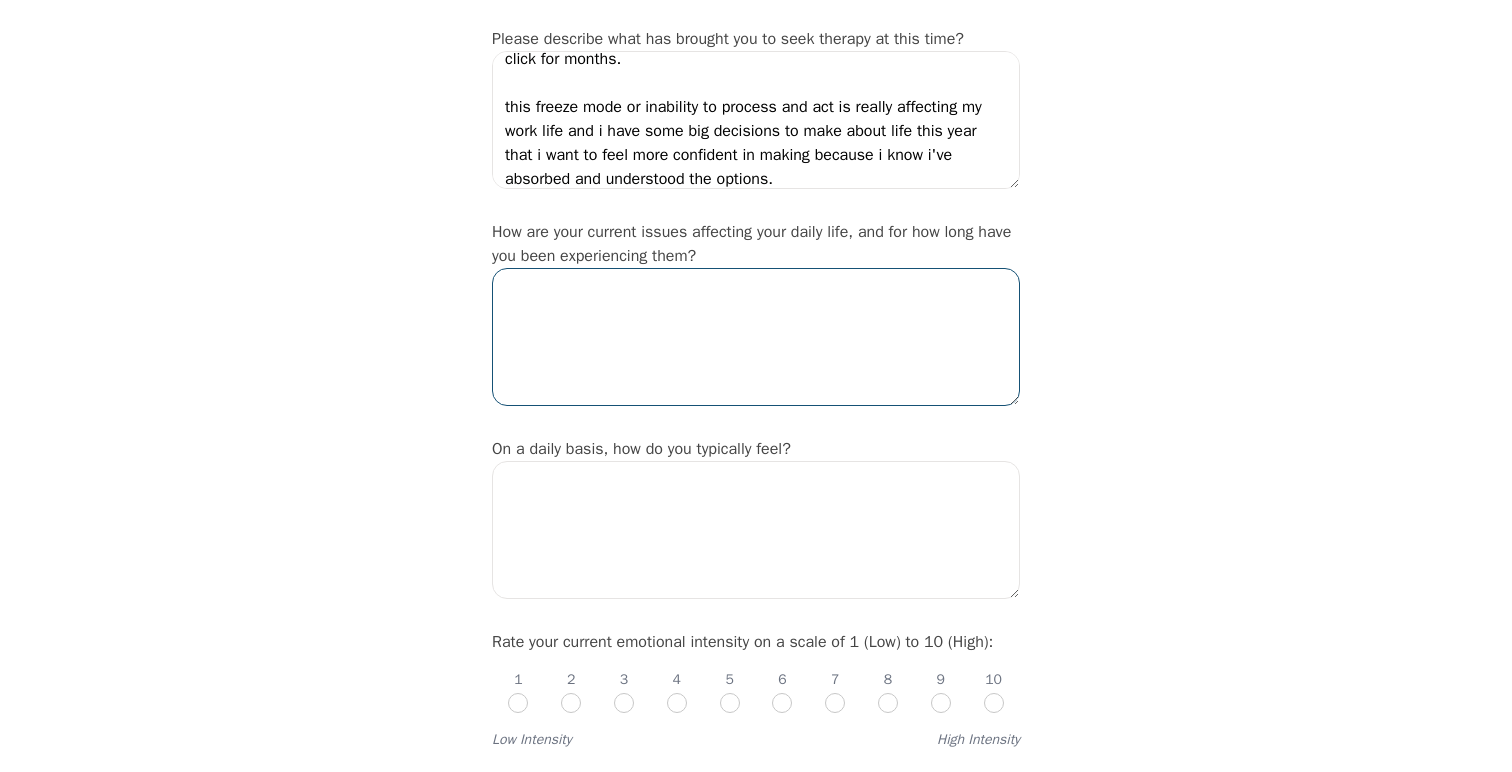 click at bounding box center [756, 337] 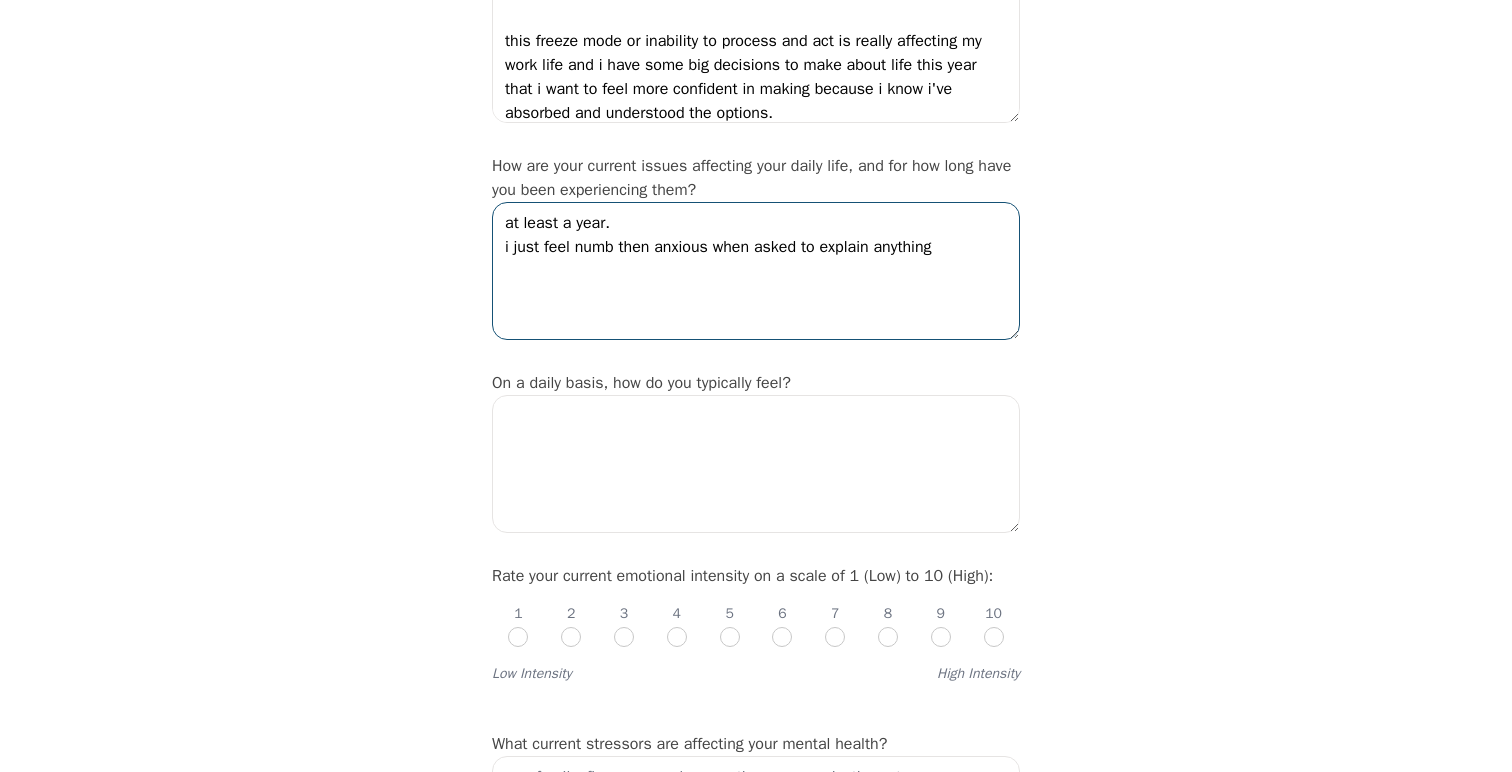scroll, scrollTop: 337, scrollLeft: 0, axis: vertical 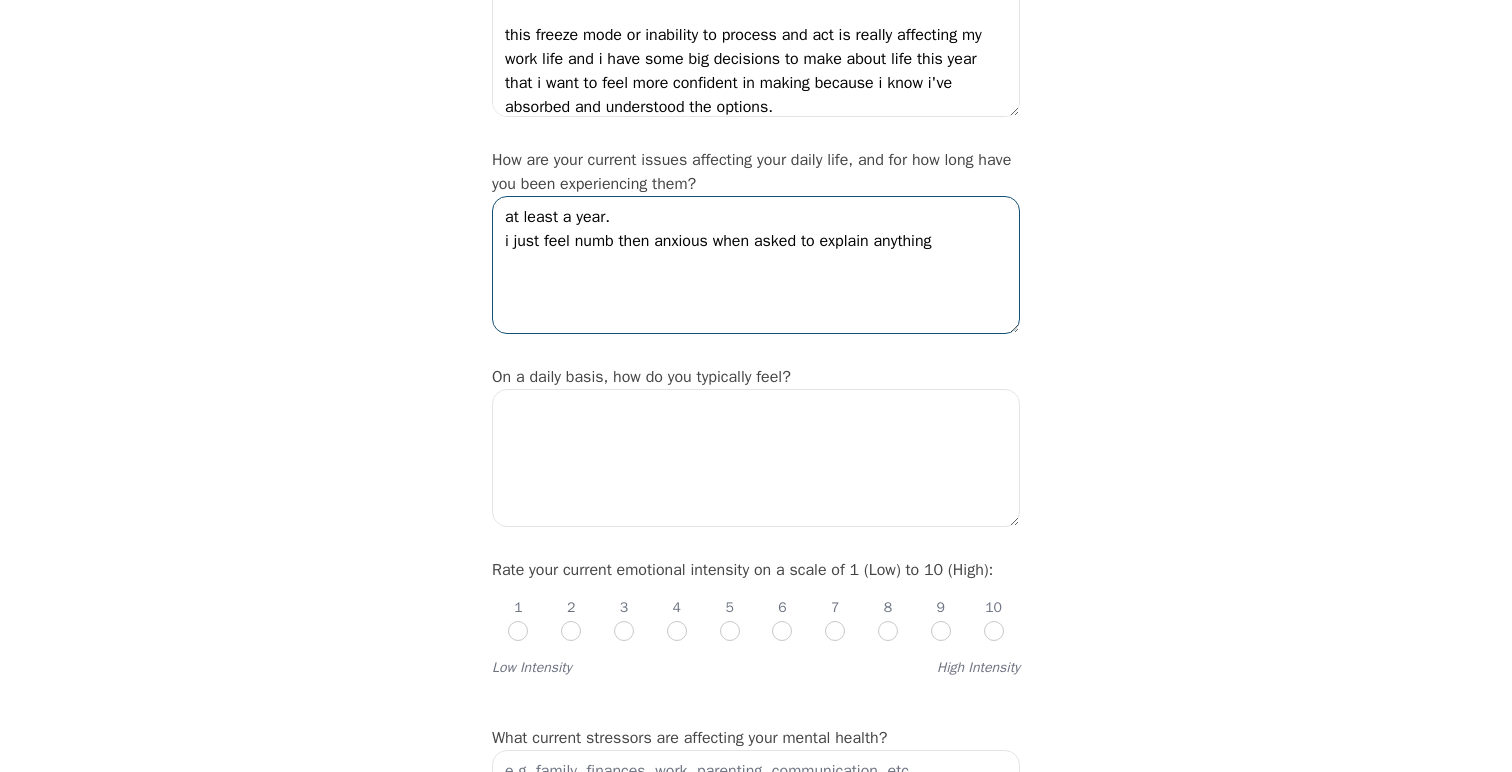type on "at least a year.
i just feel numb then anxious when asked to explain anything" 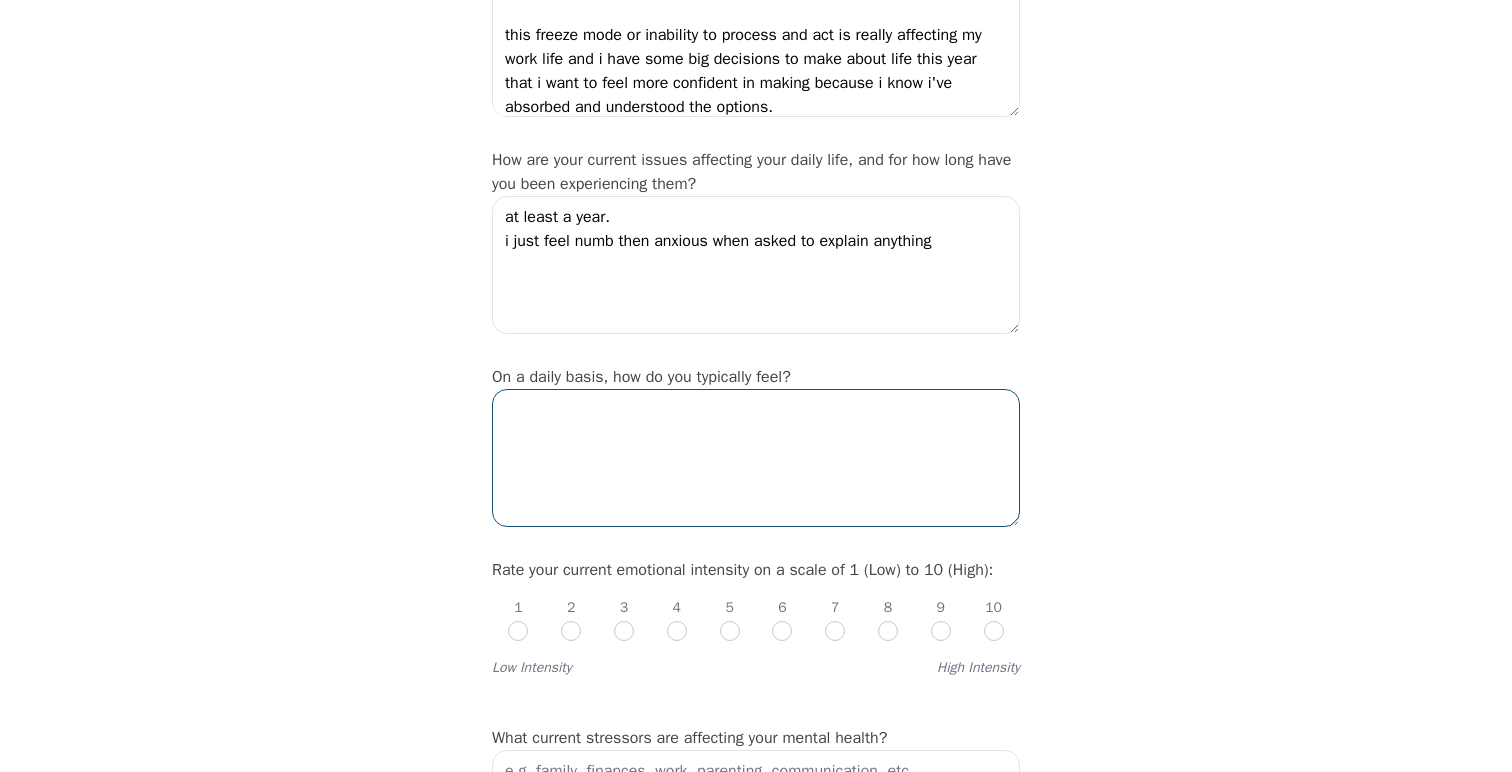 click at bounding box center (756, 458) 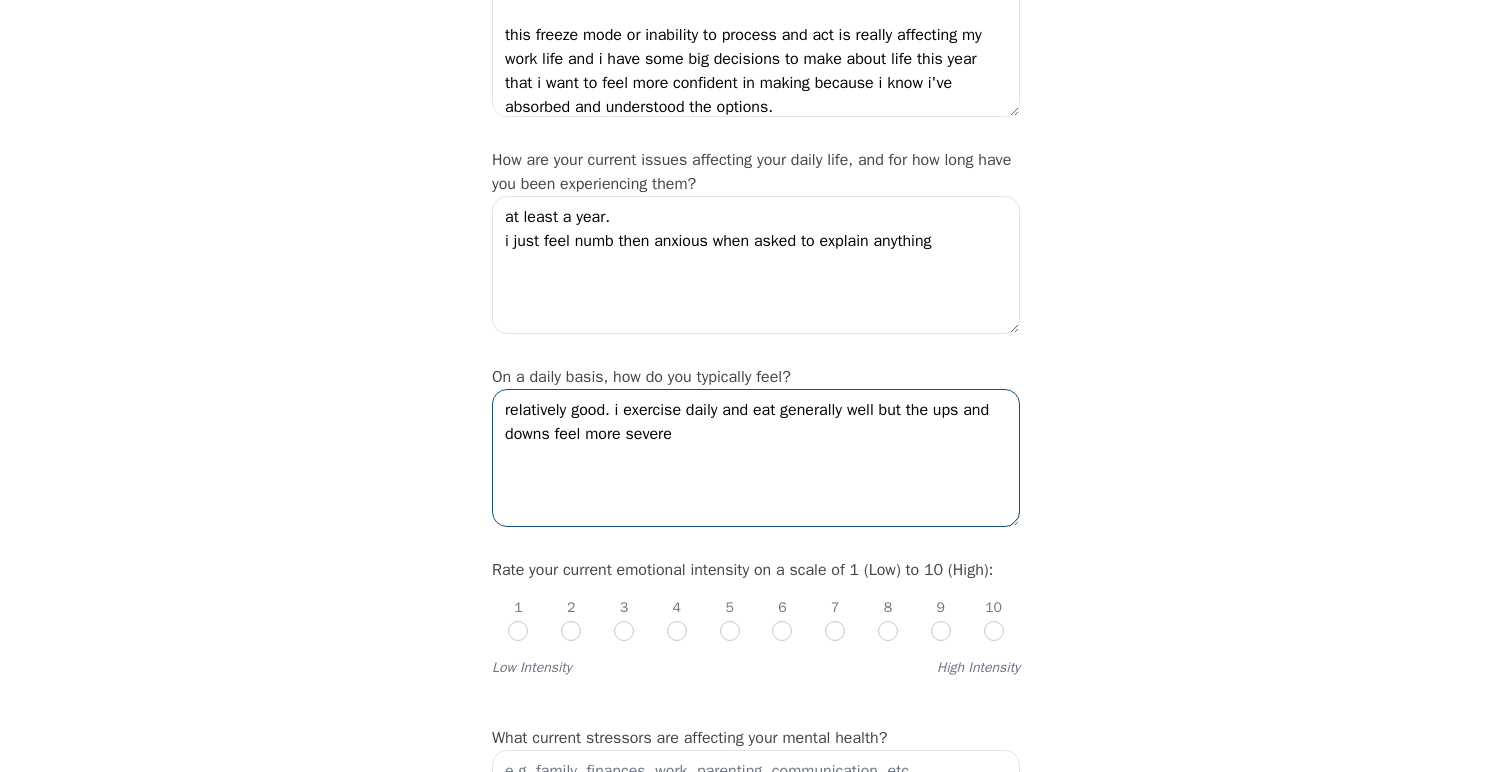 click on "relatively good. i exercise daily and eat generally well but the ups and downs feel more severe" at bounding box center (756, 458) 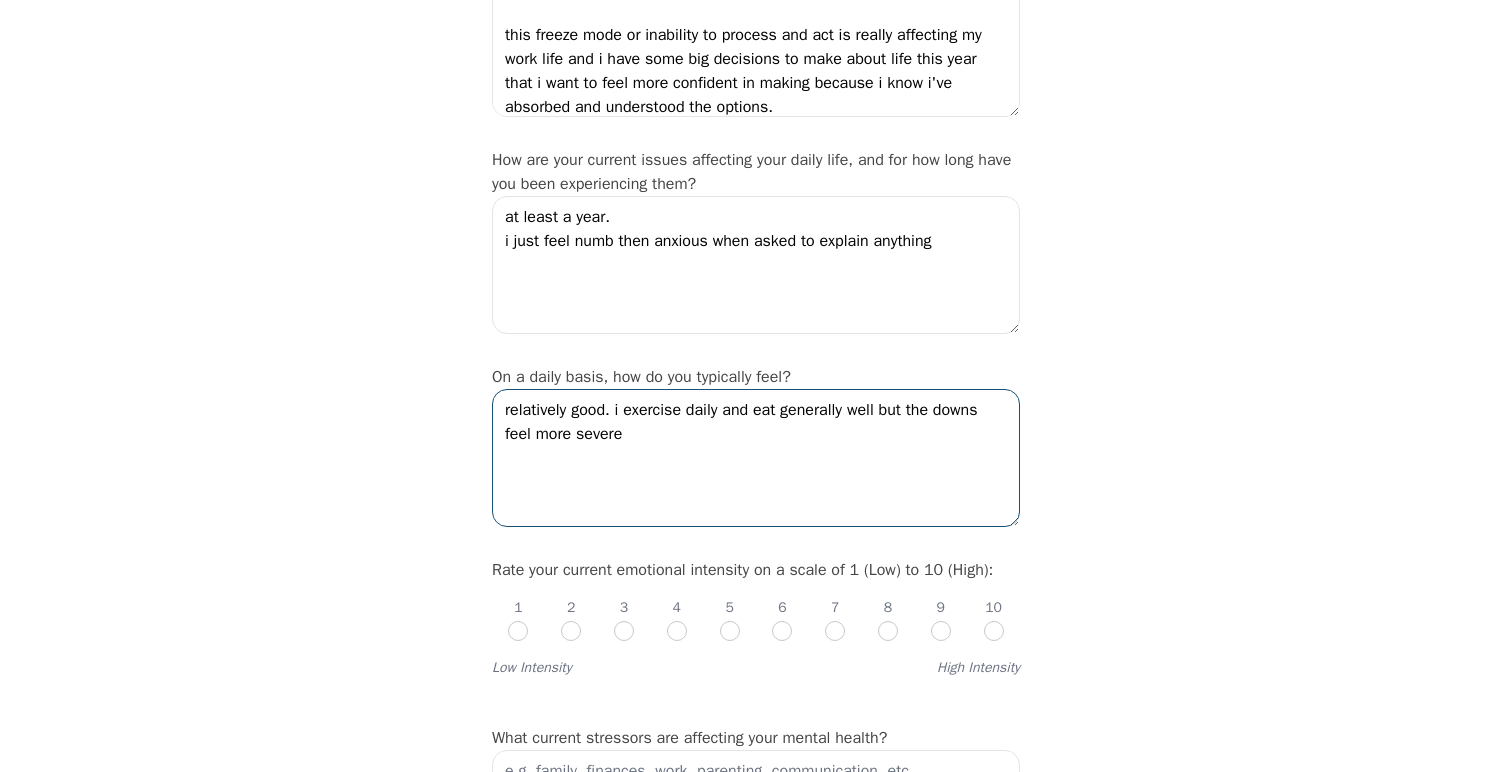 click on "relatively good. i exercise daily and eat generally well but the downs feel more severe" at bounding box center [756, 458] 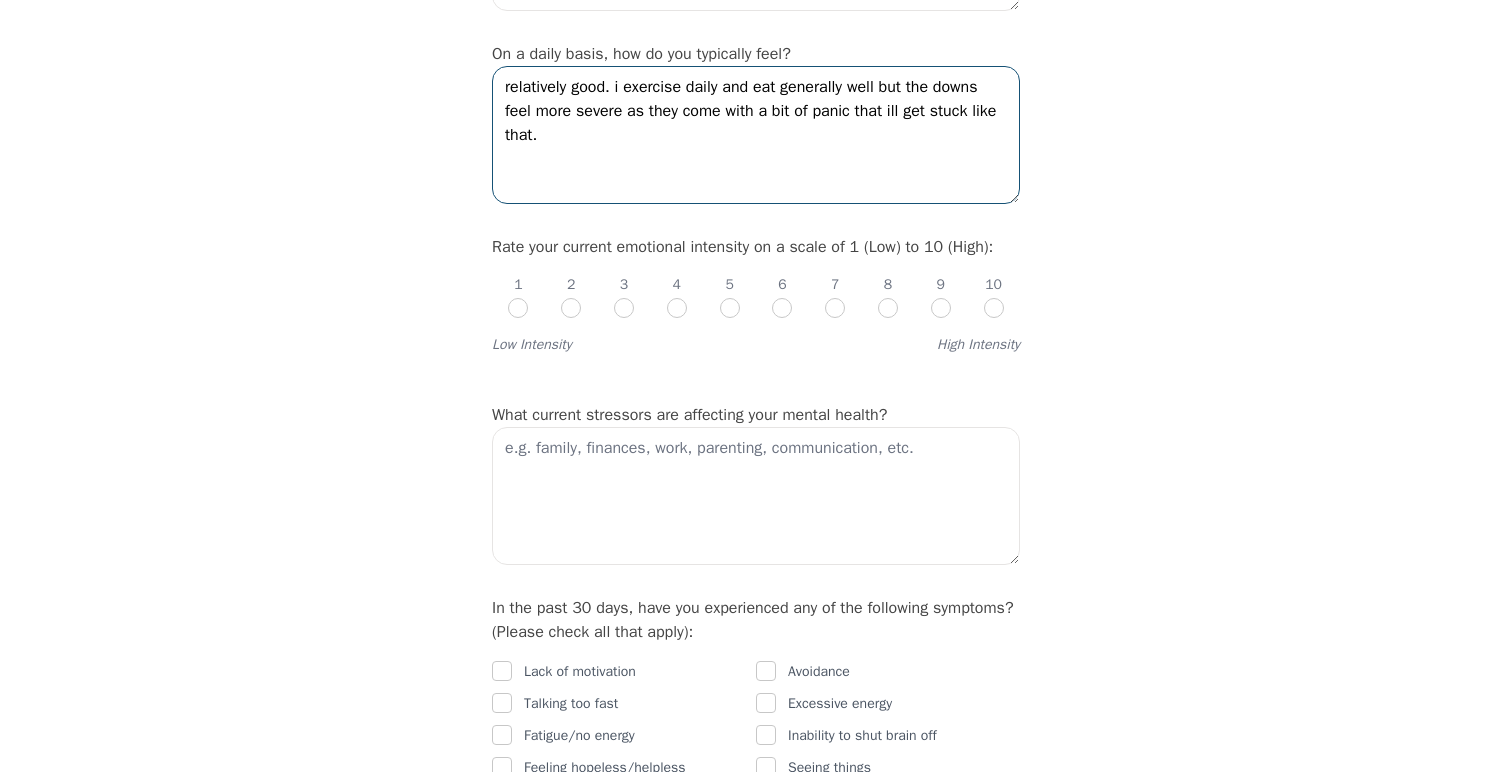 scroll, scrollTop: 667, scrollLeft: 0, axis: vertical 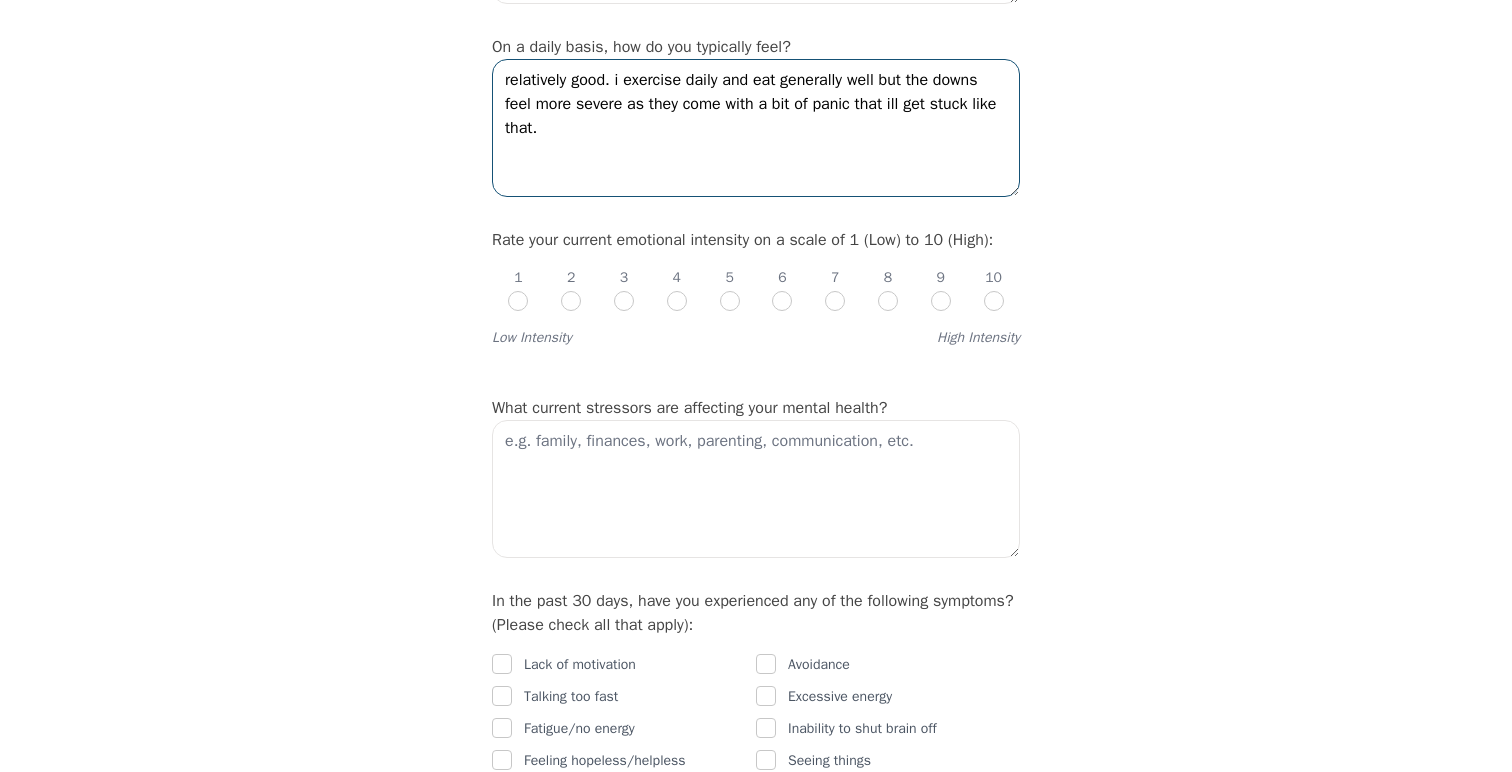 type on "relatively good. i exercise daily and eat generally well but the downs feel more severe as they come with a bit of panic that ill get stuck like that." 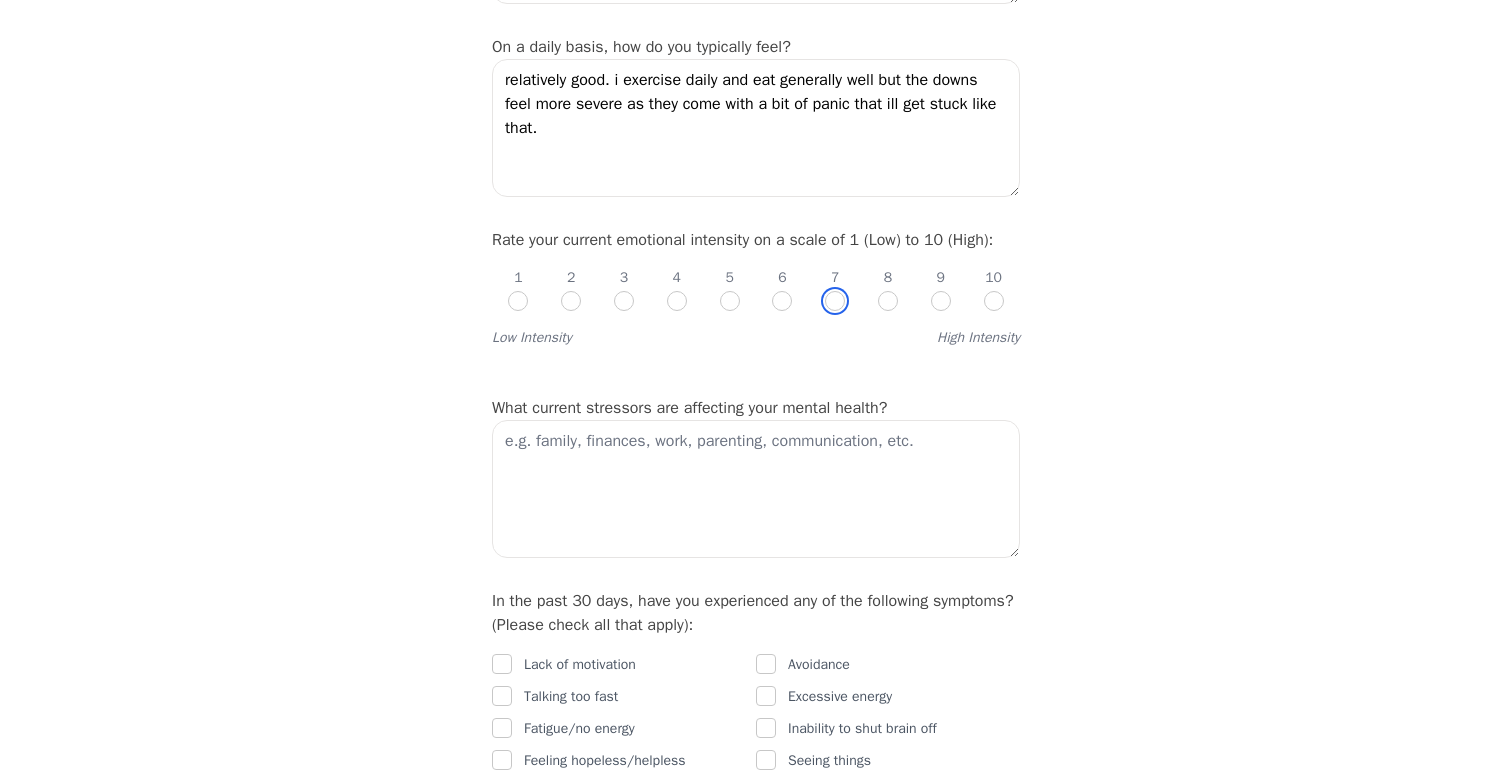 click at bounding box center [835, 301] 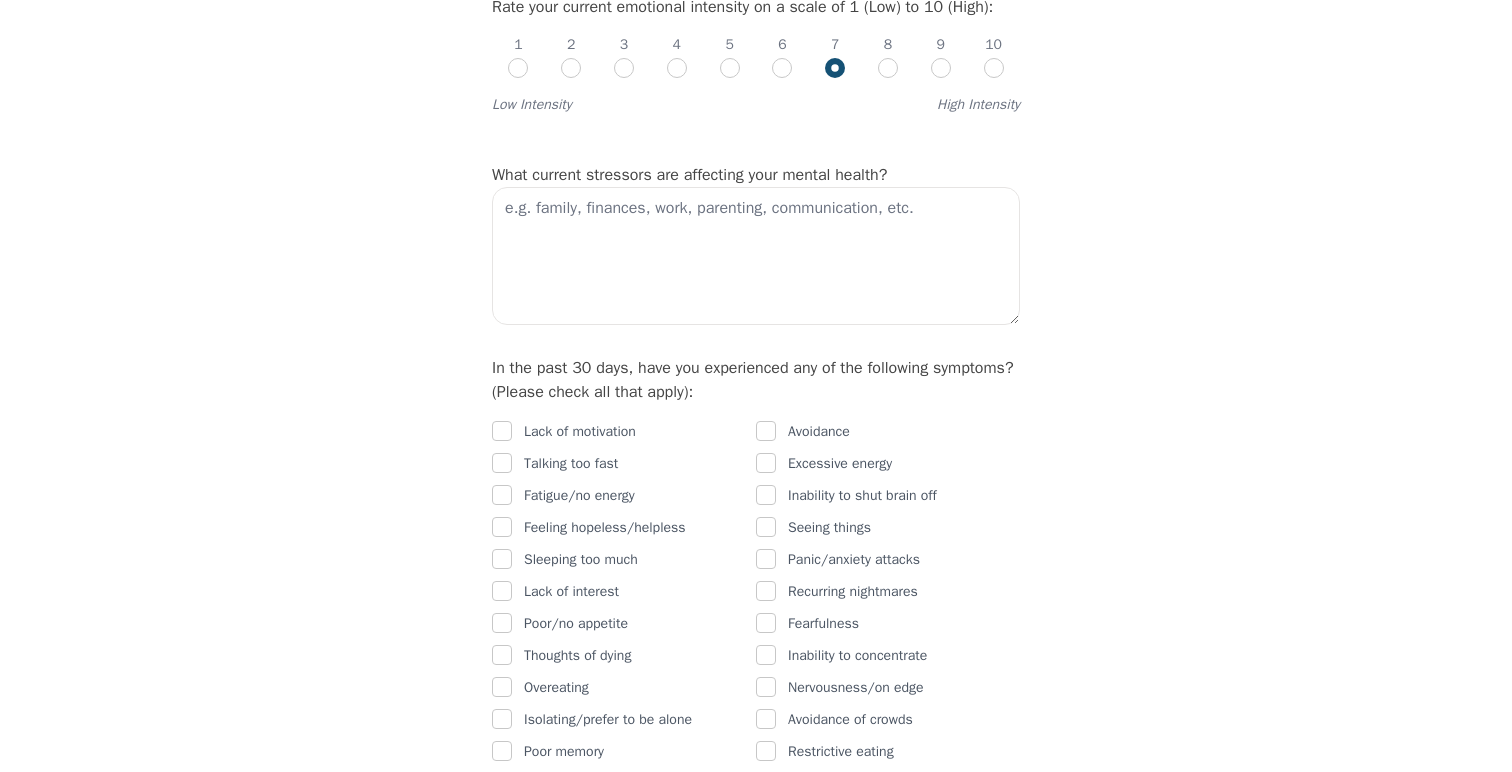 scroll, scrollTop: 915, scrollLeft: 0, axis: vertical 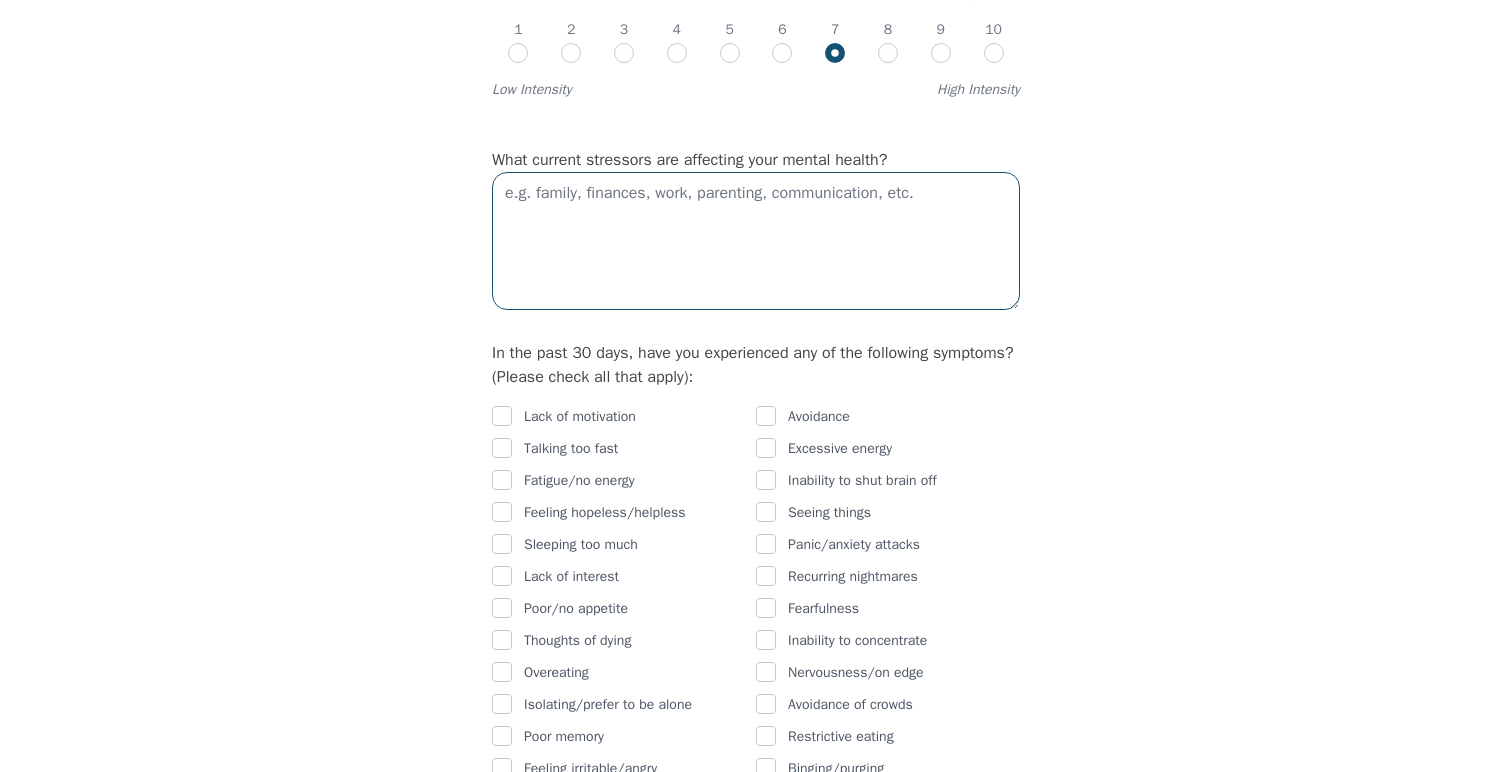 click at bounding box center [756, 241] 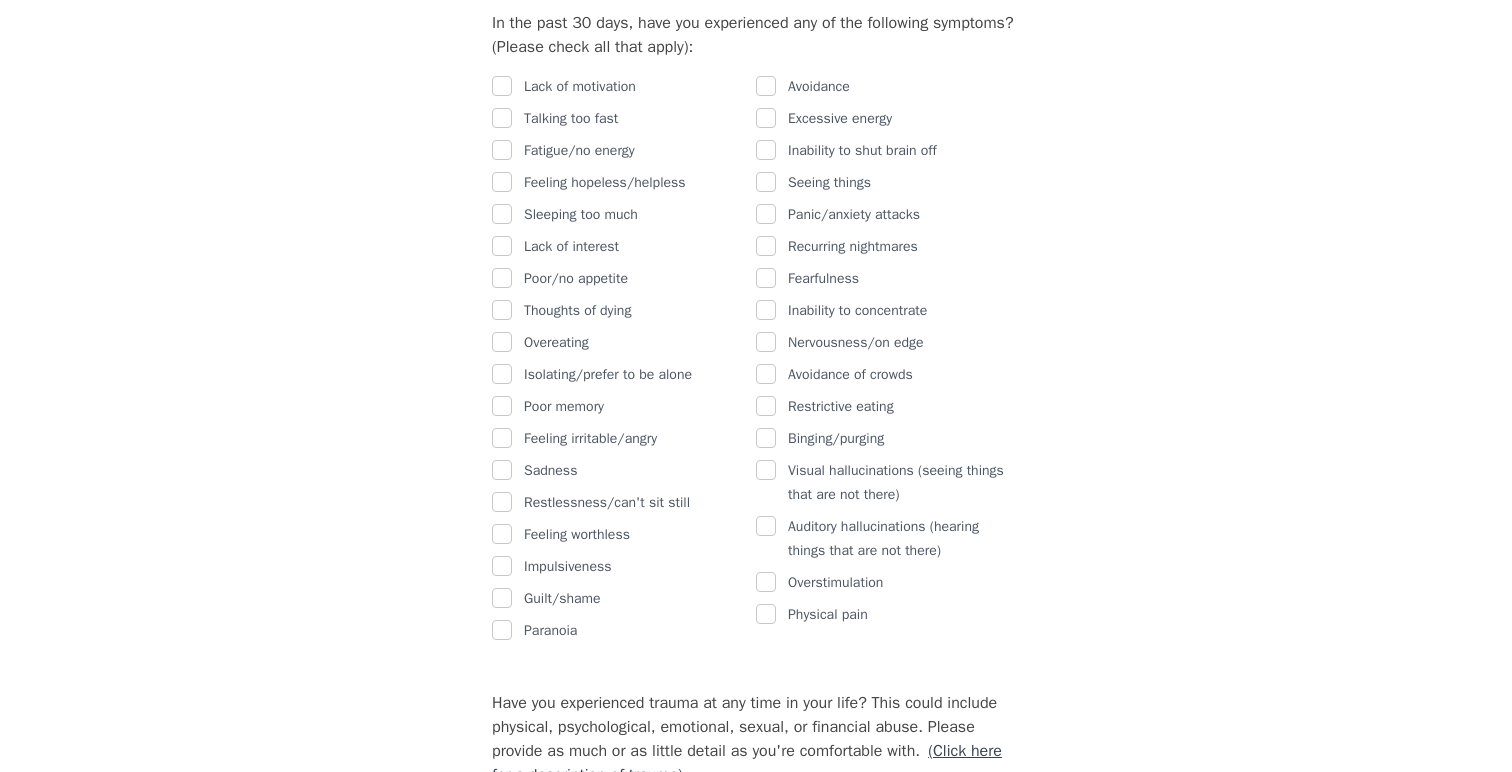 scroll, scrollTop: 1247, scrollLeft: 0, axis: vertical 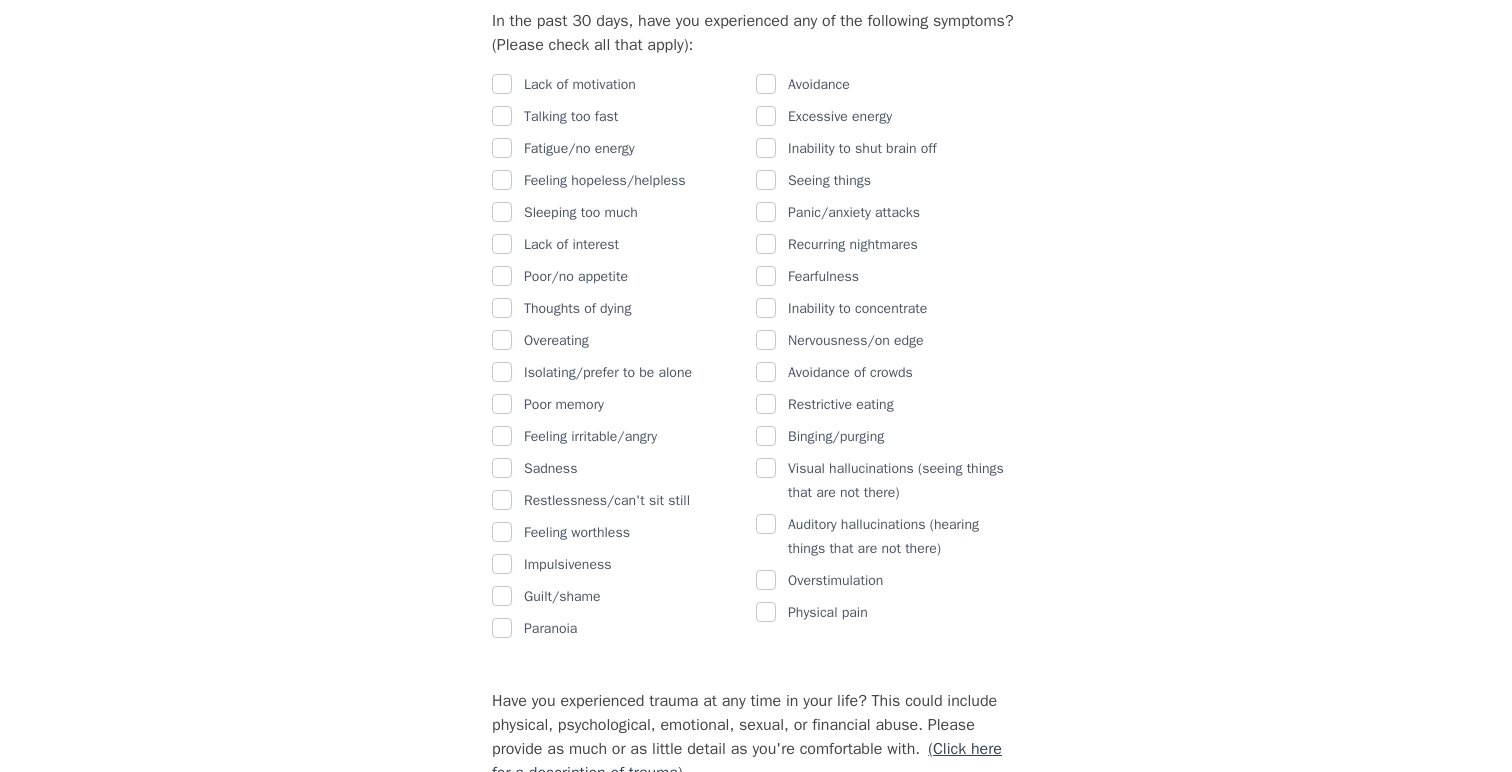 type on "theres been a lot of change in family in the last year.
i need to make some decisions about career and life paths this year." 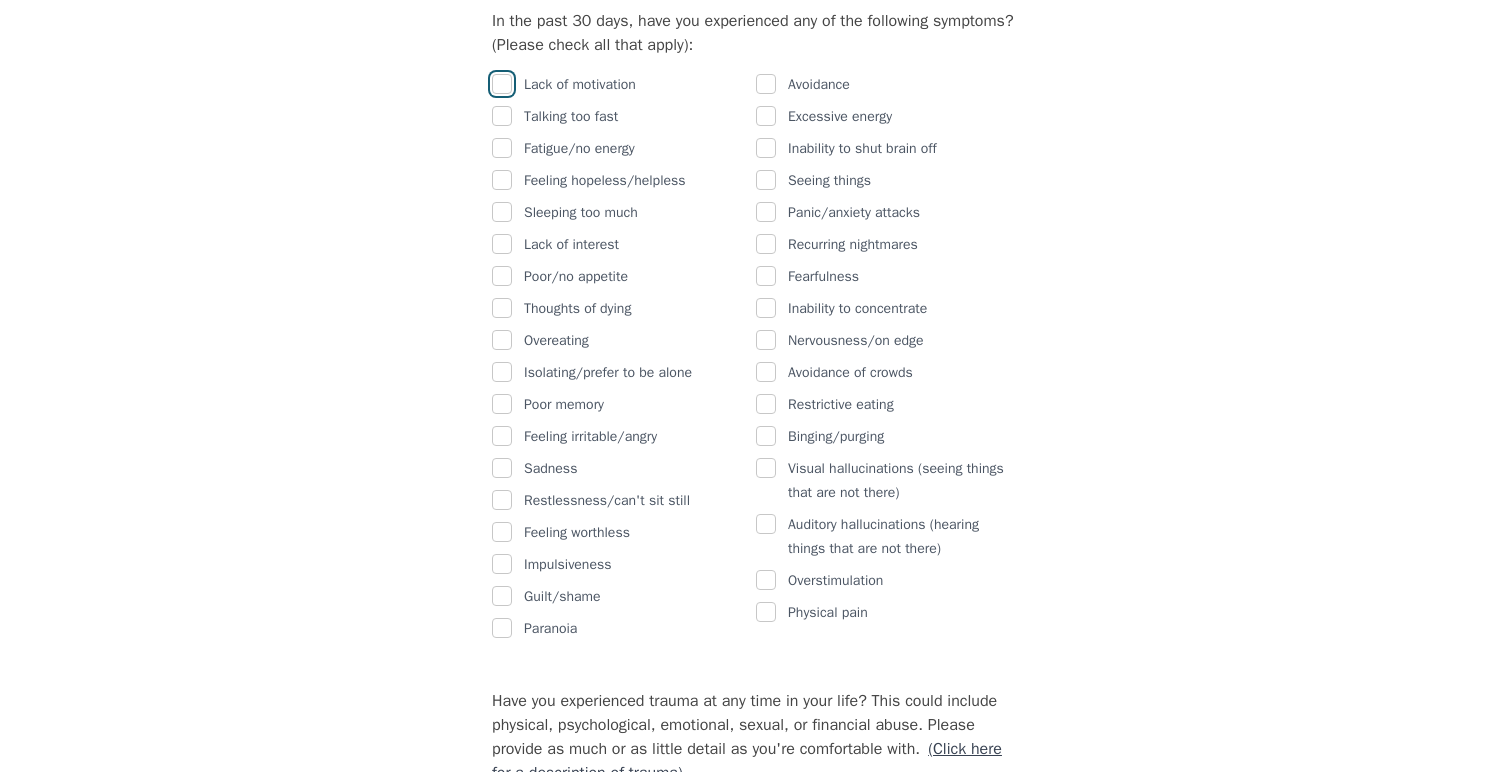 click at bounding box center [502, 84] 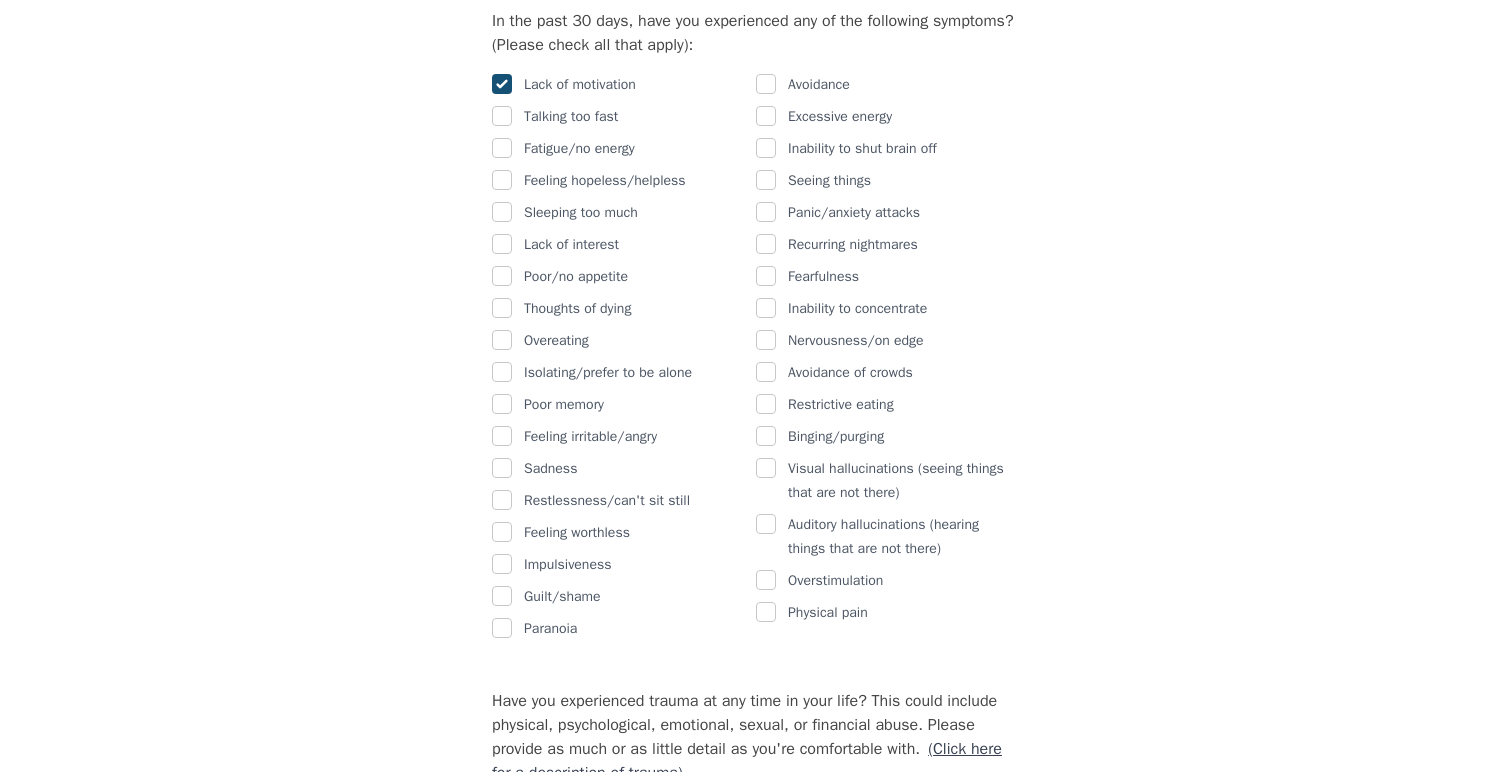checkbox on "true" 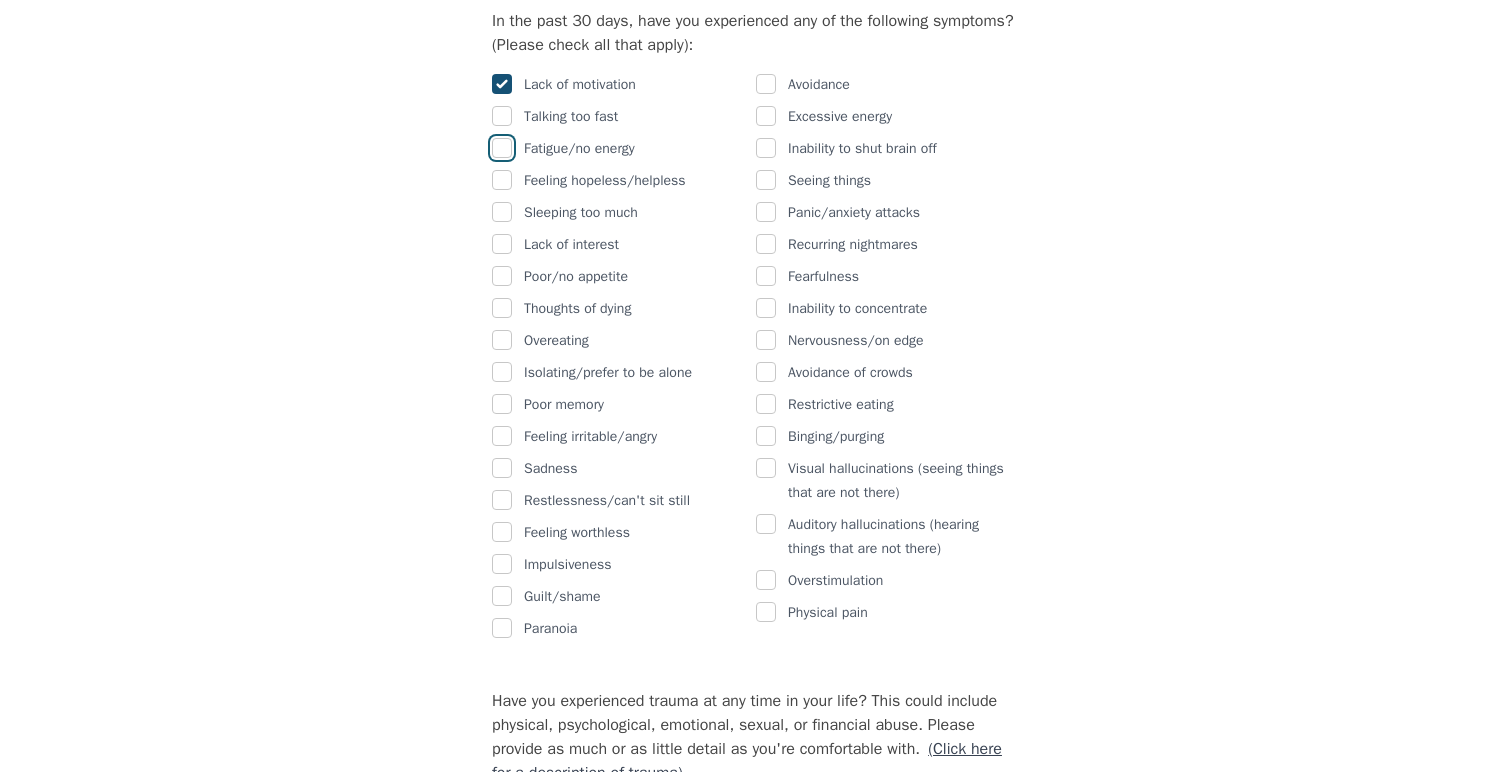 click at bounding box center [502, 148] 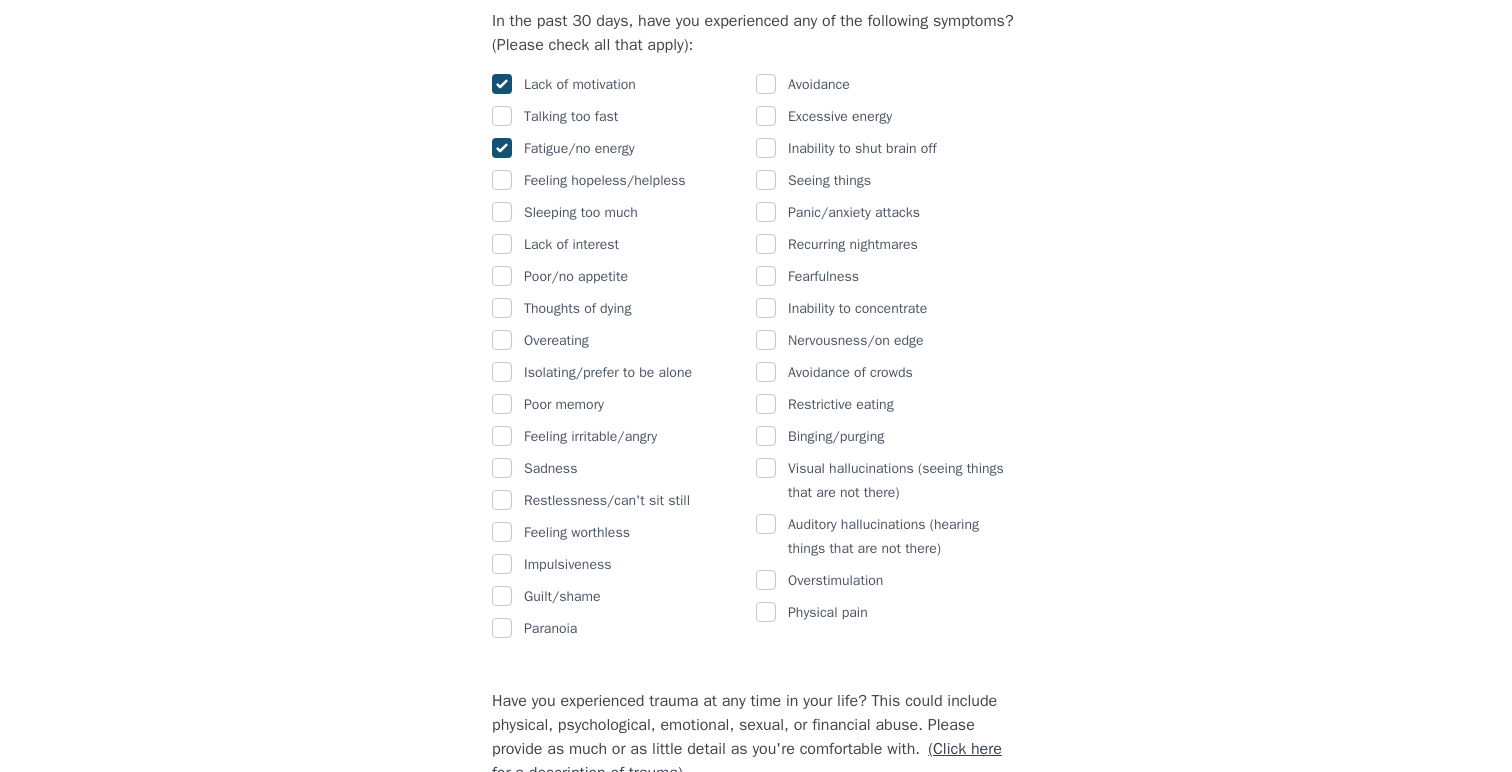 checkbox on "true" 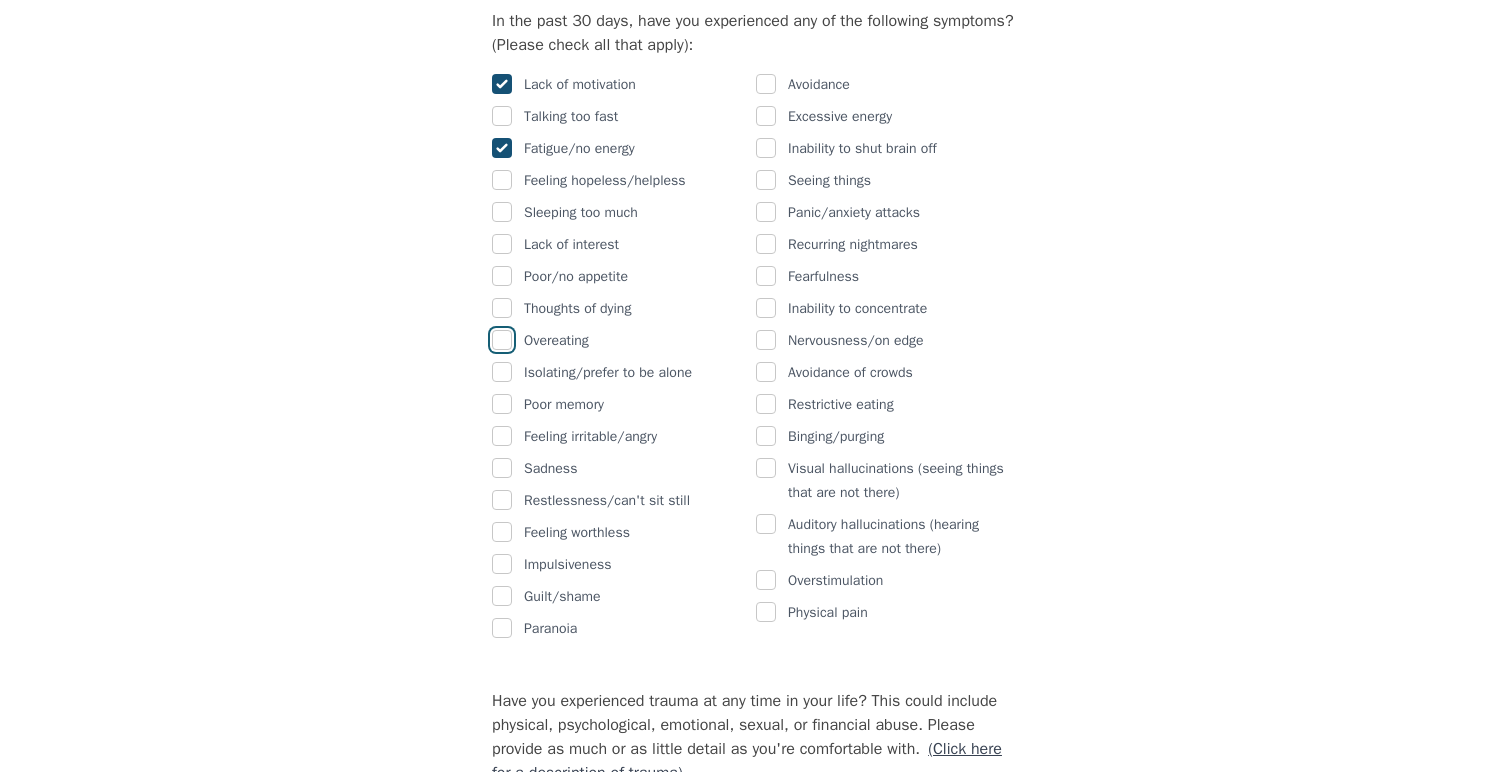 click at bounding box center (502, 340) 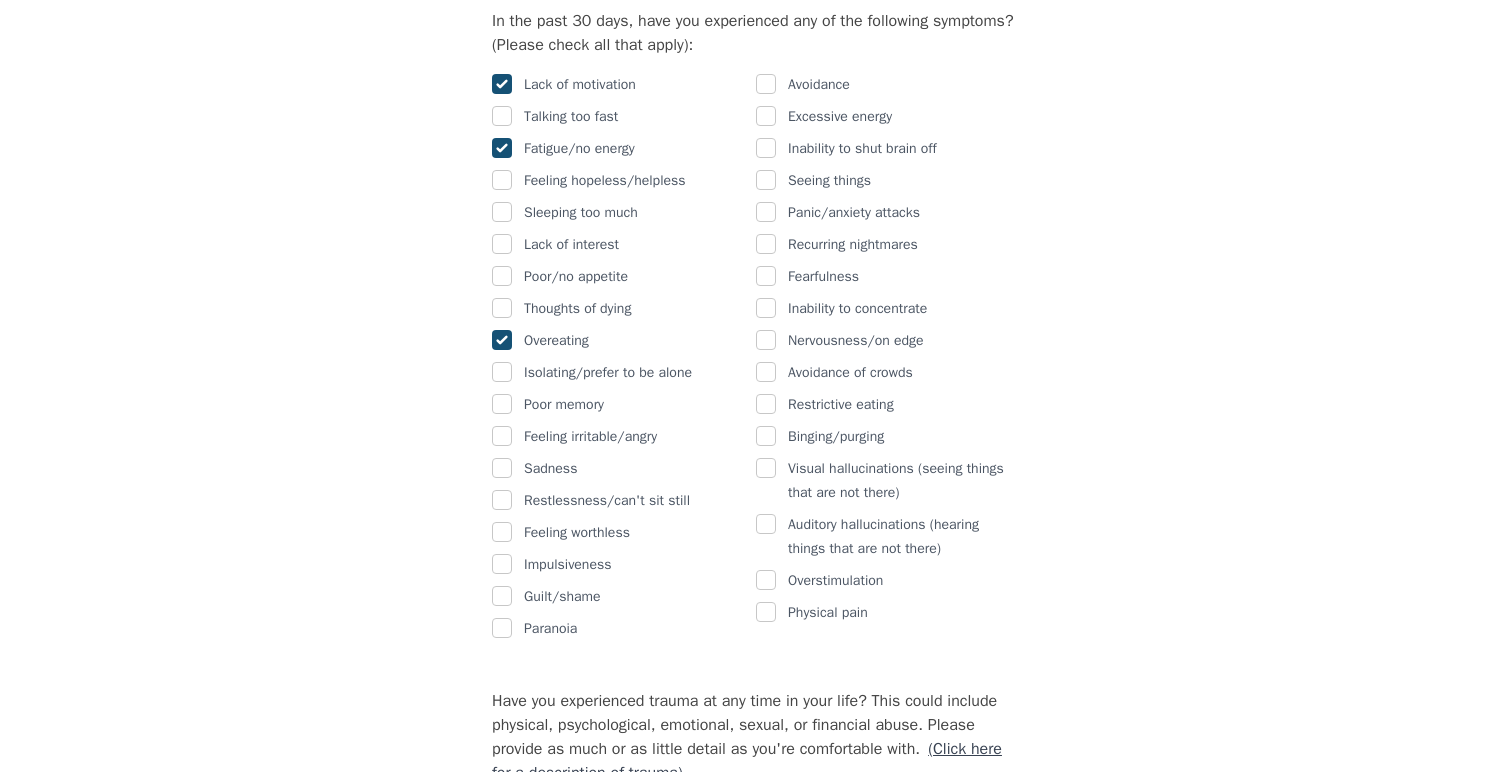 checkbox on "true" 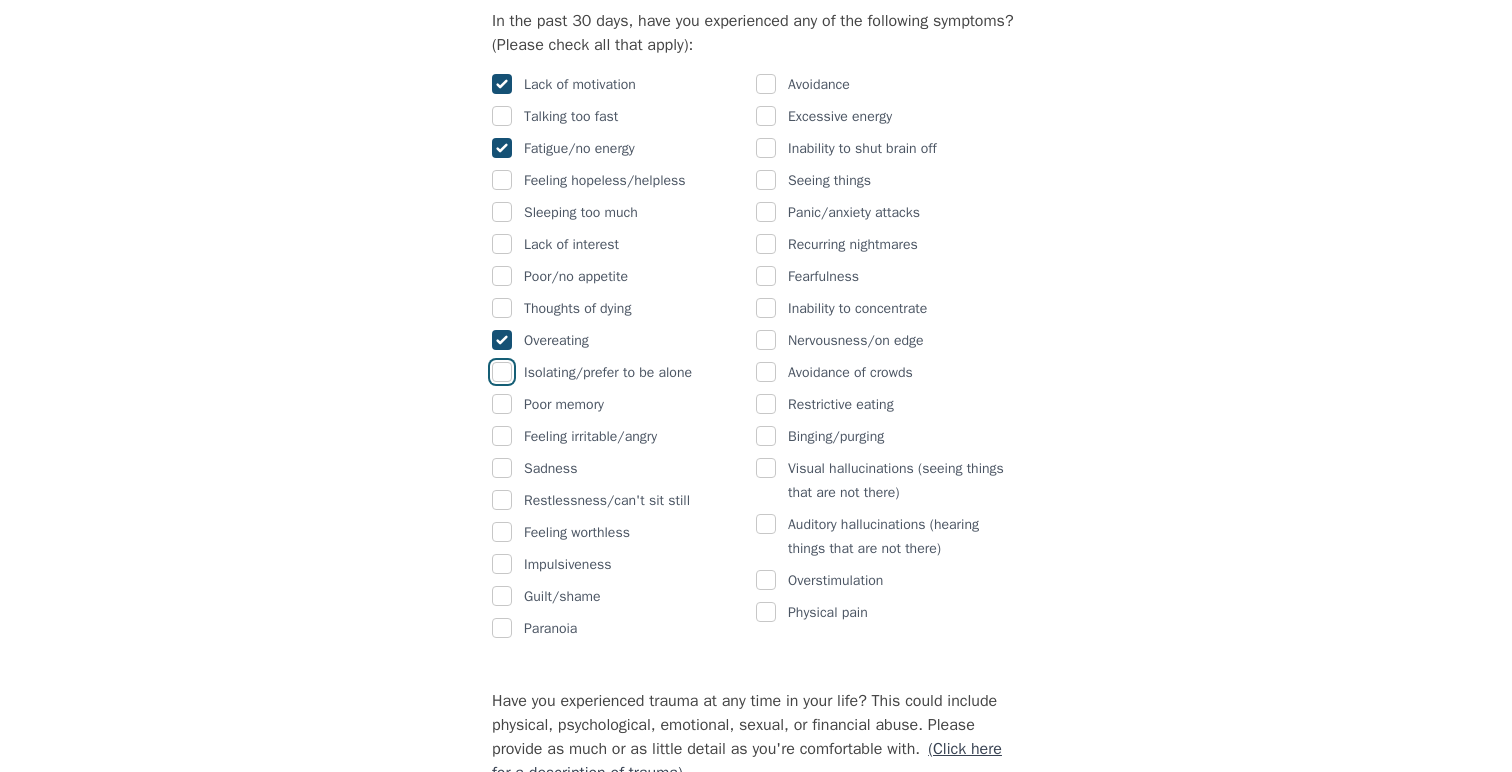 click at bounding box center (502, 372) 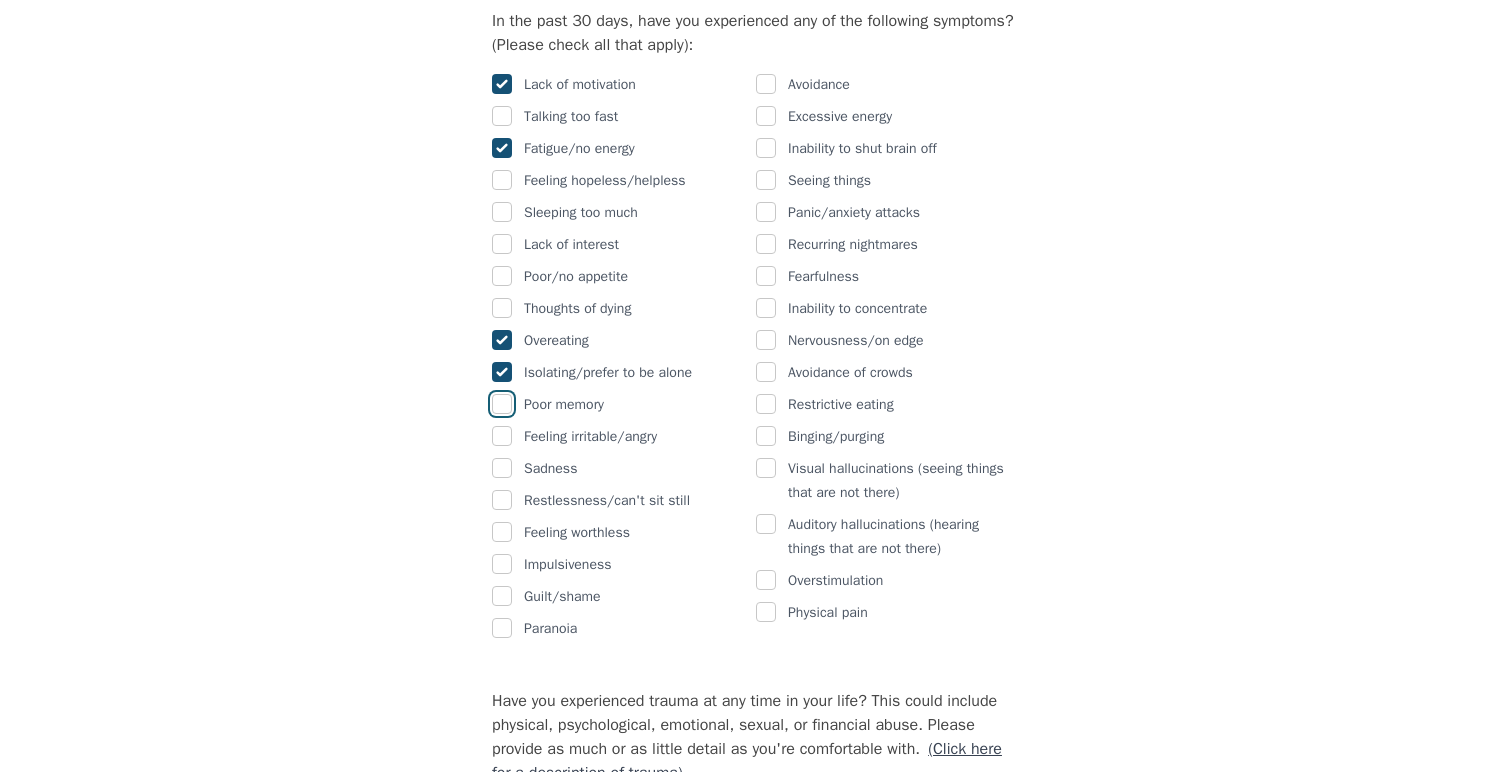 click at bounding box center (502, 404) 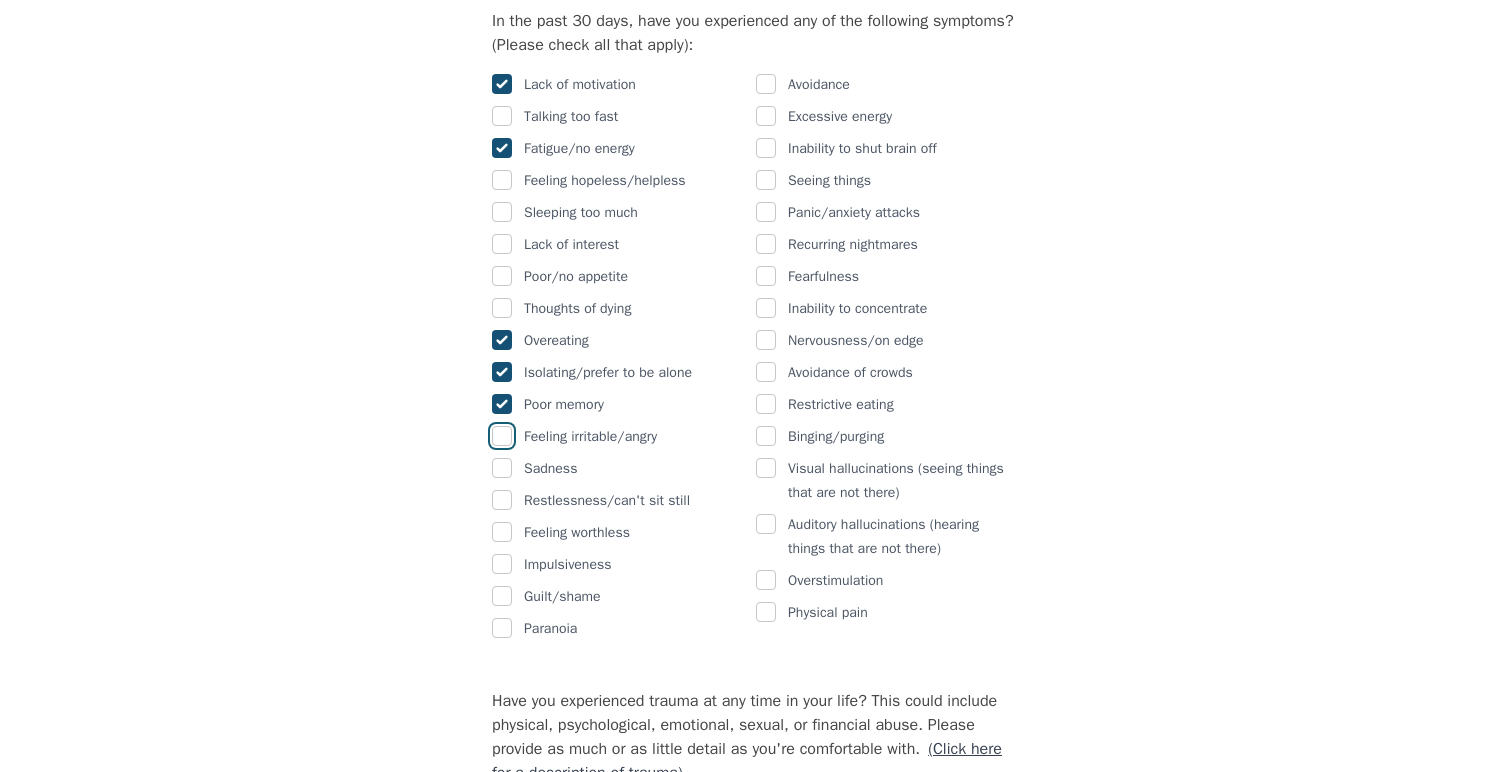 click at bounding box center [502, 436] 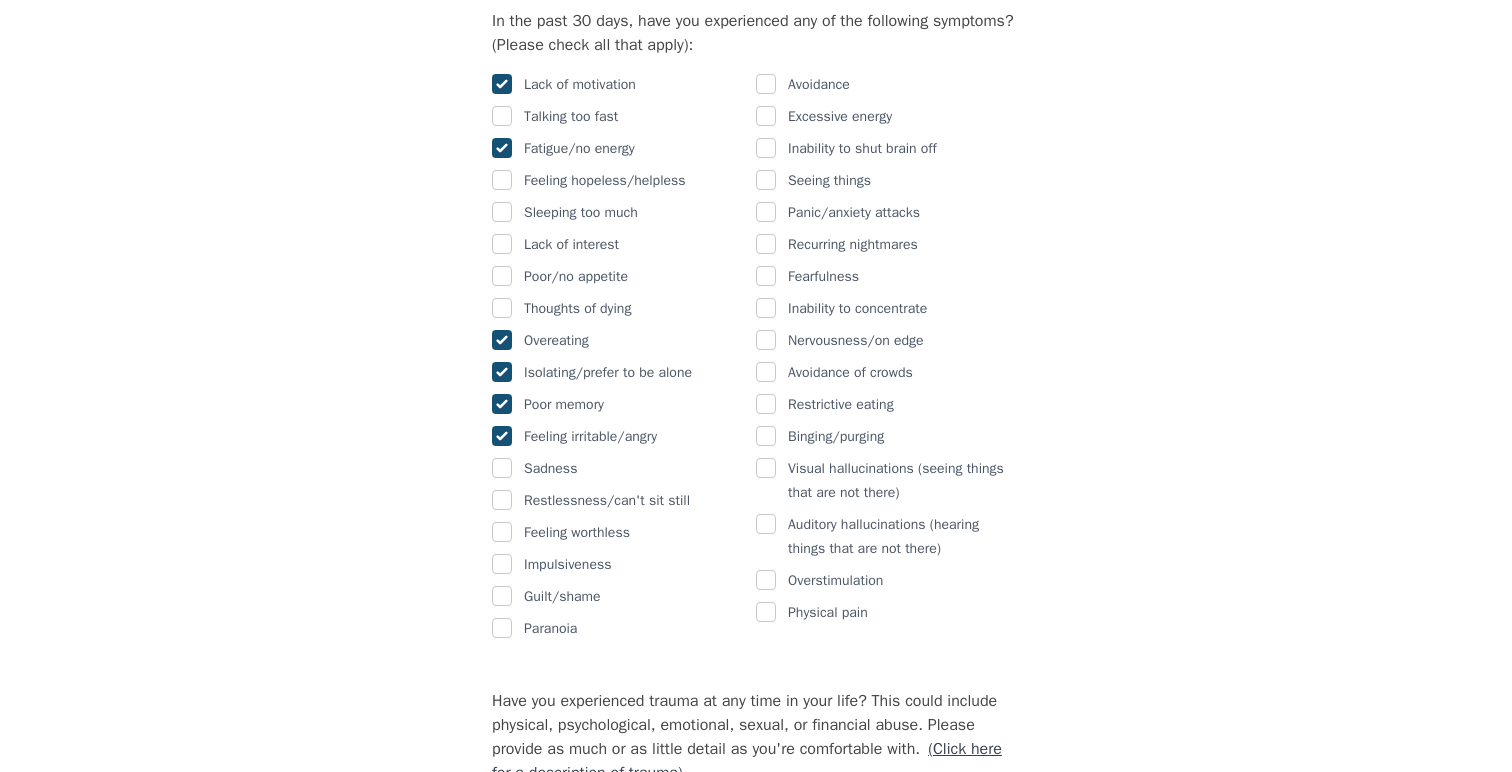 checkbox on "true" 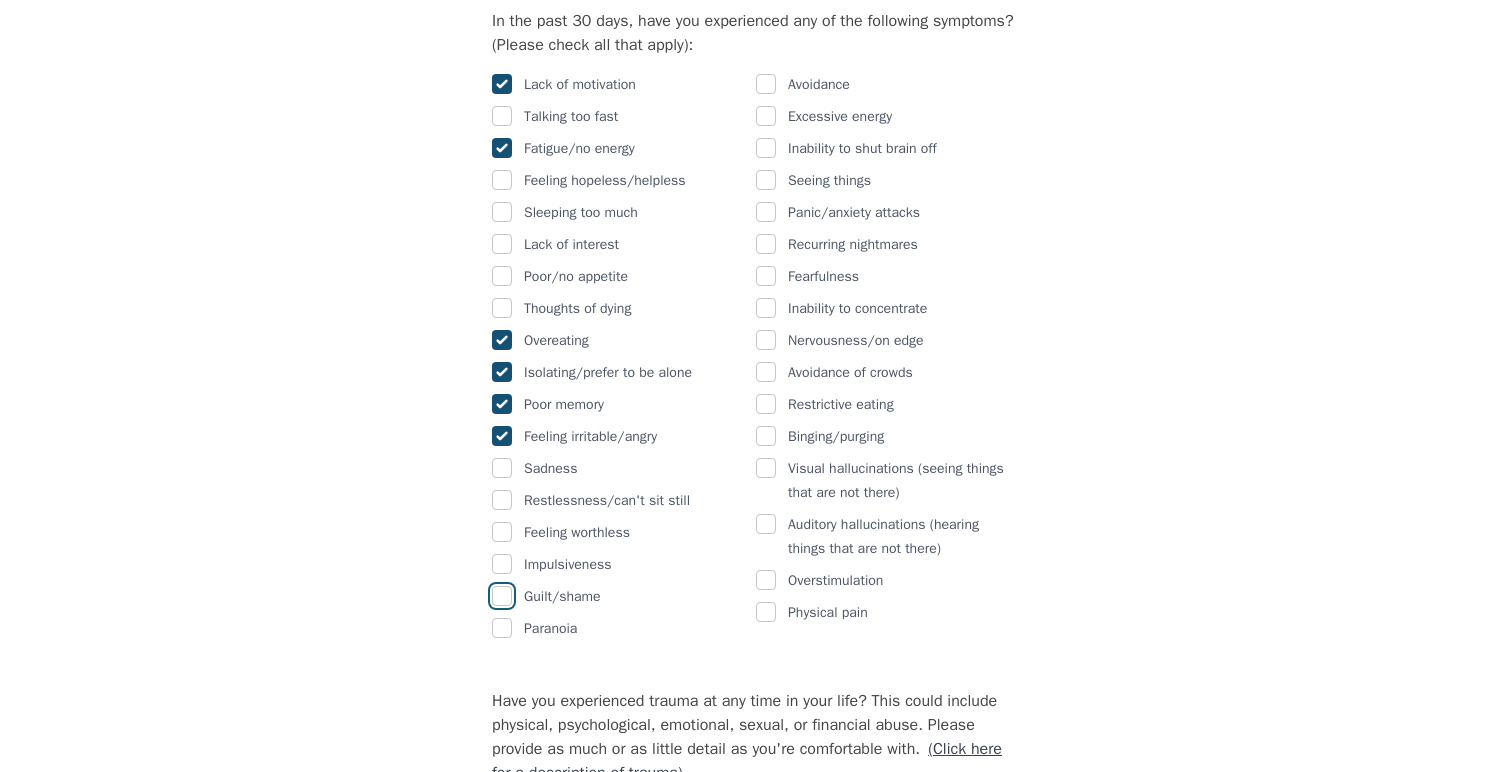 click at bounding box center [502, 596] 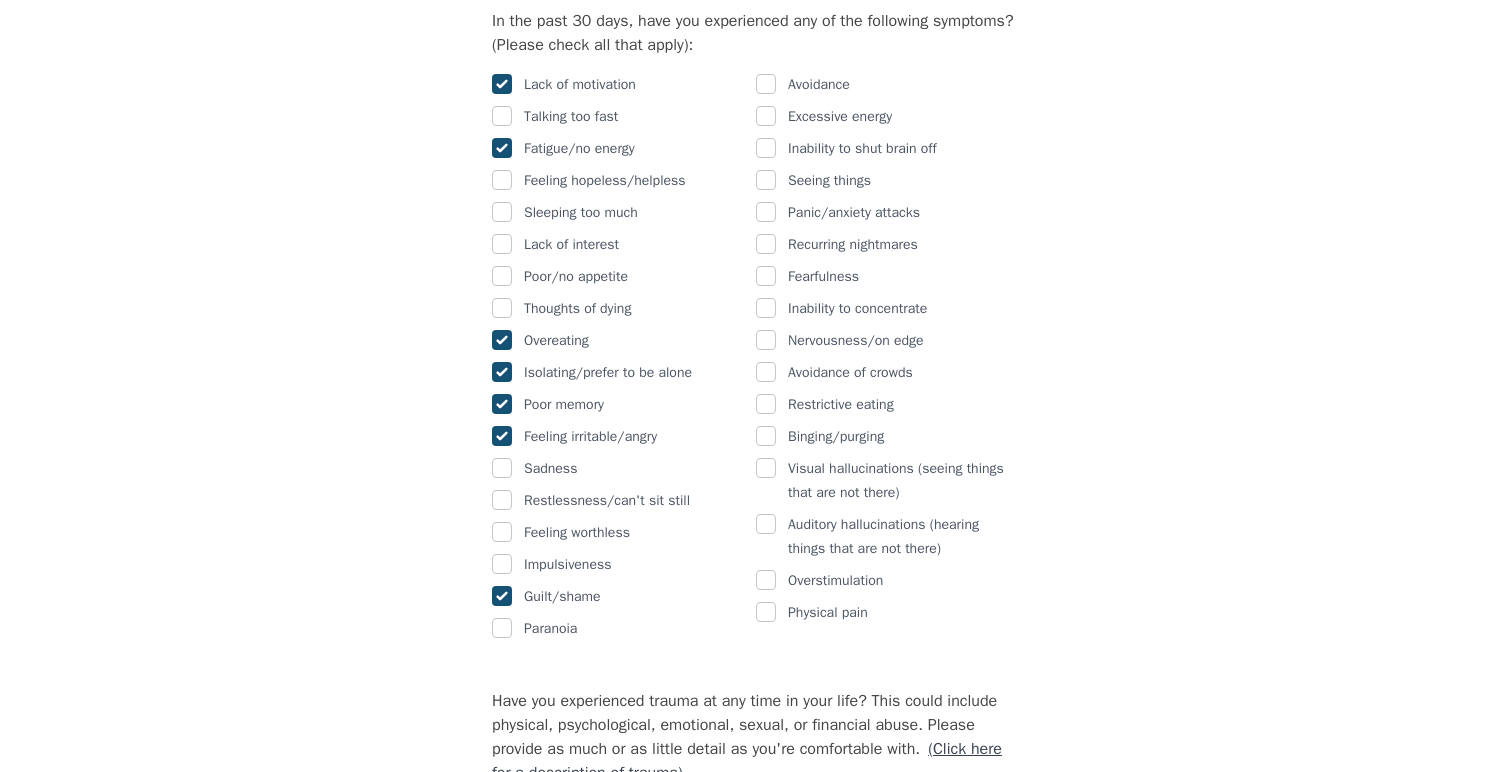 checkbox on "true" 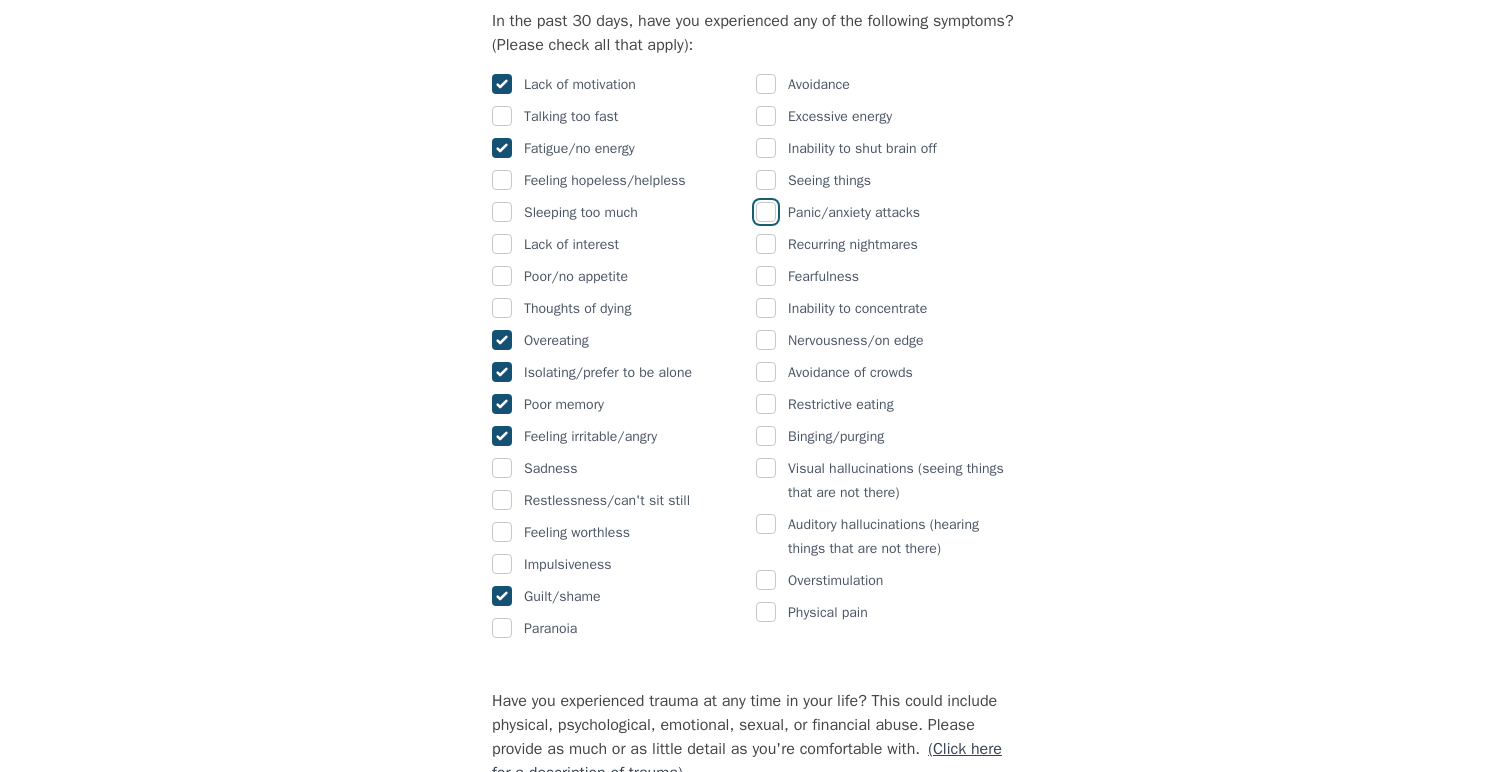 click at bounding box center [766, 212] 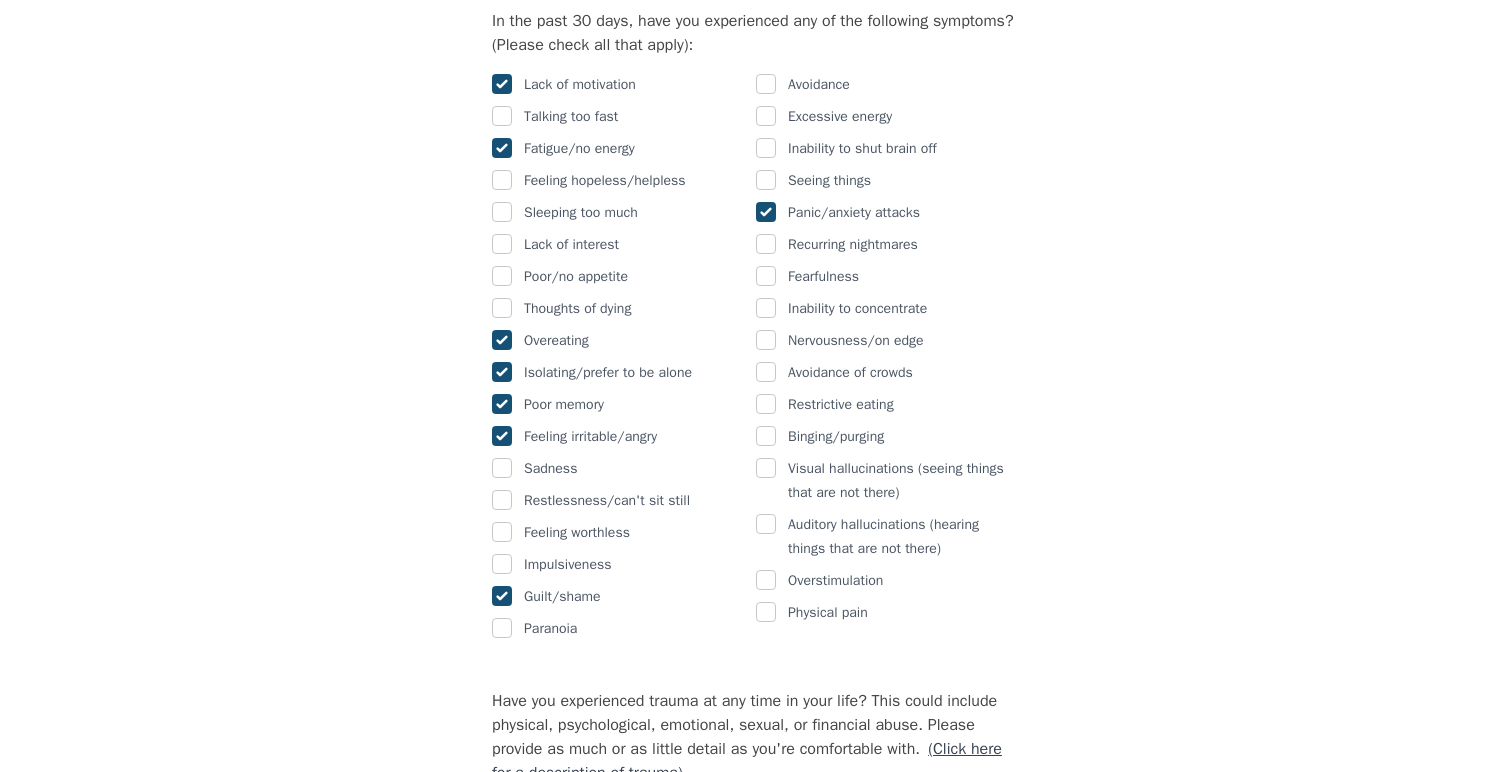 click at bounding box center [766, 212] 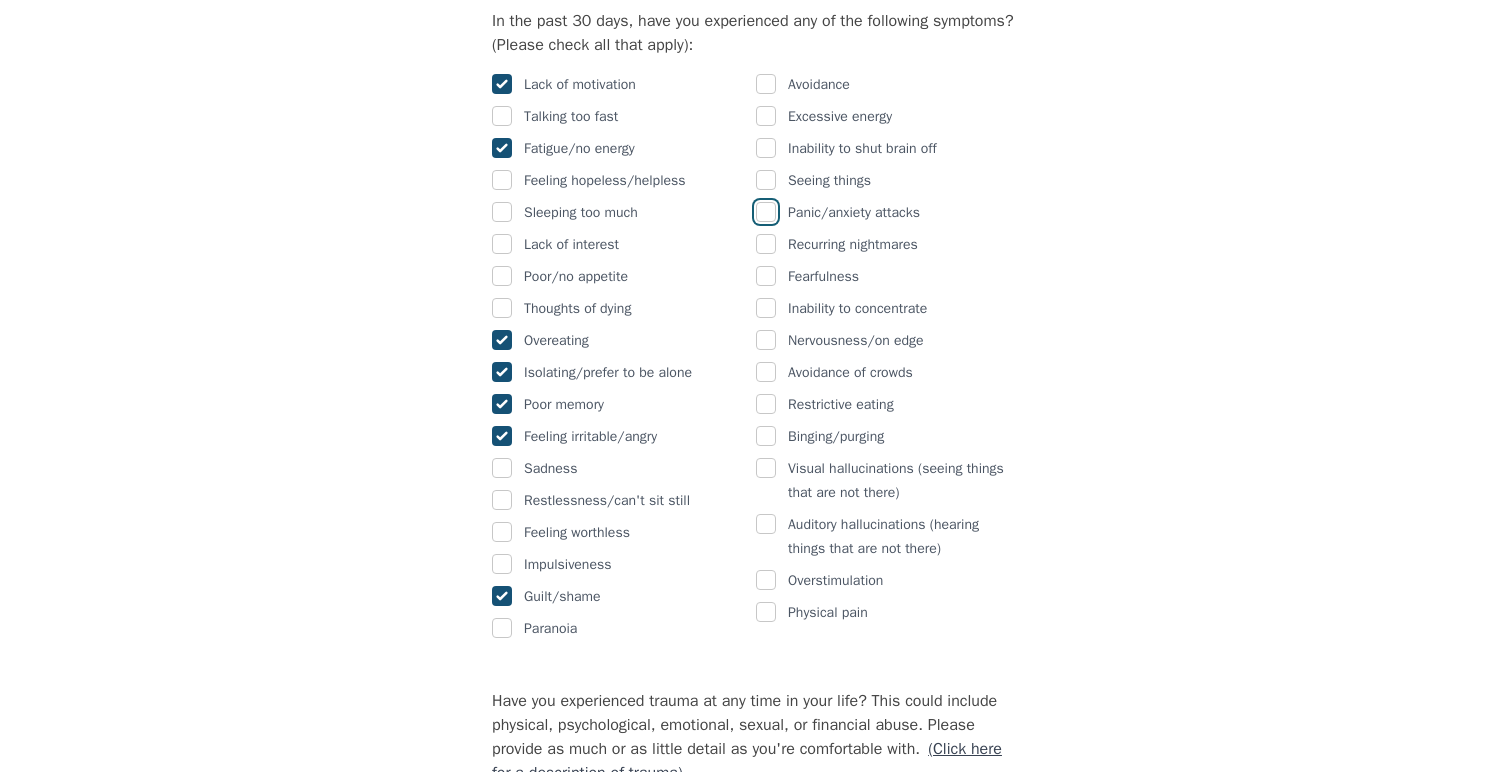 checkbox on "false" 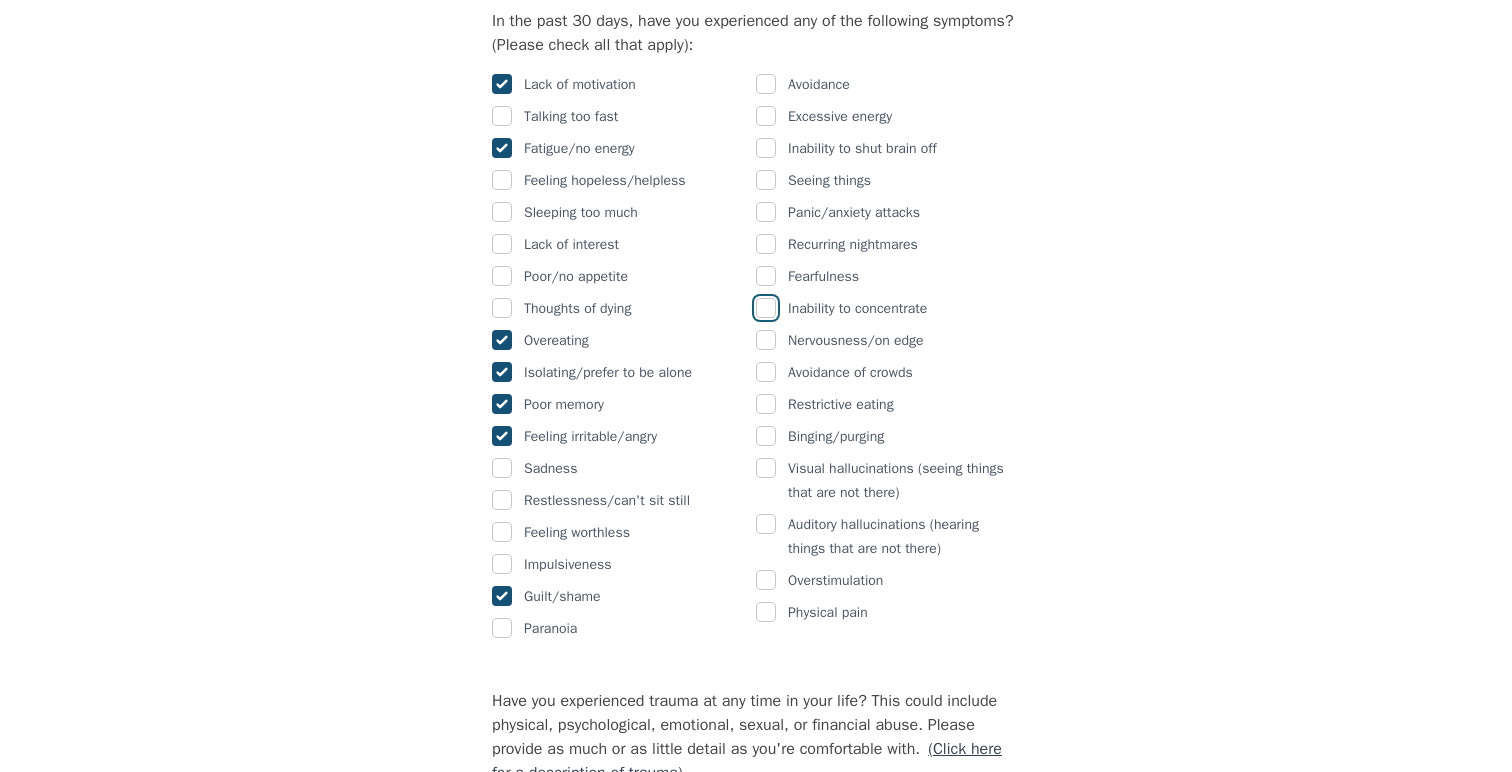 click at bounding box center [766, 308] 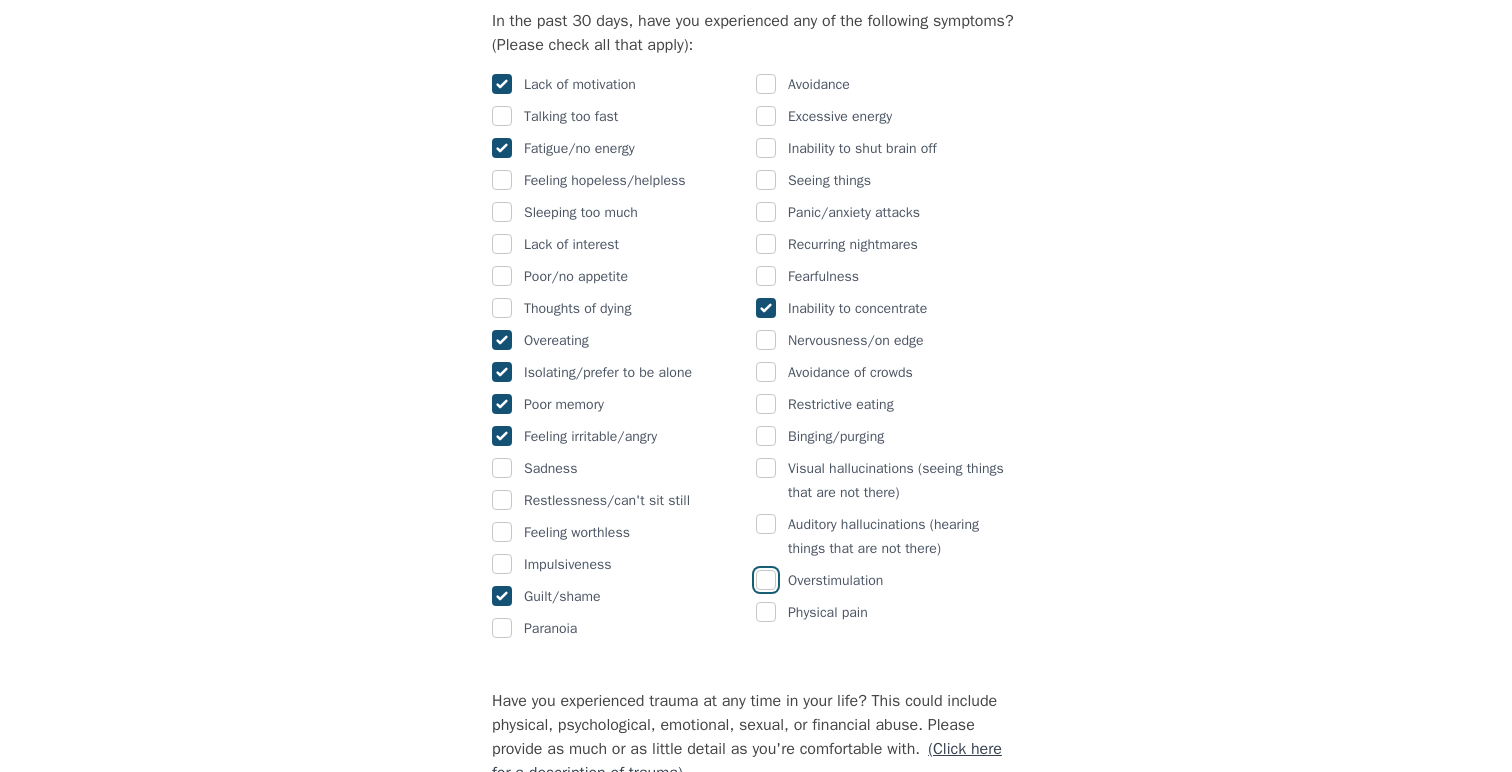 click at bounding box center [766, 580] 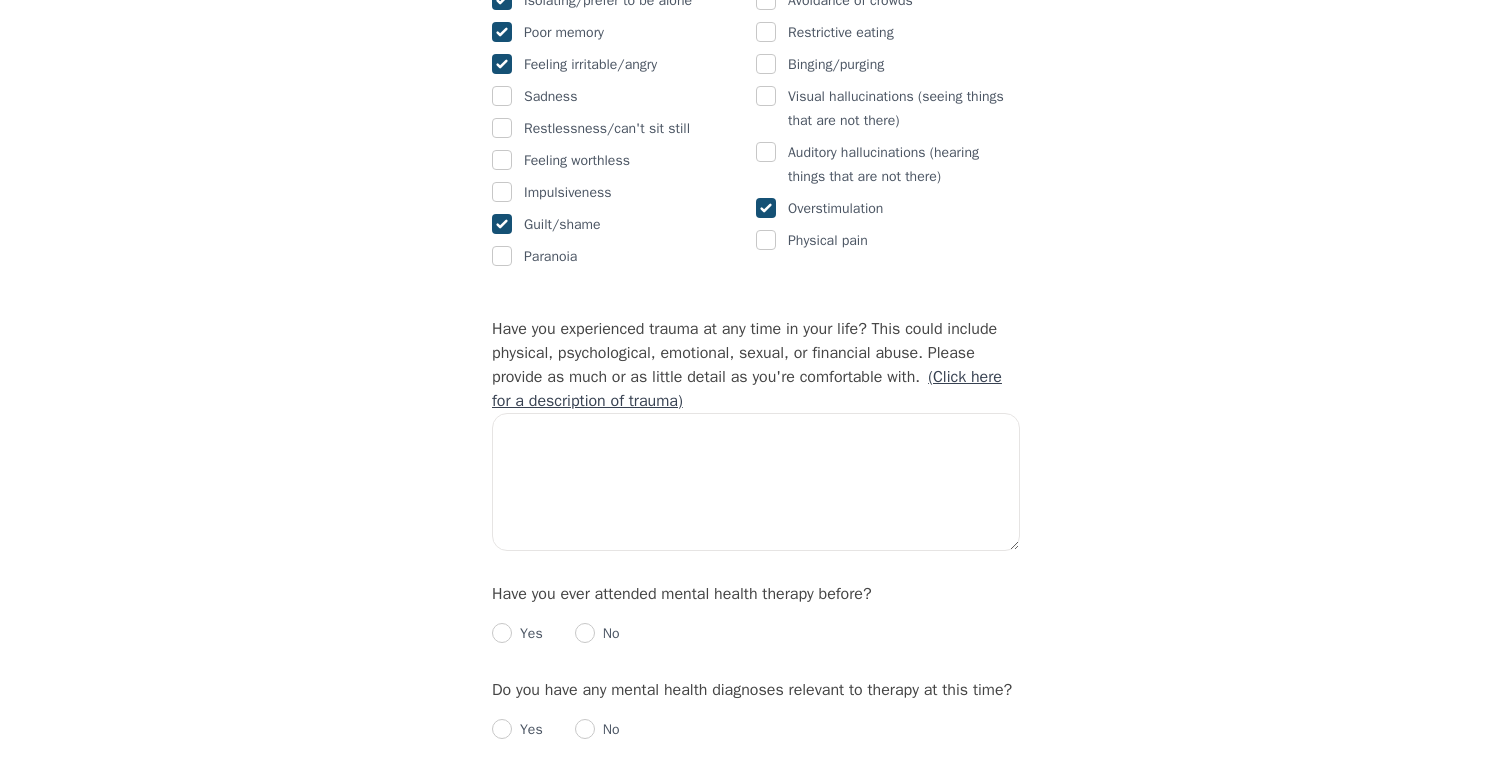 scroll, scrollTop: 1621, scrollLeft: 0, axis: vertical 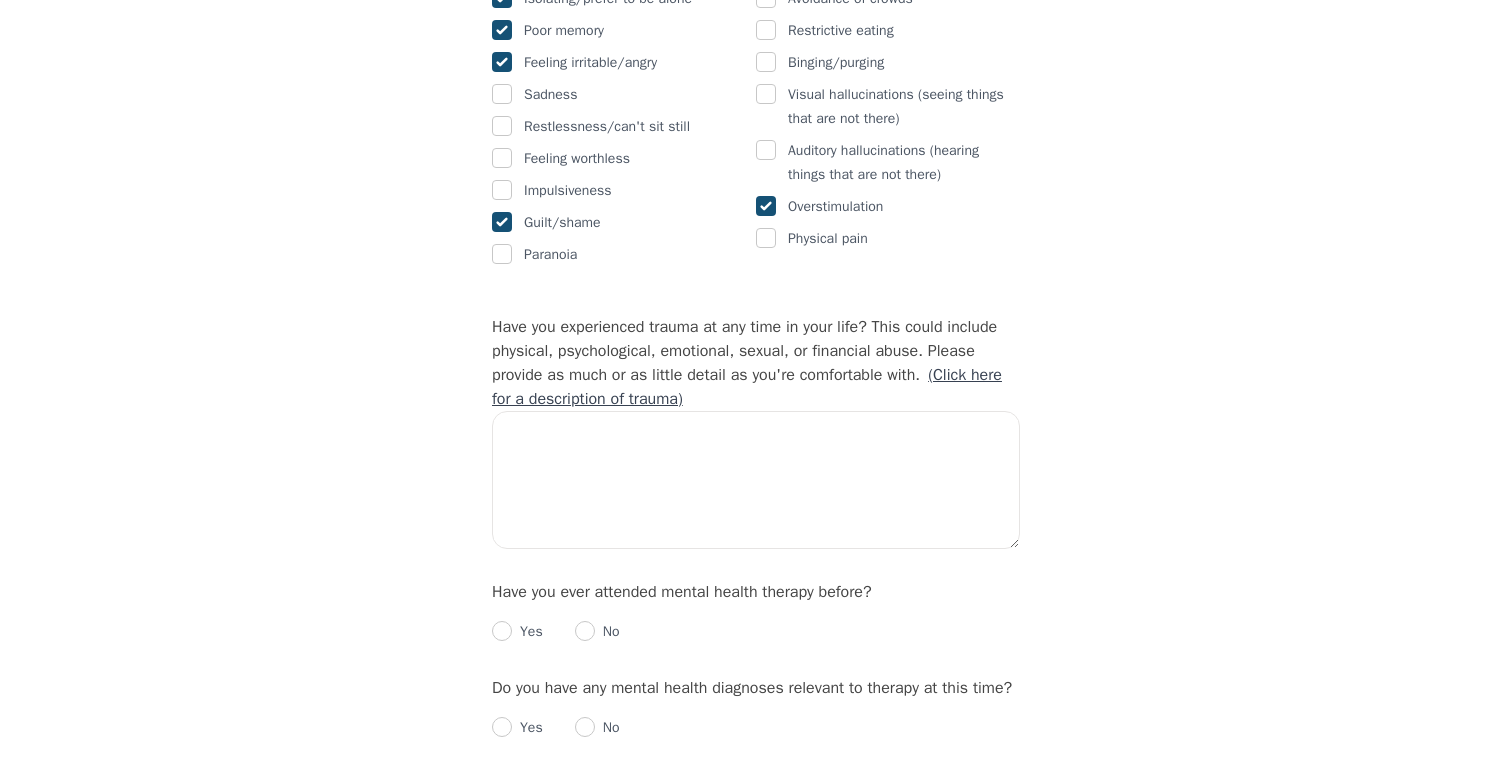 click on "(Click here for a description of trauma)" at bounding box center [747, 387] 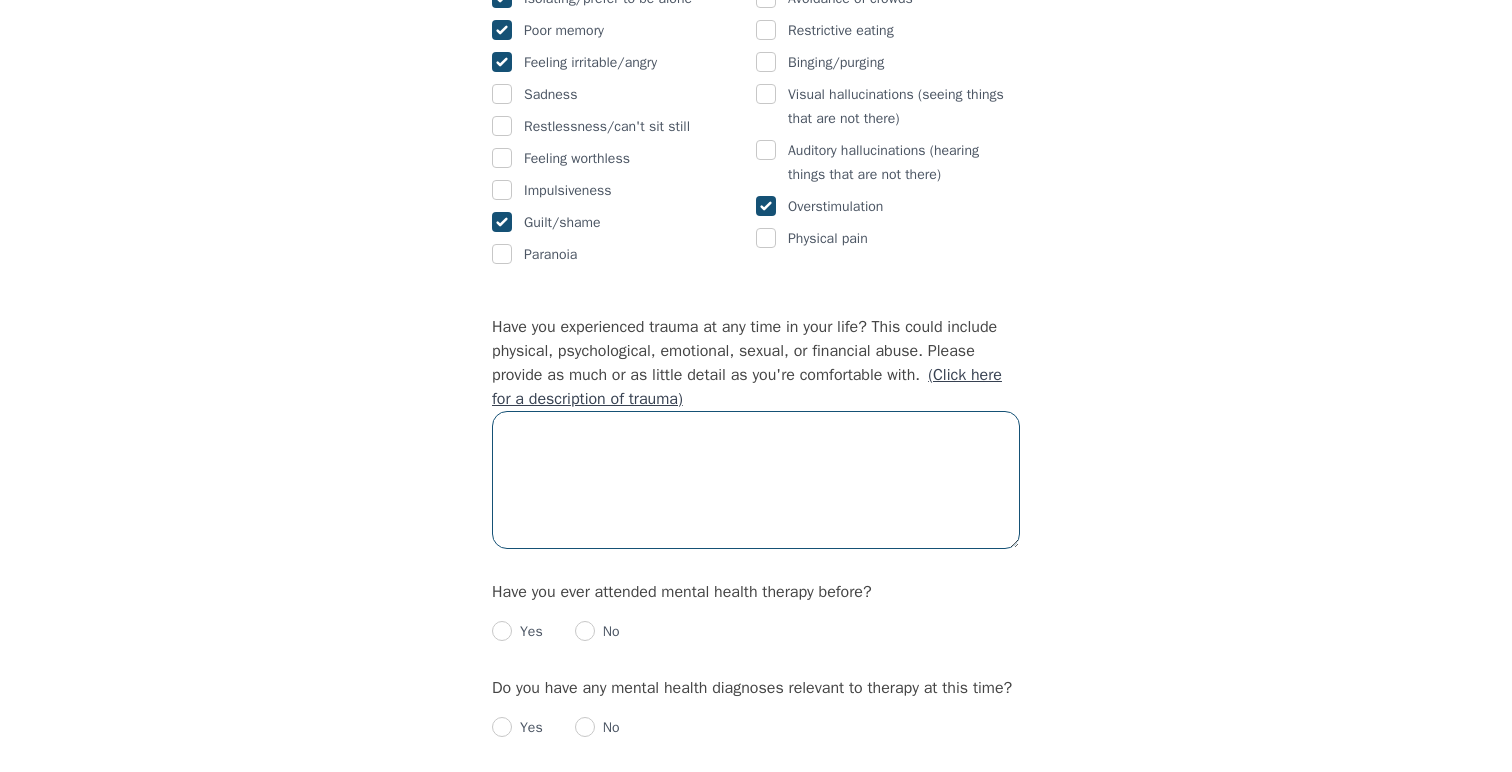 click at bounding box center (756, 480) 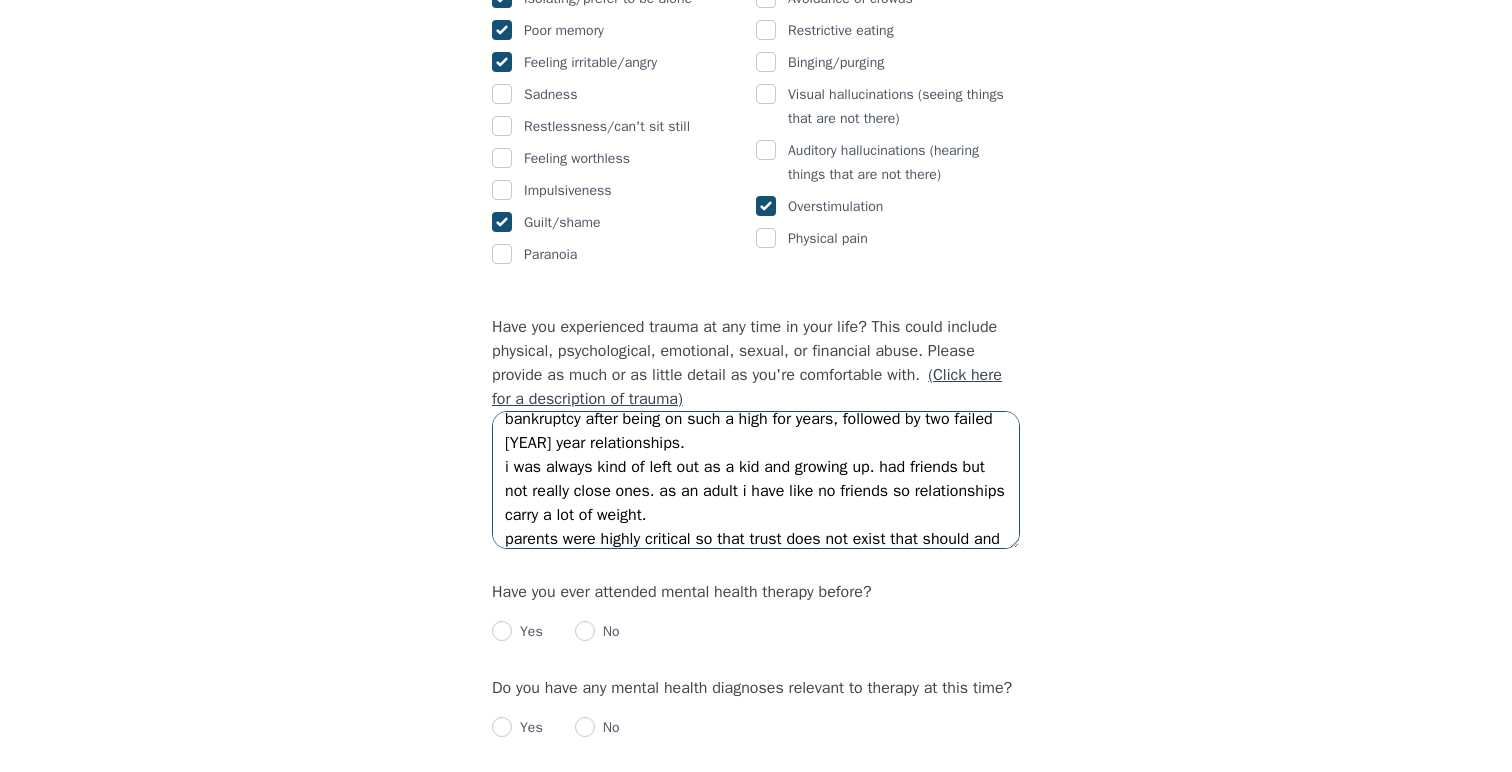 scroll, scrollTop: 109, scrollLeft: 0, axis: vertical 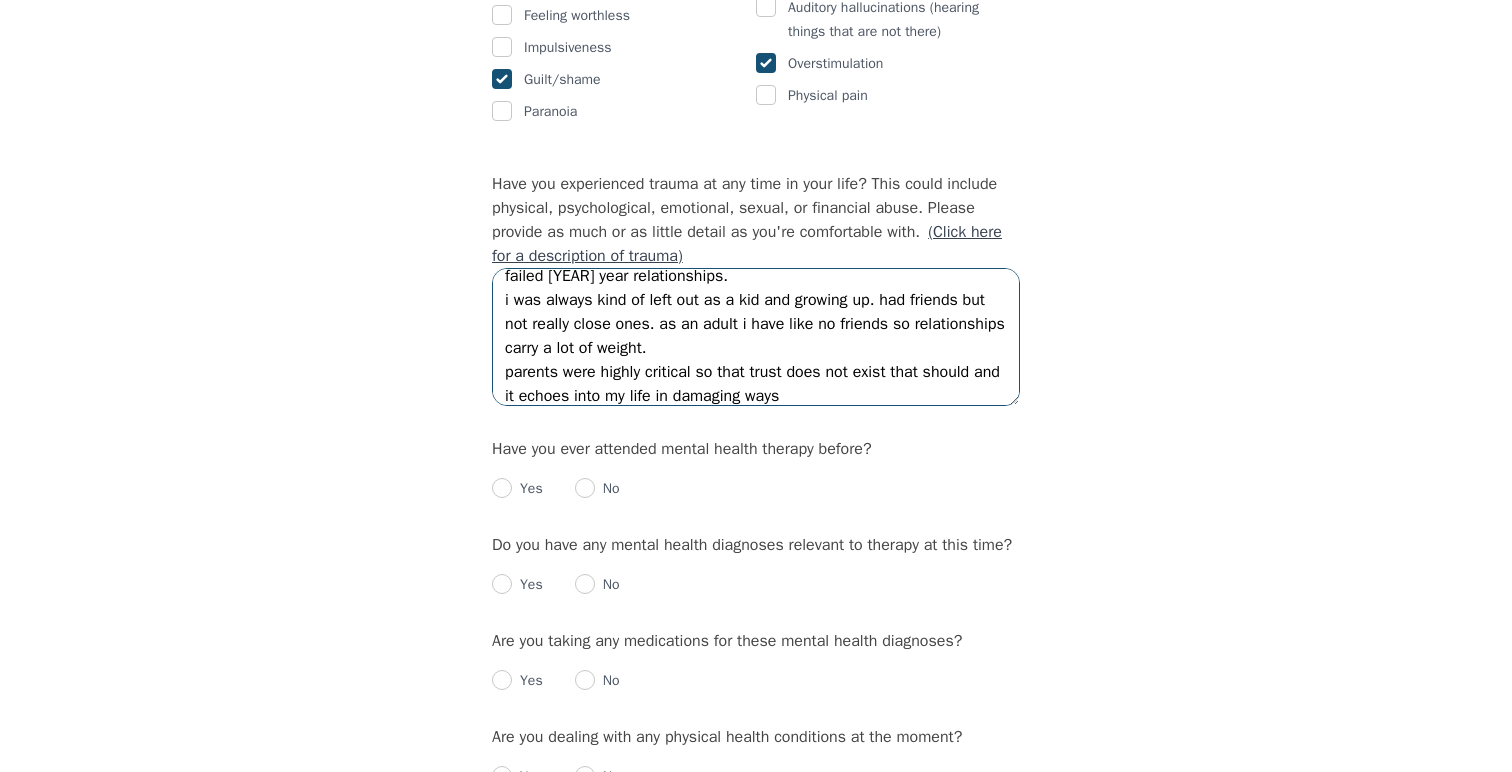 type on "i mean sure, yes - i had a boyfriend in my [AGE] who was emotionally abusive and gave me an [STD], i then lost my boutique in my [AGE] after believing i sold it at the last minute which caused me to have to file bankruptcy after being on such a high for years, followed by two failed [YEAR] year relationships.
i was always kind of left out as a kid and growing up. had friends but not really close ones. as an adult i have like no friends so relationships carry a lot of weight.
parents were highly critical so that trust does not exist that should and it echoes into my life in damaging ways" 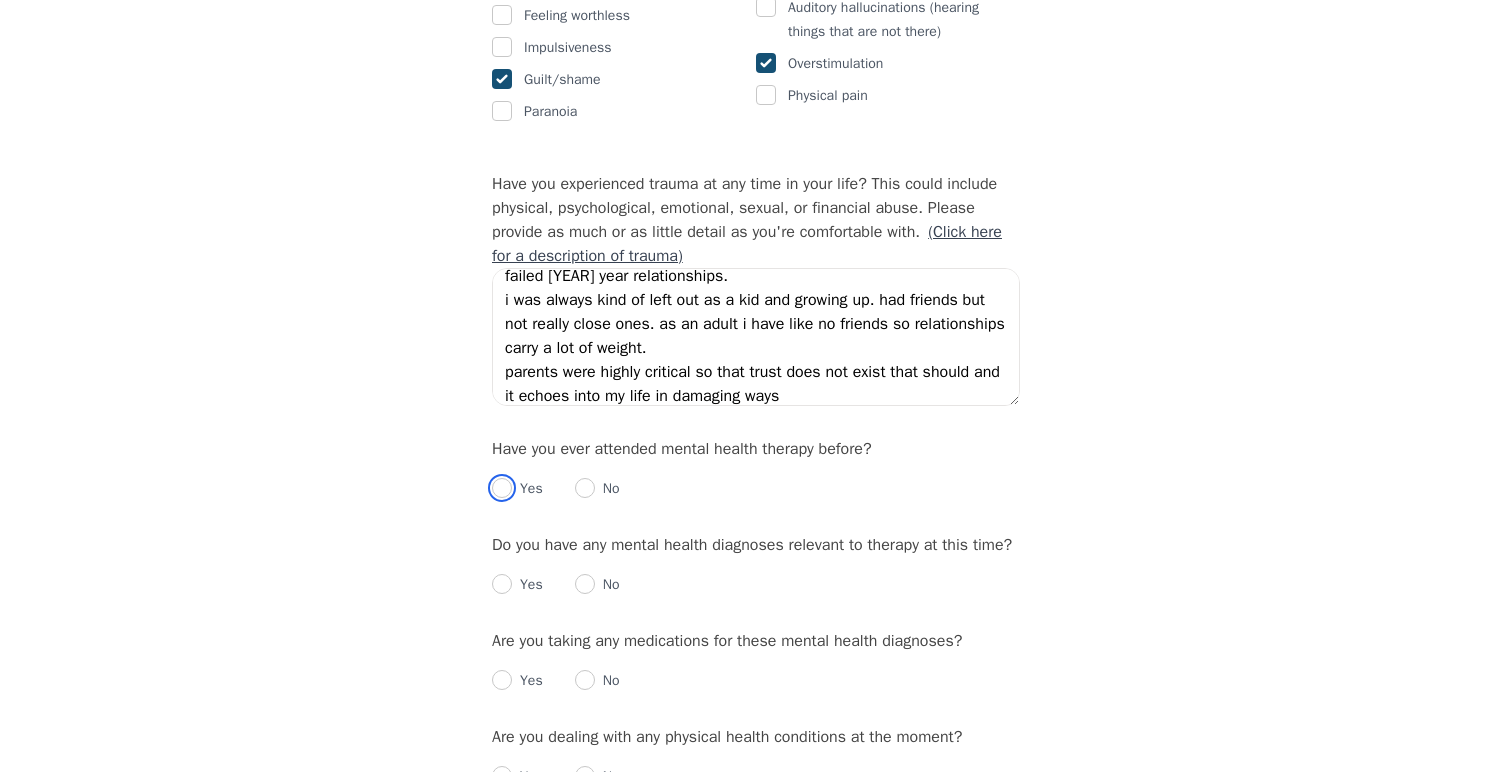 click at bounding box center (502, 488) 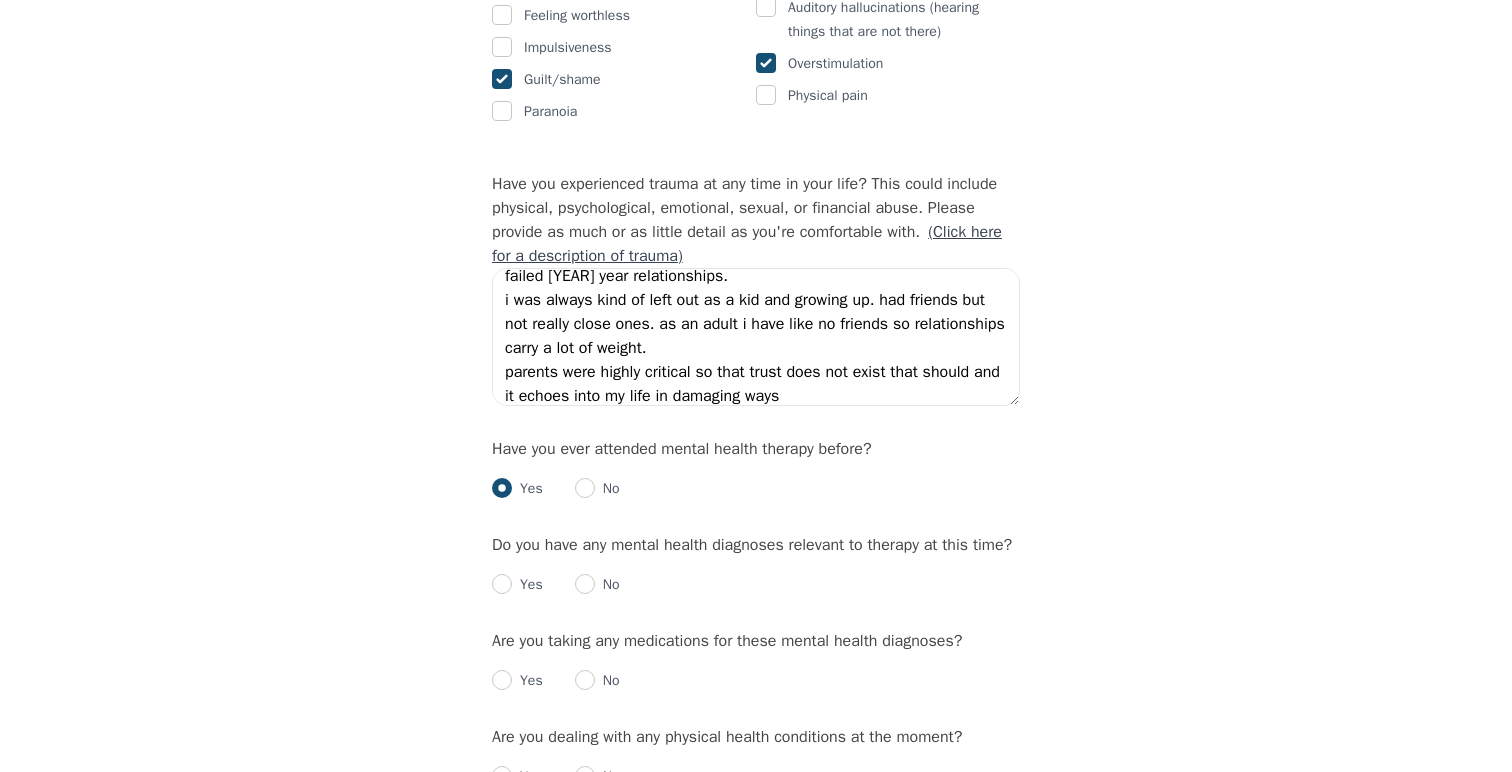 radio on "true" 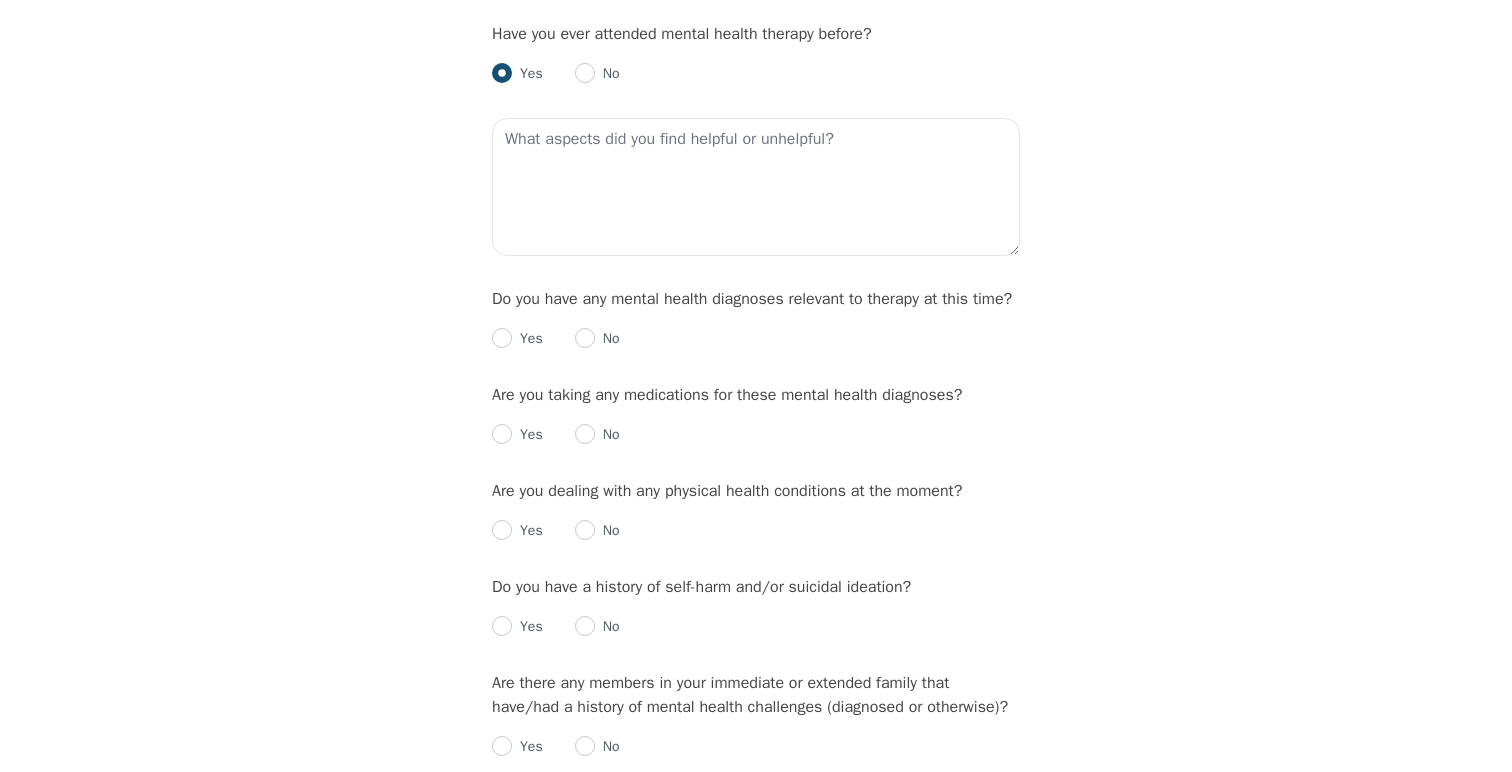 scroll, scrollTop: 2181, scrollLeft: 0, axis: vertical 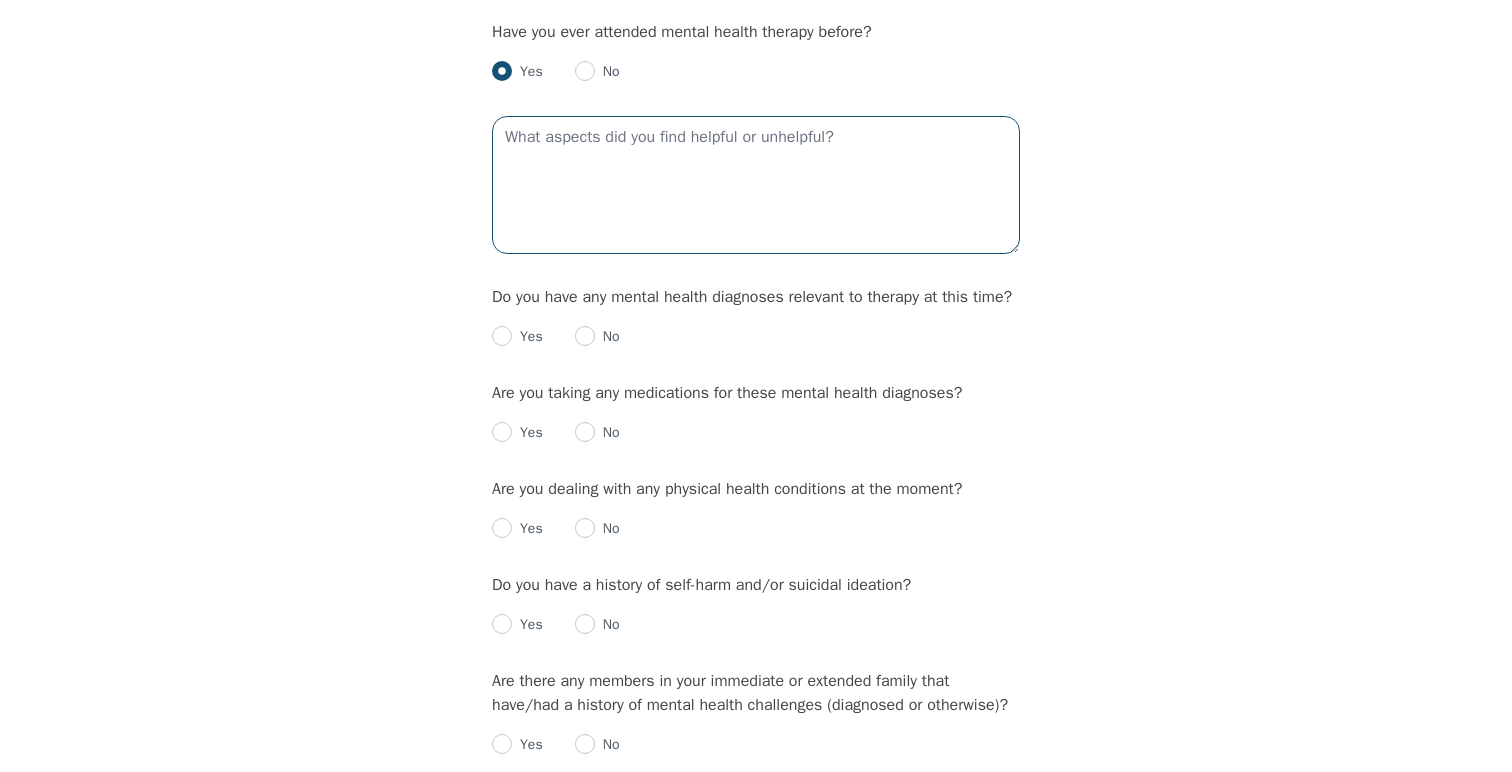 click at bounding box center [756, 185] 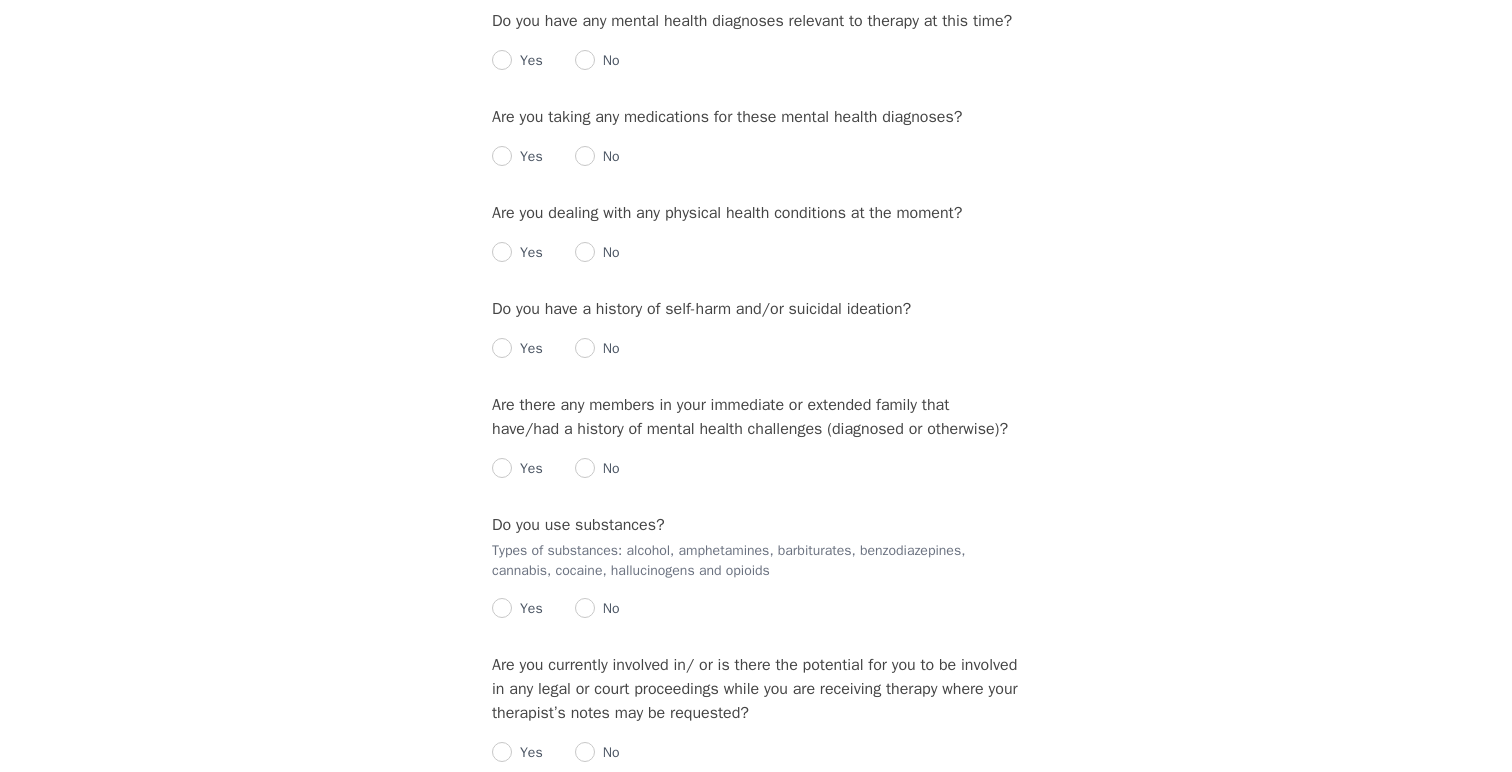 scroll, scrollTop: 2435, scrollLeft: 0, axis: vertical 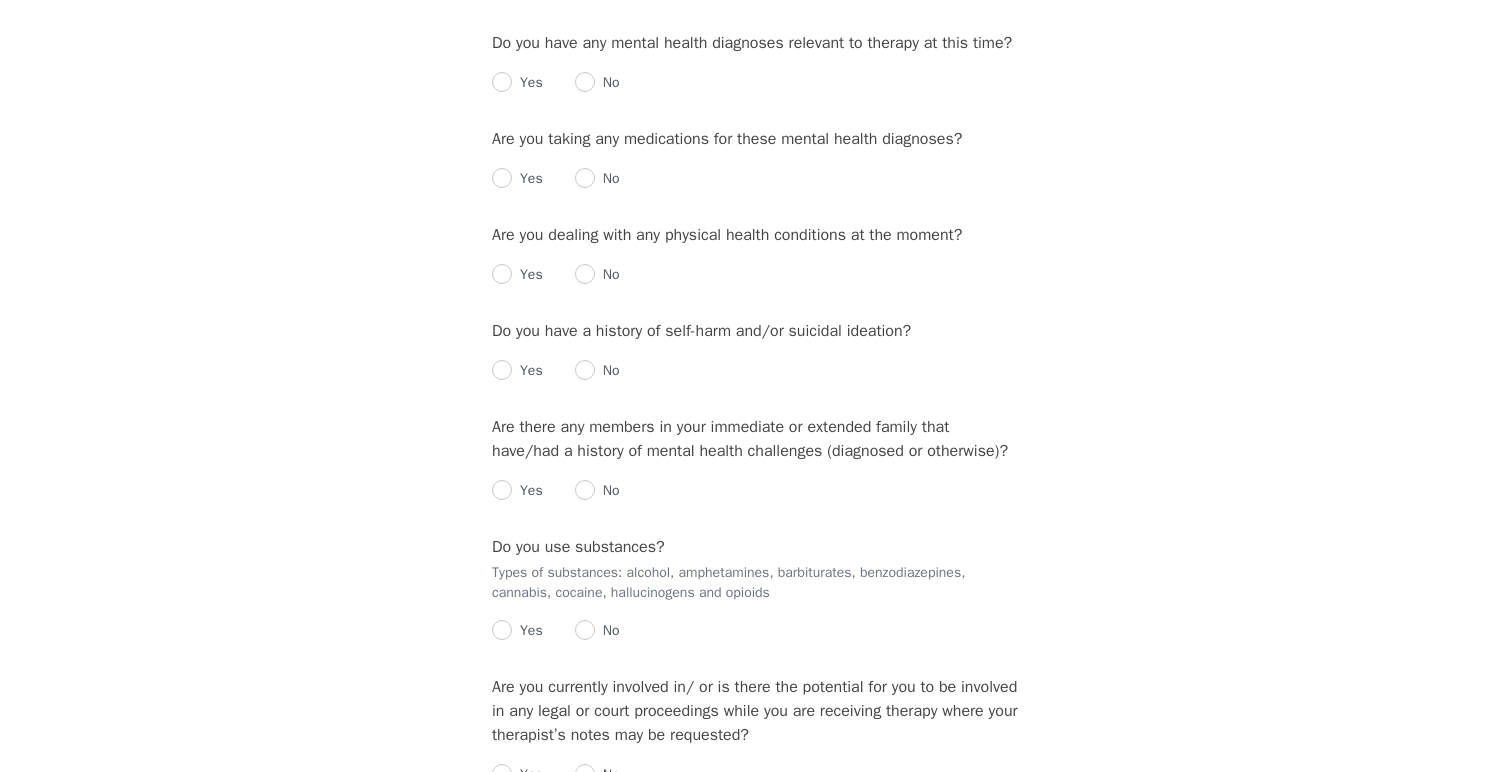 type on "perspective shifts, tools to help me stop behaviours or recognize them in the moments" 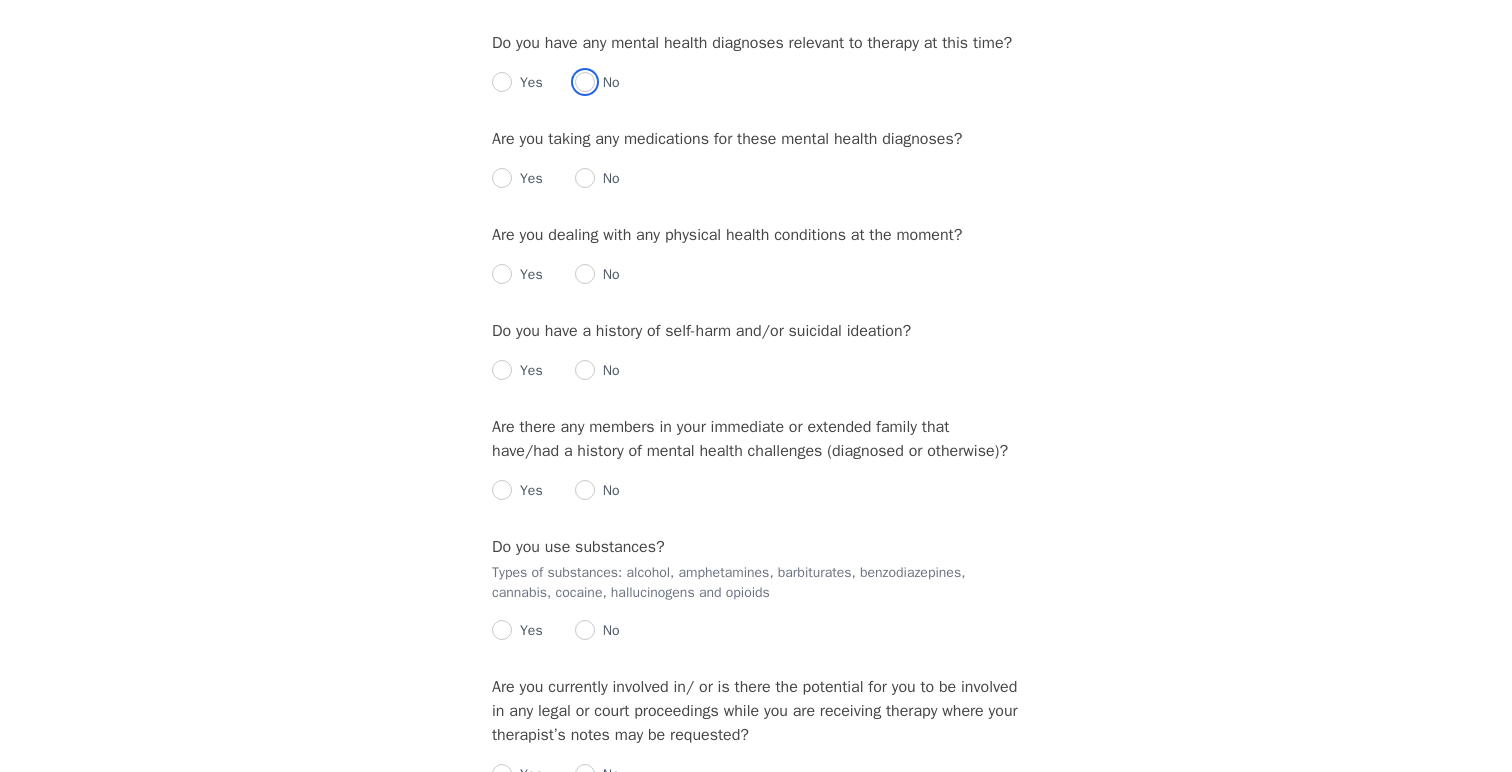 click at bounding box center [585, 82] 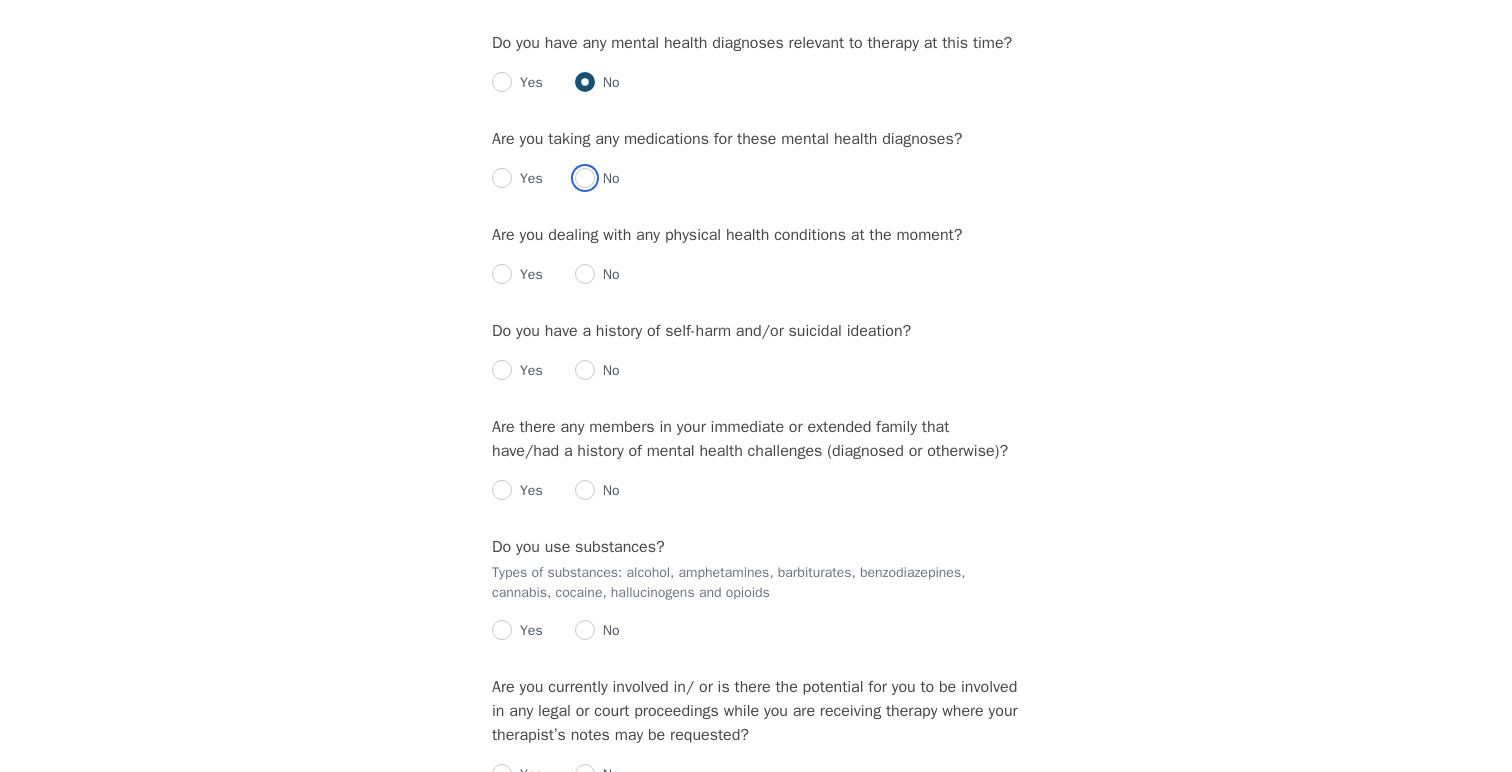 click at bounding box center (585, 178) 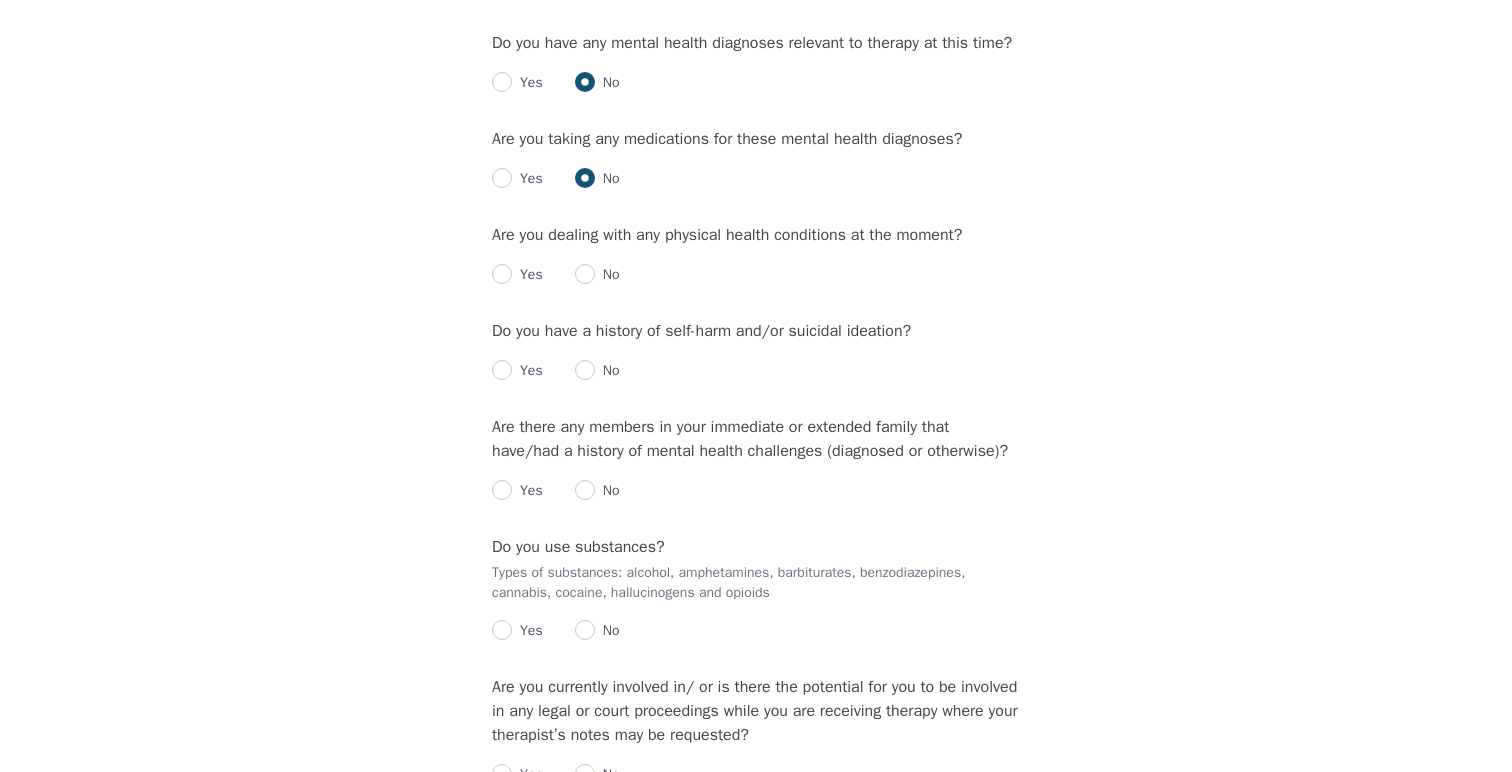 radio on "true" 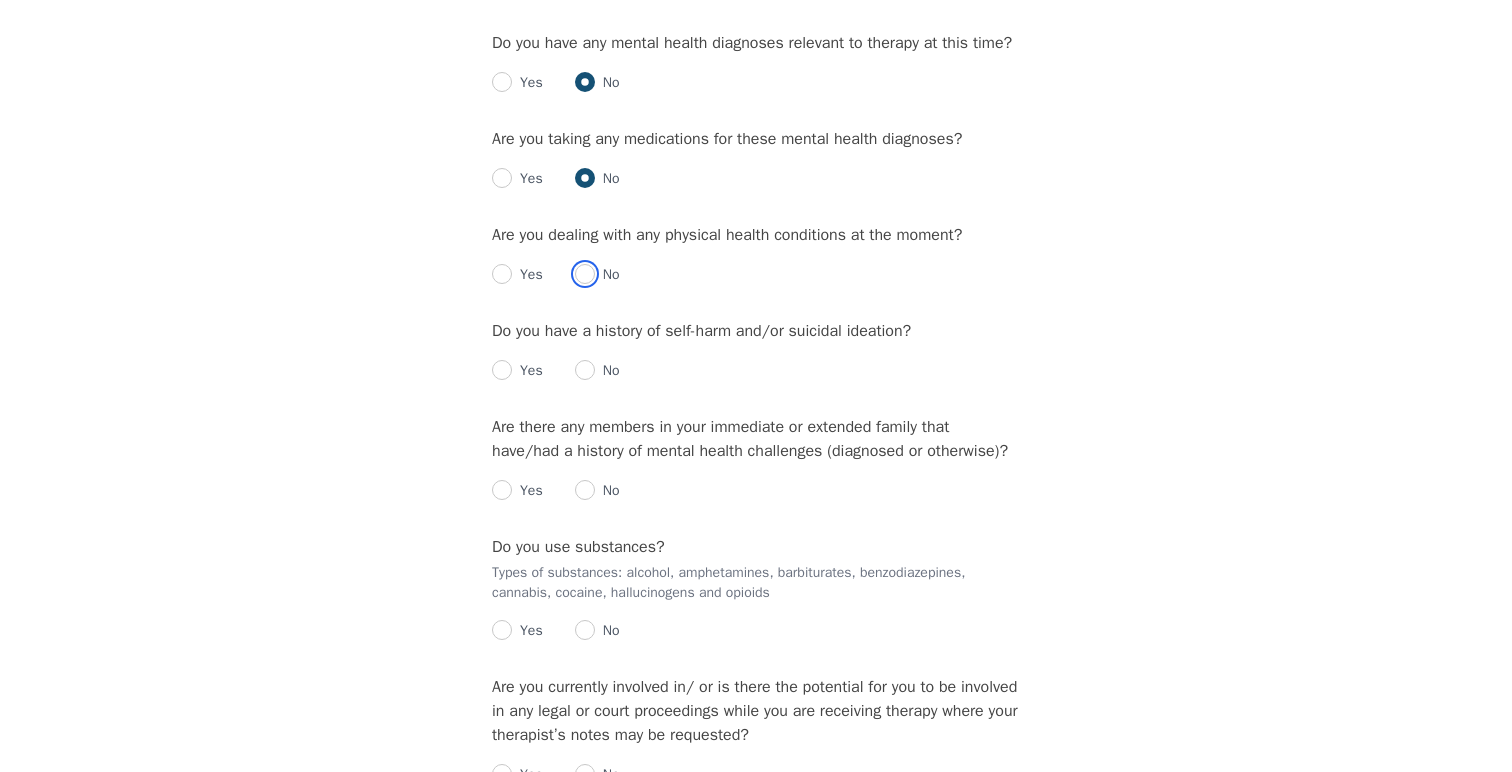 click at bounding box center (585, 274) 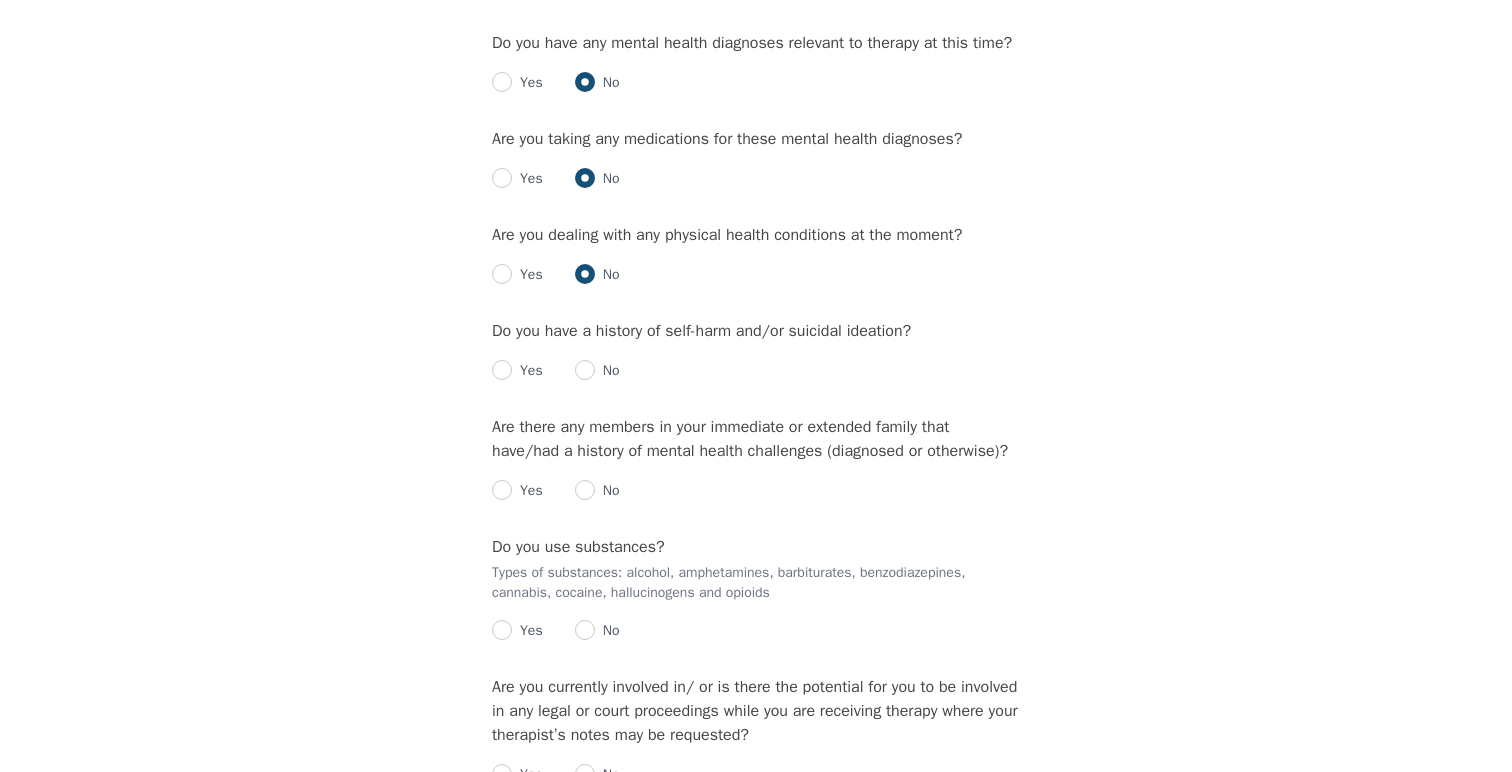 radio on "true" 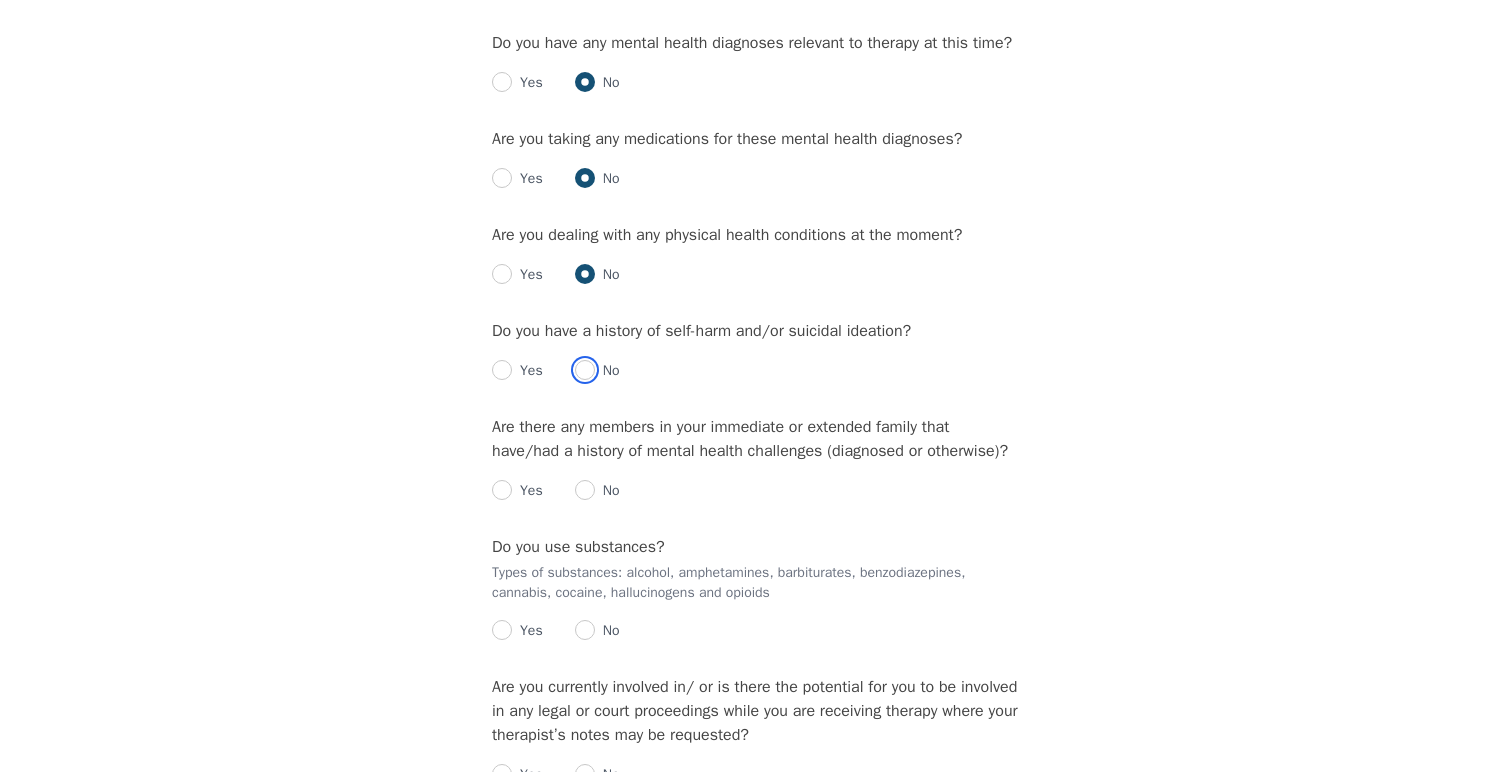 click at bounding box center (585, 370) 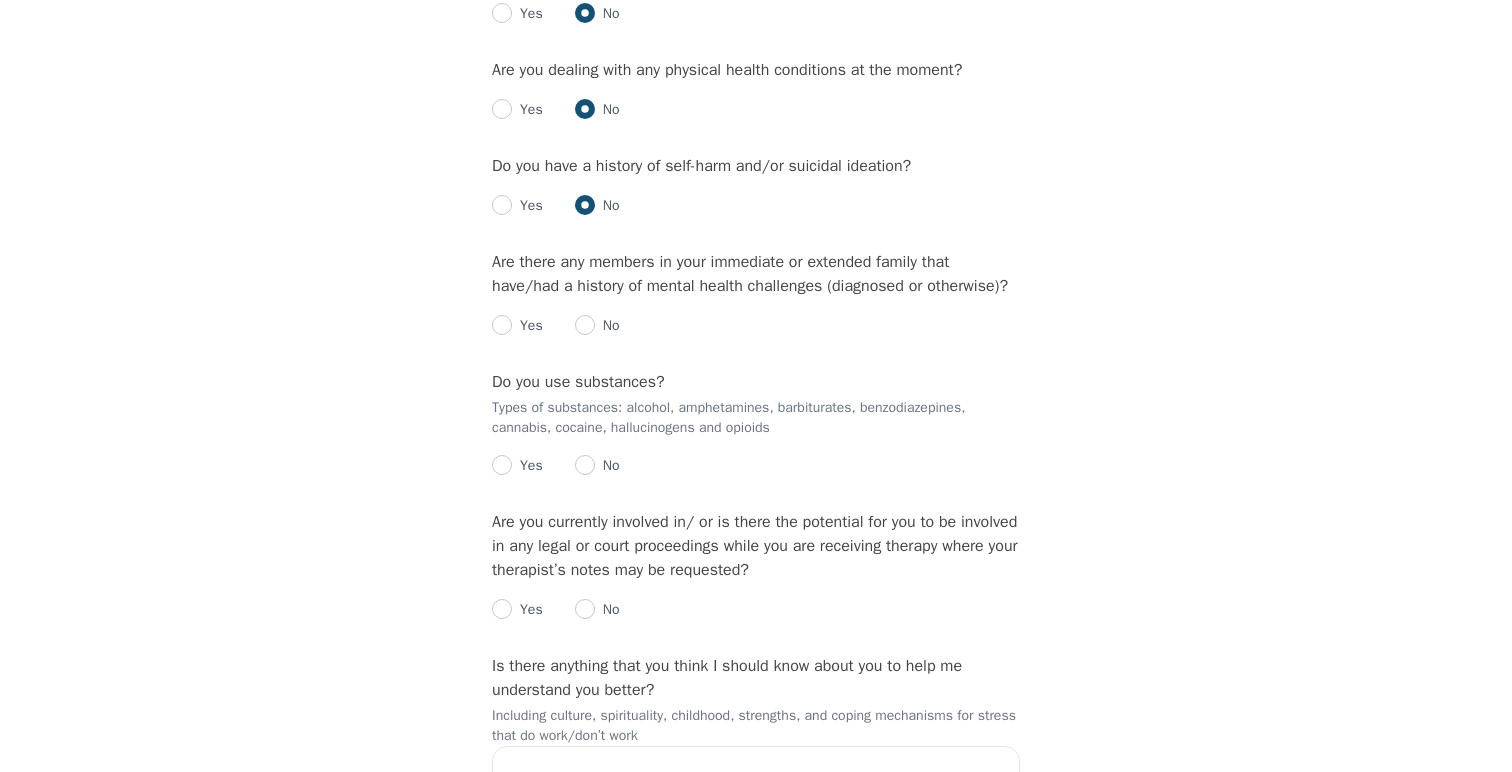 scroll, scrollTop: 2602, scrollLeft: 0, axis: vertical 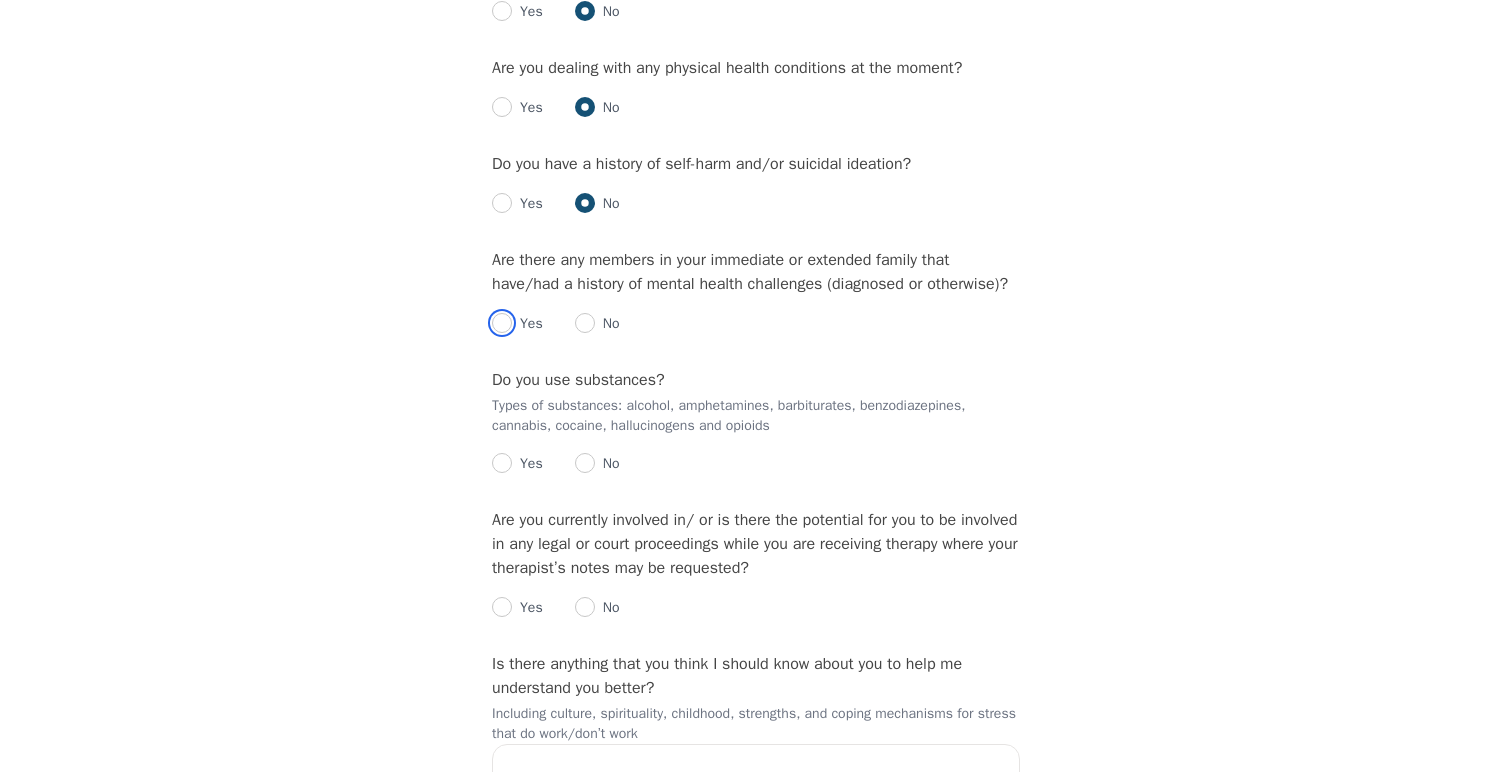 click at bounding box center (502, 323) 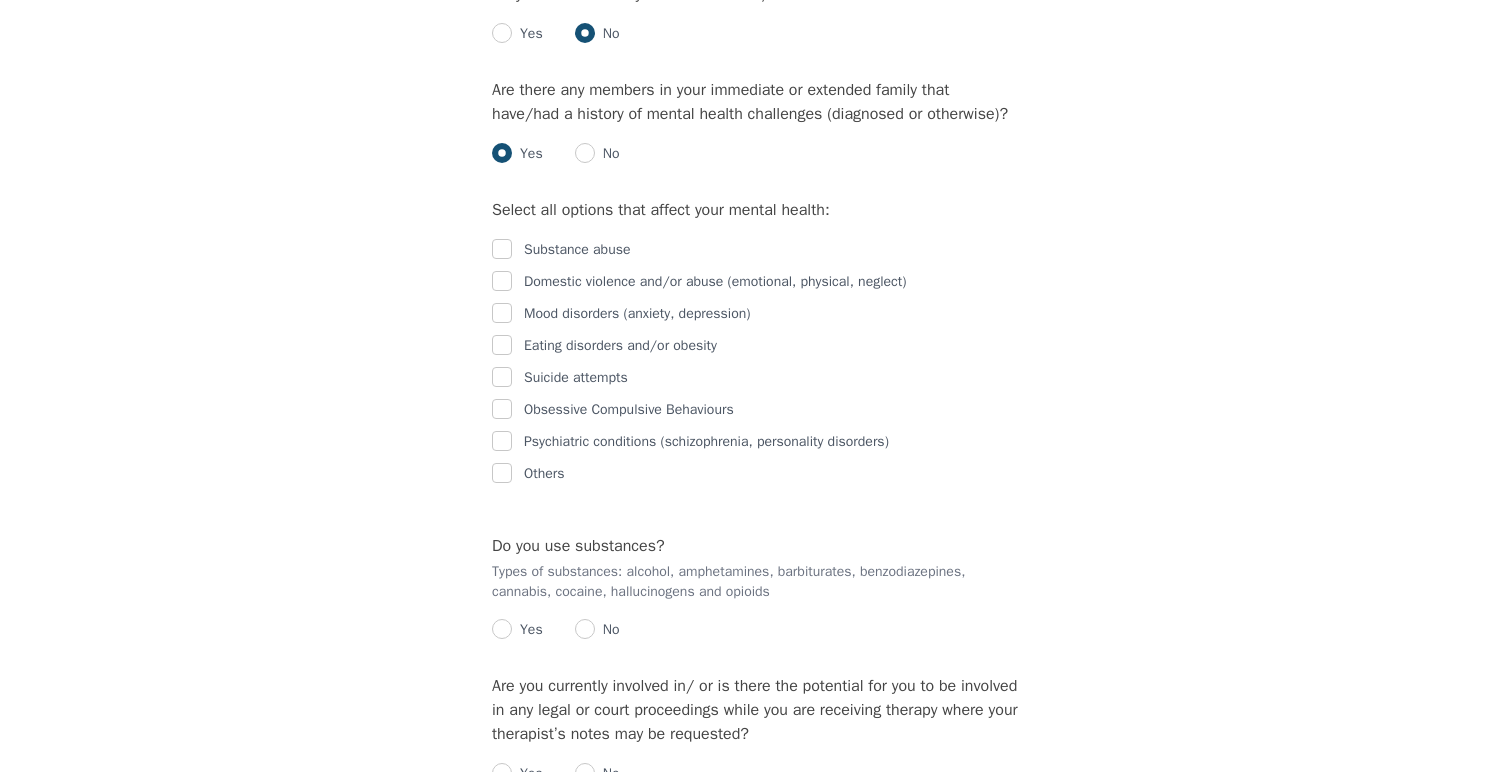 scroll, scrollTop: 2774, scrollLeft: 0, axis: vertical 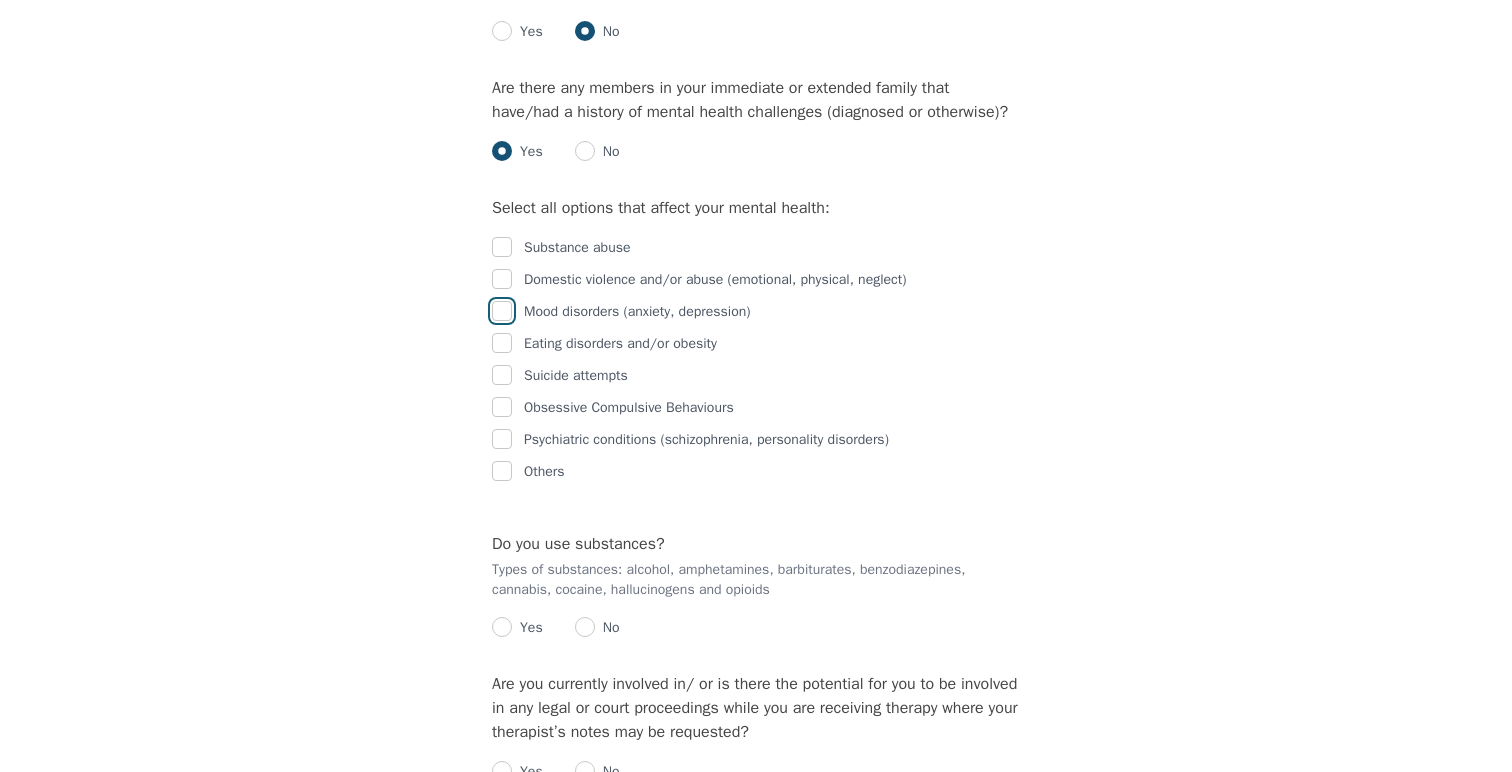 click at bounding box center [502, 311] 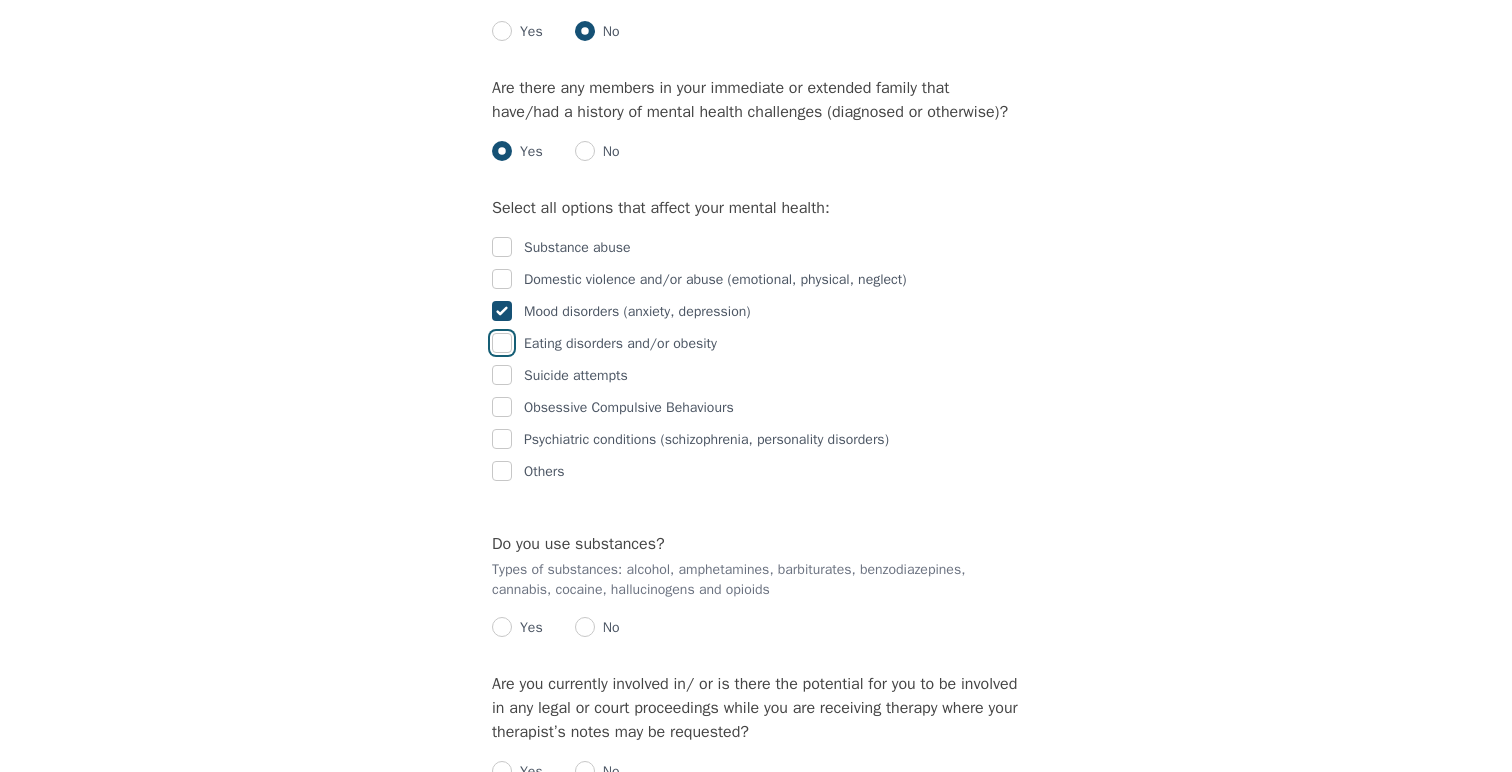 click at bounding box center [502, 343] 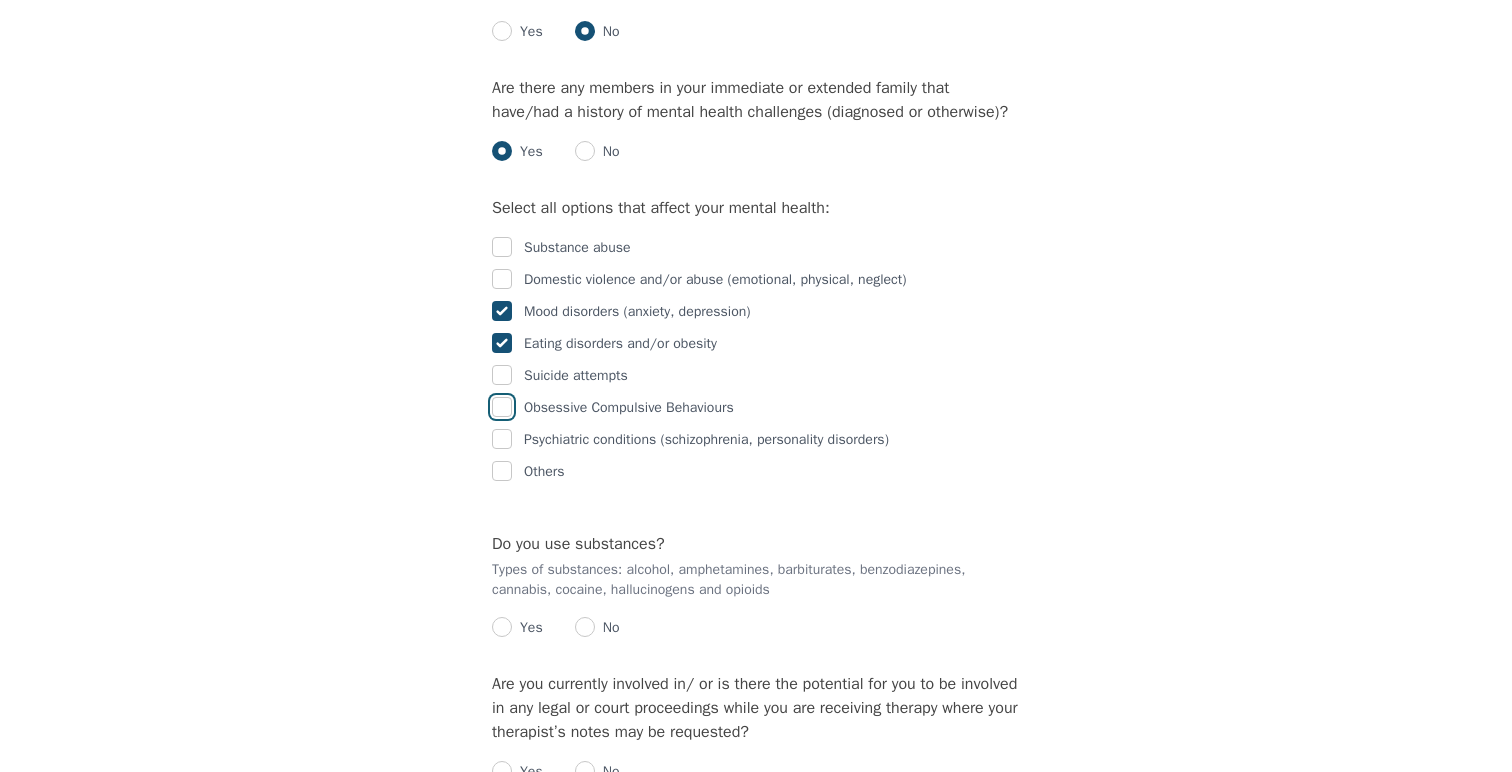 click at bounding box center (502, 407) 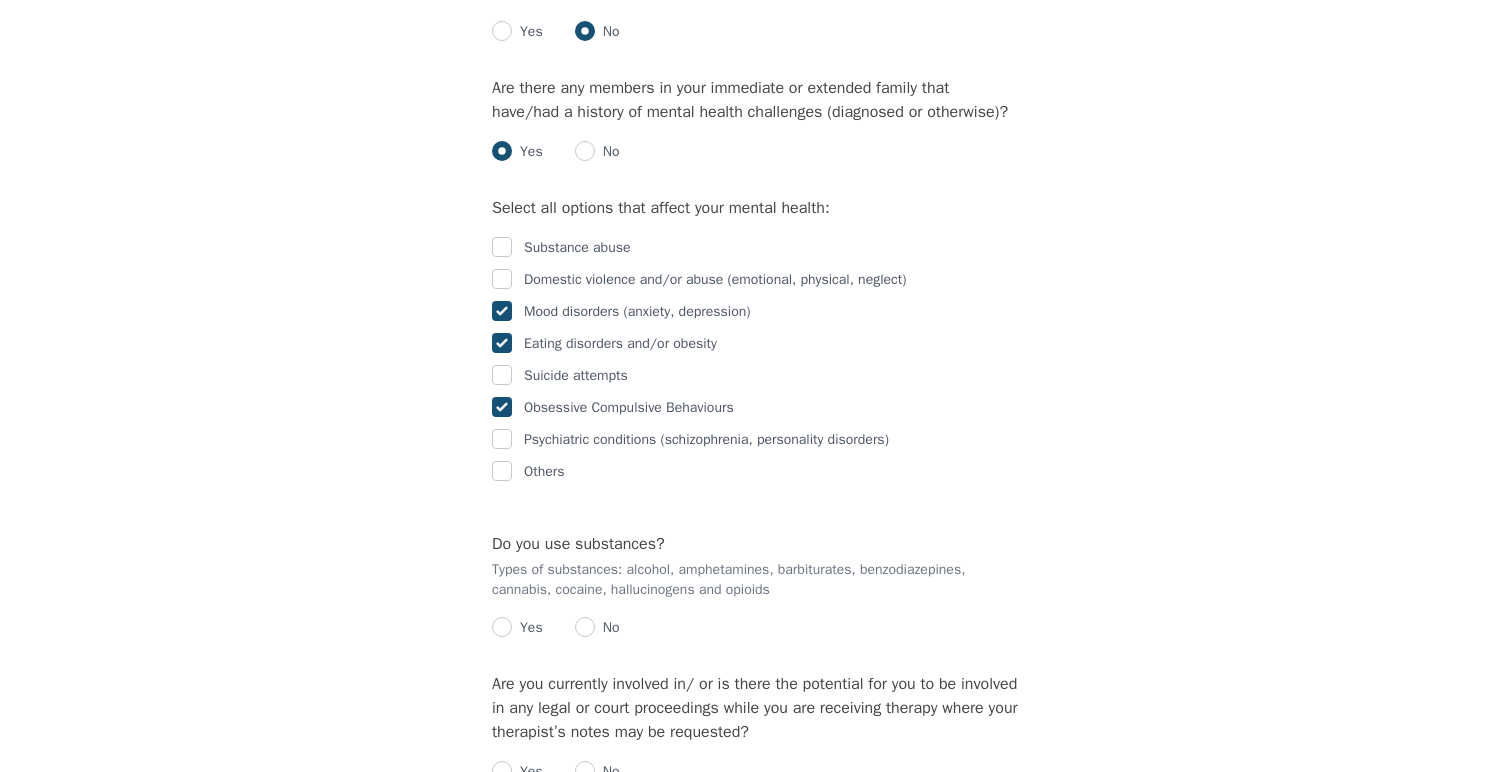 checkbox on "true" 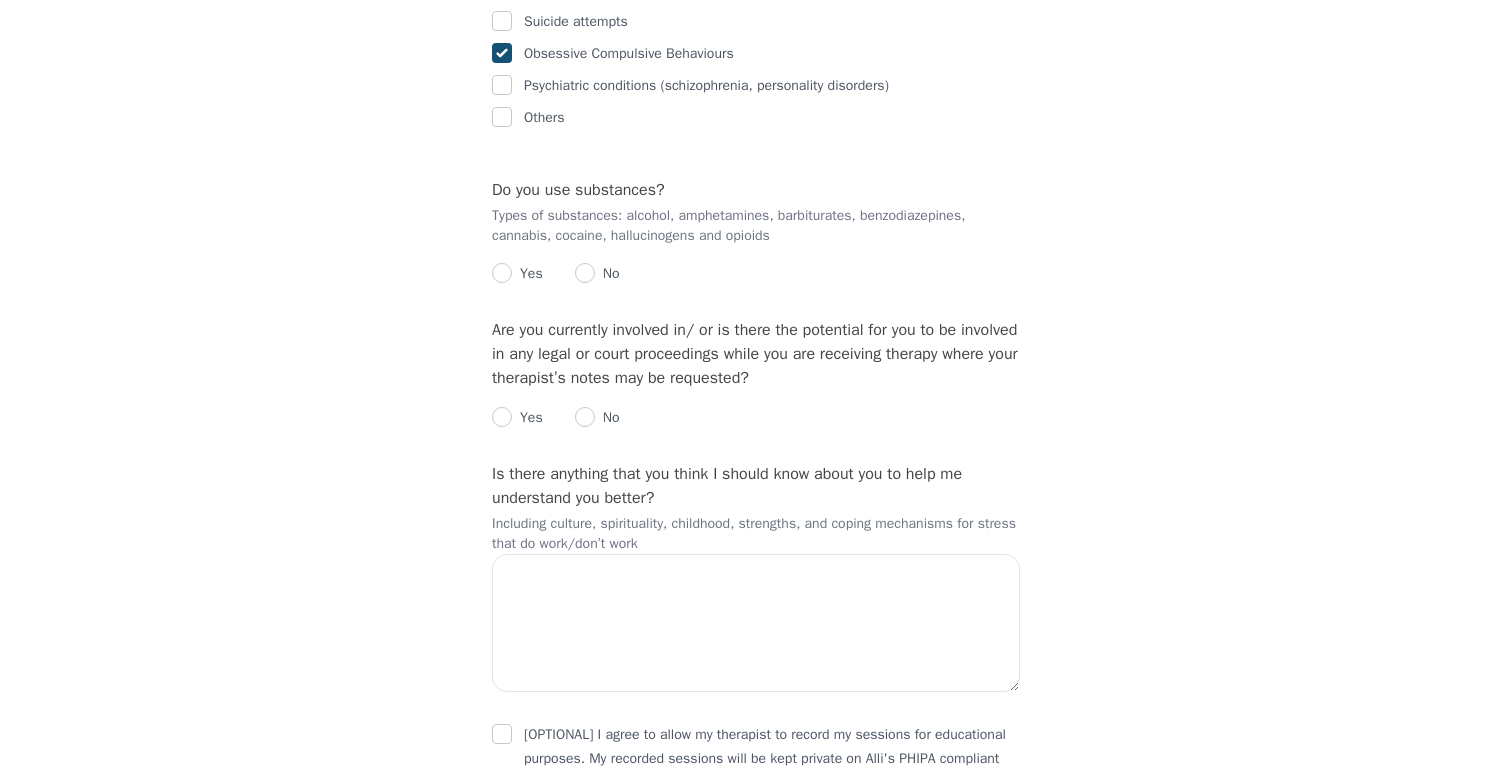 click on "Intake Assessment for [NAME] Part 2 of 2: Clinical Self-Report Please complete the following information before your initial session. This step is crucial to kickstart your therapeutic journey with your therapist: Please describe what has brought you to seek therapy at this time? i am feeling very disconnected from my body, feelings and memories. i have had two instances this past year where i processed the way things happened differently than reality and even with evidence it didn't click for months.
this freeze mode or inability to process and act is really affecting my work life and i have some big decisions to make about life this year that i want to feel more confident in making because i know i've absorbed and understood the options.  How are your current issues affecting your daily life, and for how long have you been experiencing them? at least a year.
i just feel numb then anxious when asked to explain anything On a daily basis, how do you typically feel? 1 2 3 4 5 6 7 8 9 10 Low Intensity" at bounding box center (756, -1069) 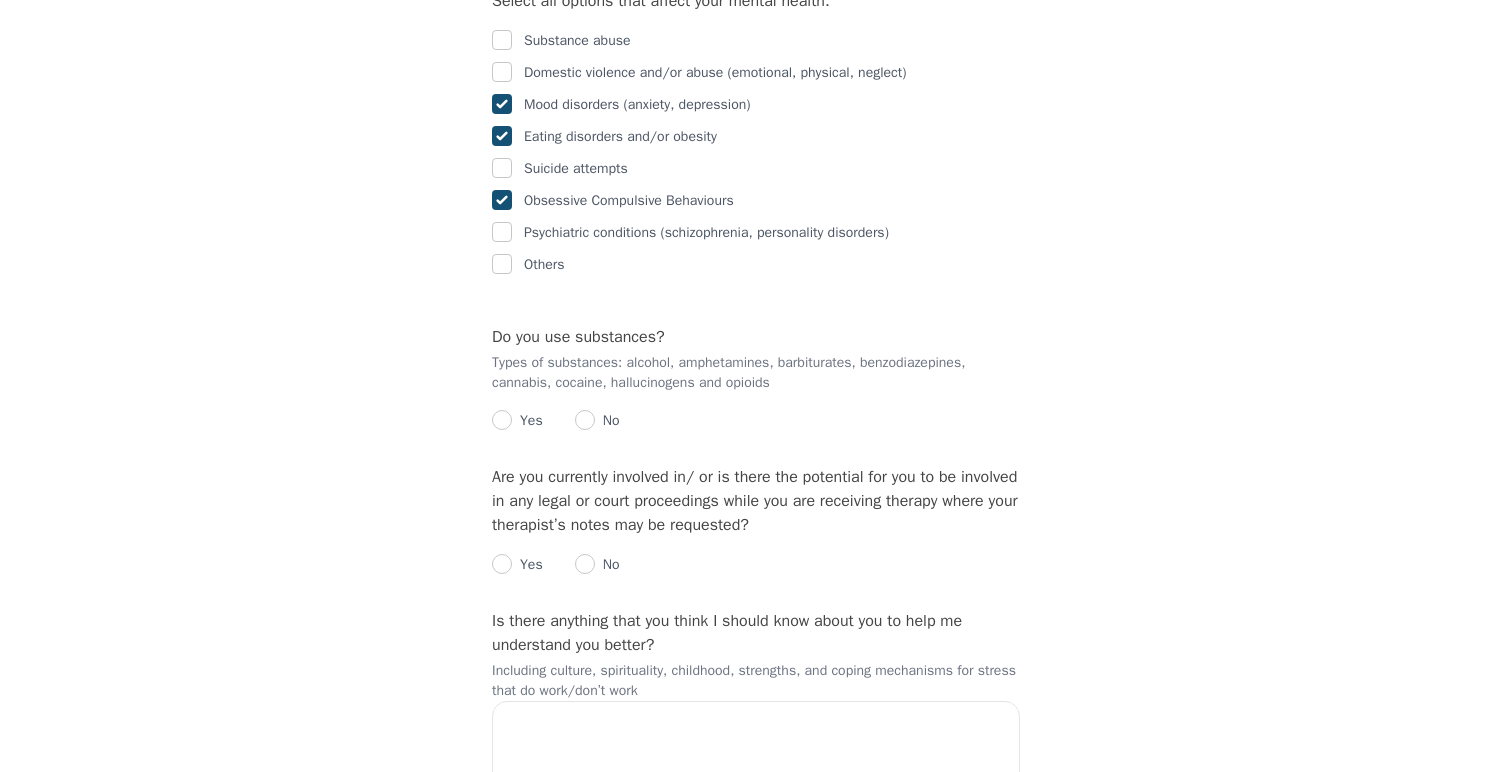 scroll, scrollTop: 2911, scrollLeft: 0, axis: vertical 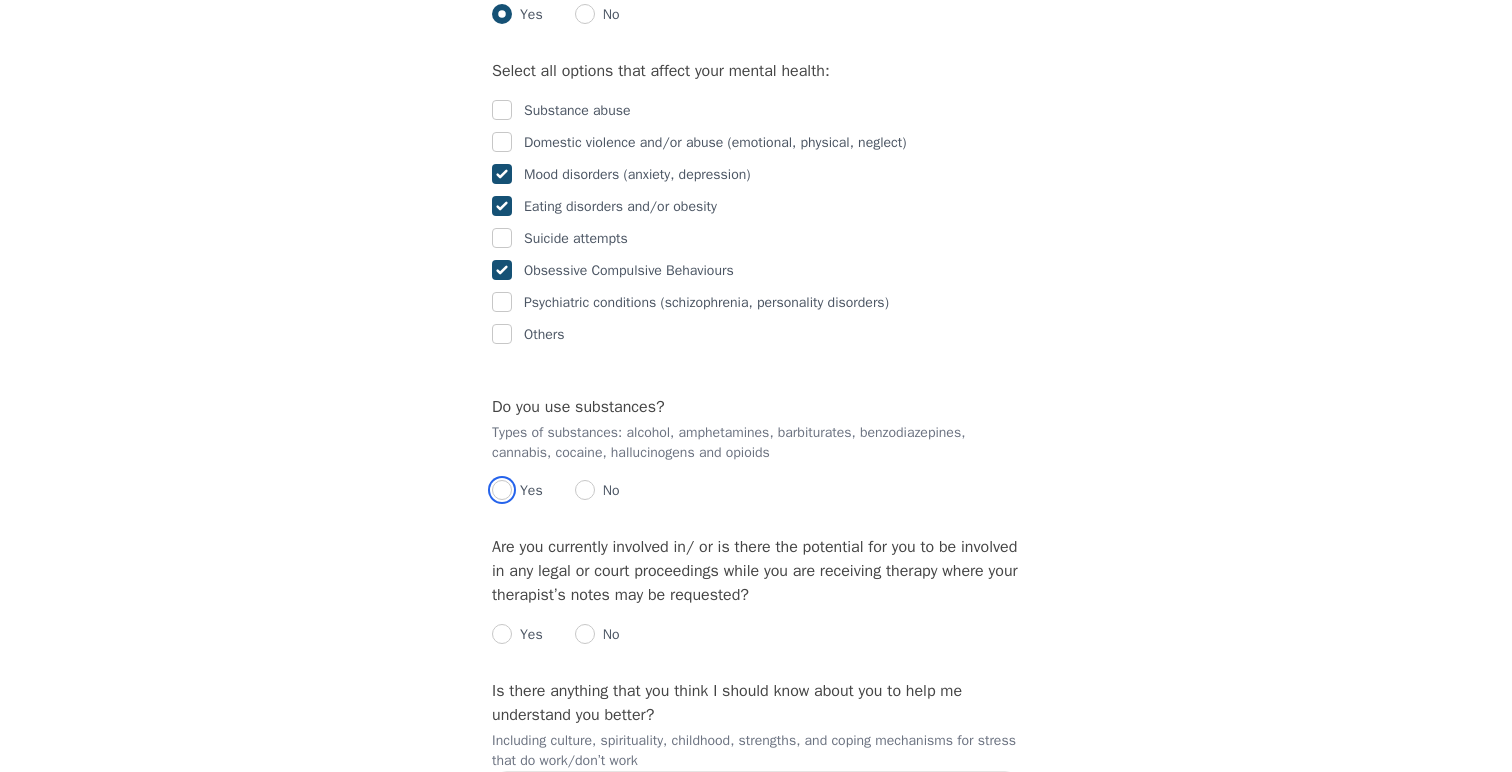 click at bounding box center (502, 490) 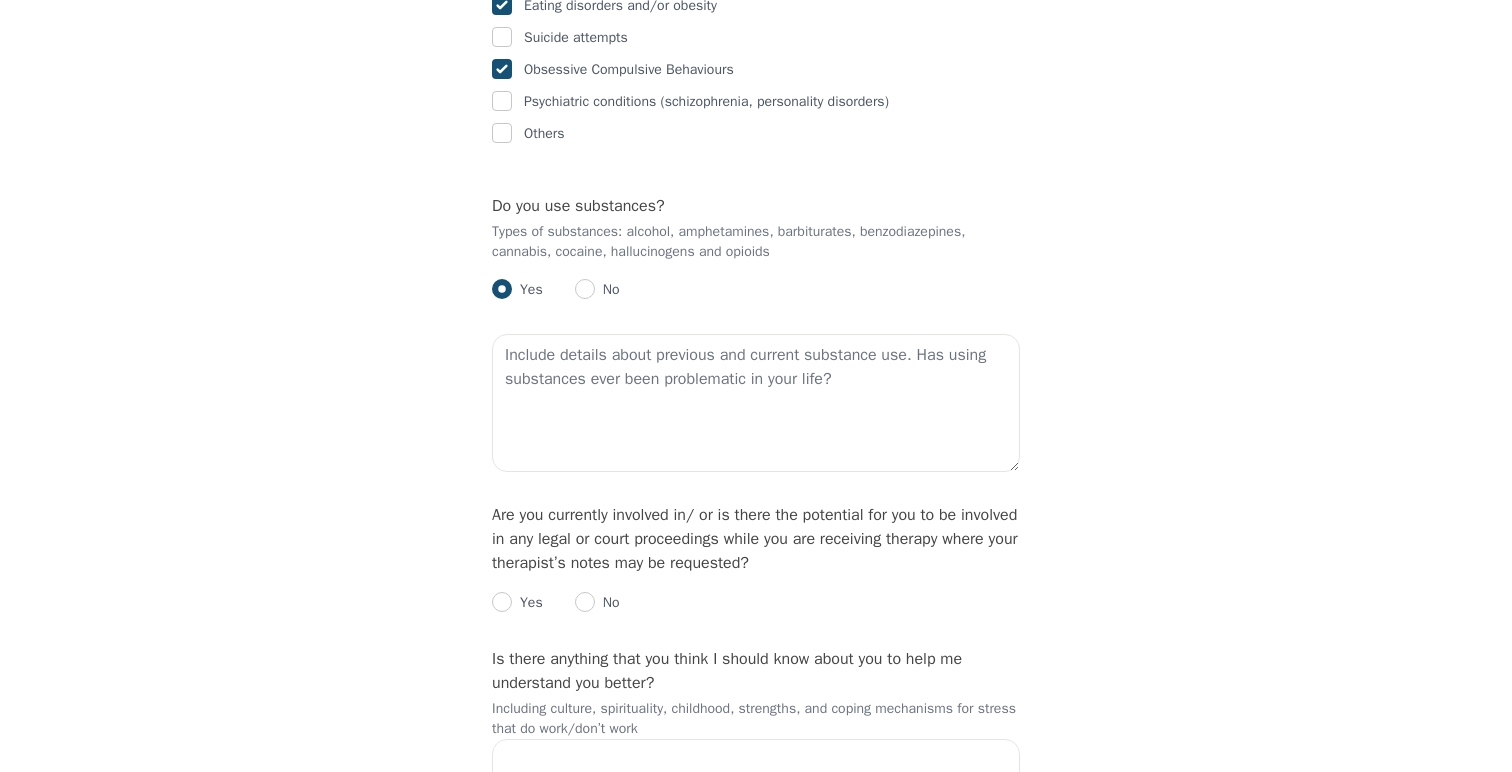 scroll, scrollTop: 3124, scrollLeft: 0, axis: vertical 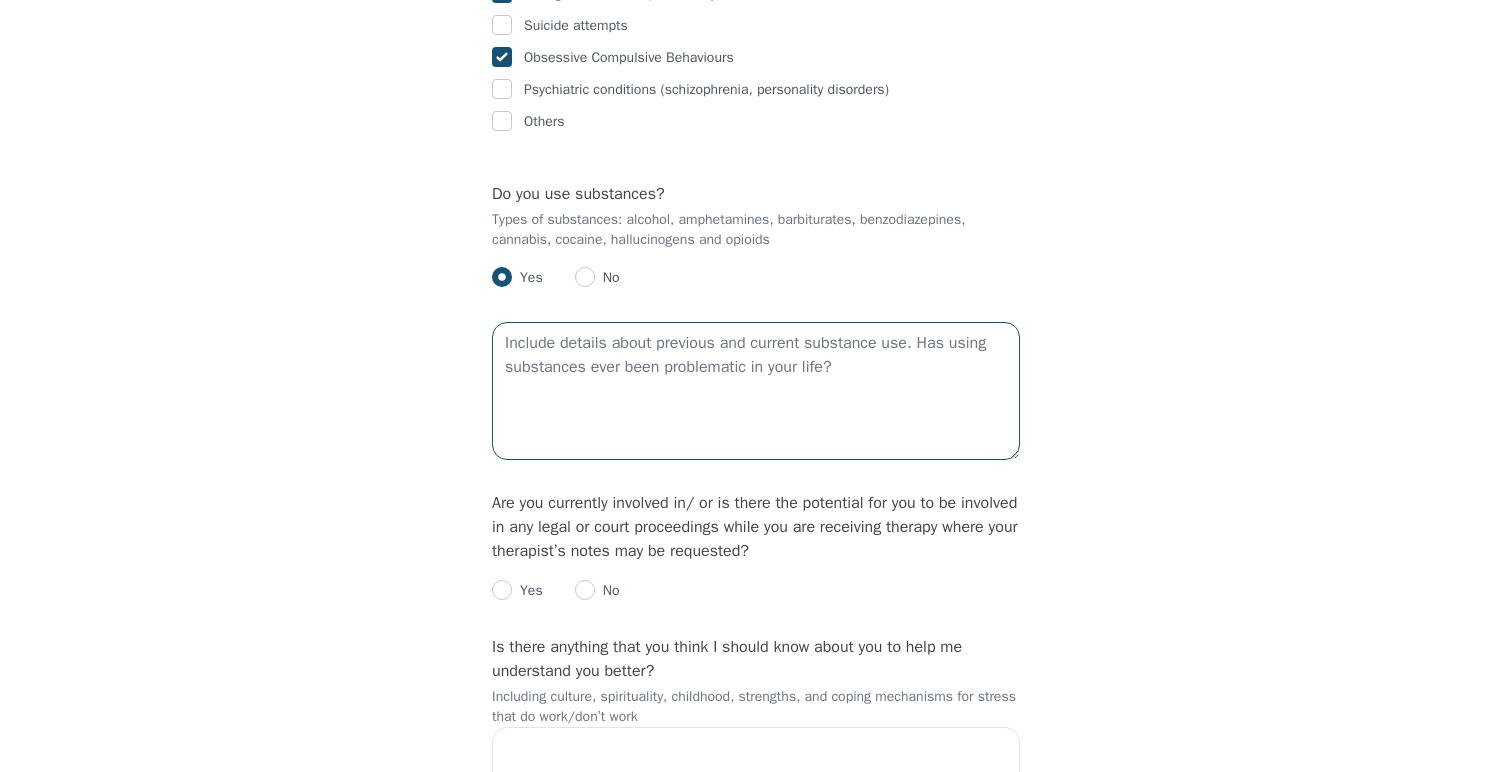 click at bounding box center [756, 391] 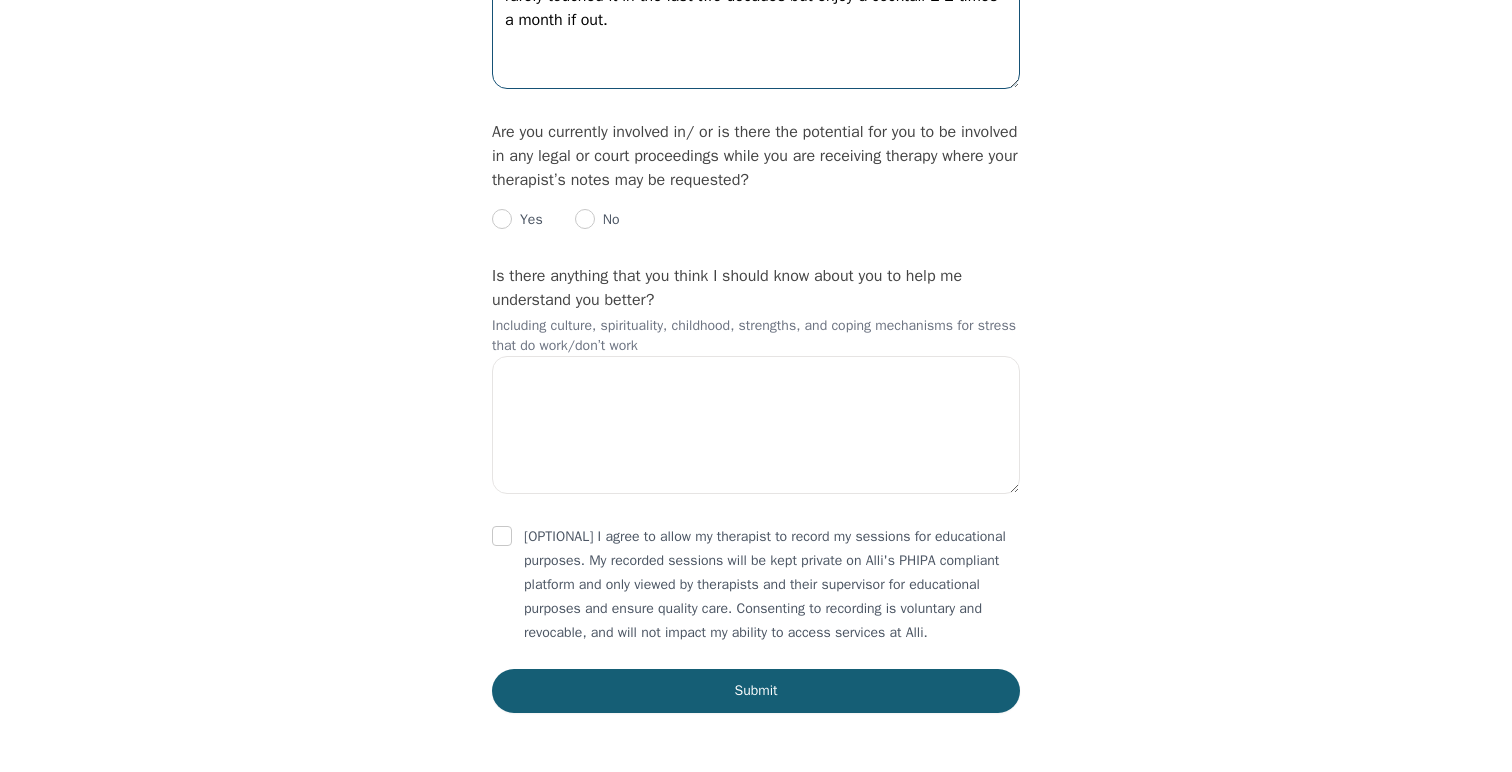 scroll, scrollTop: 3523, scrollLeft: 0, axis: vertical 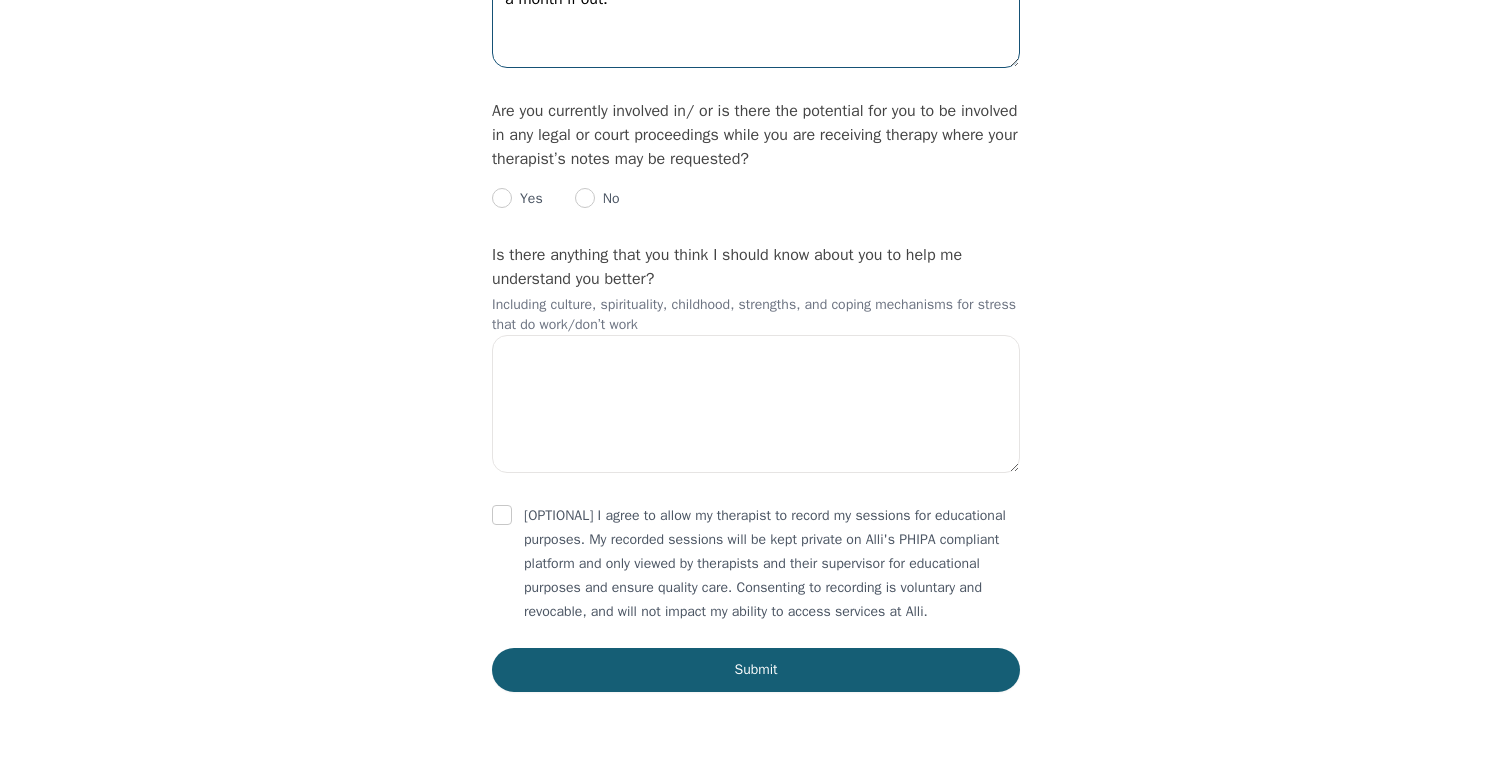 type on "in my twenties i definitely partied at clubs with alcohol and cocaine. rarely touched it in the last two decades but enjoy a cocktail 1-2 times a month if out." 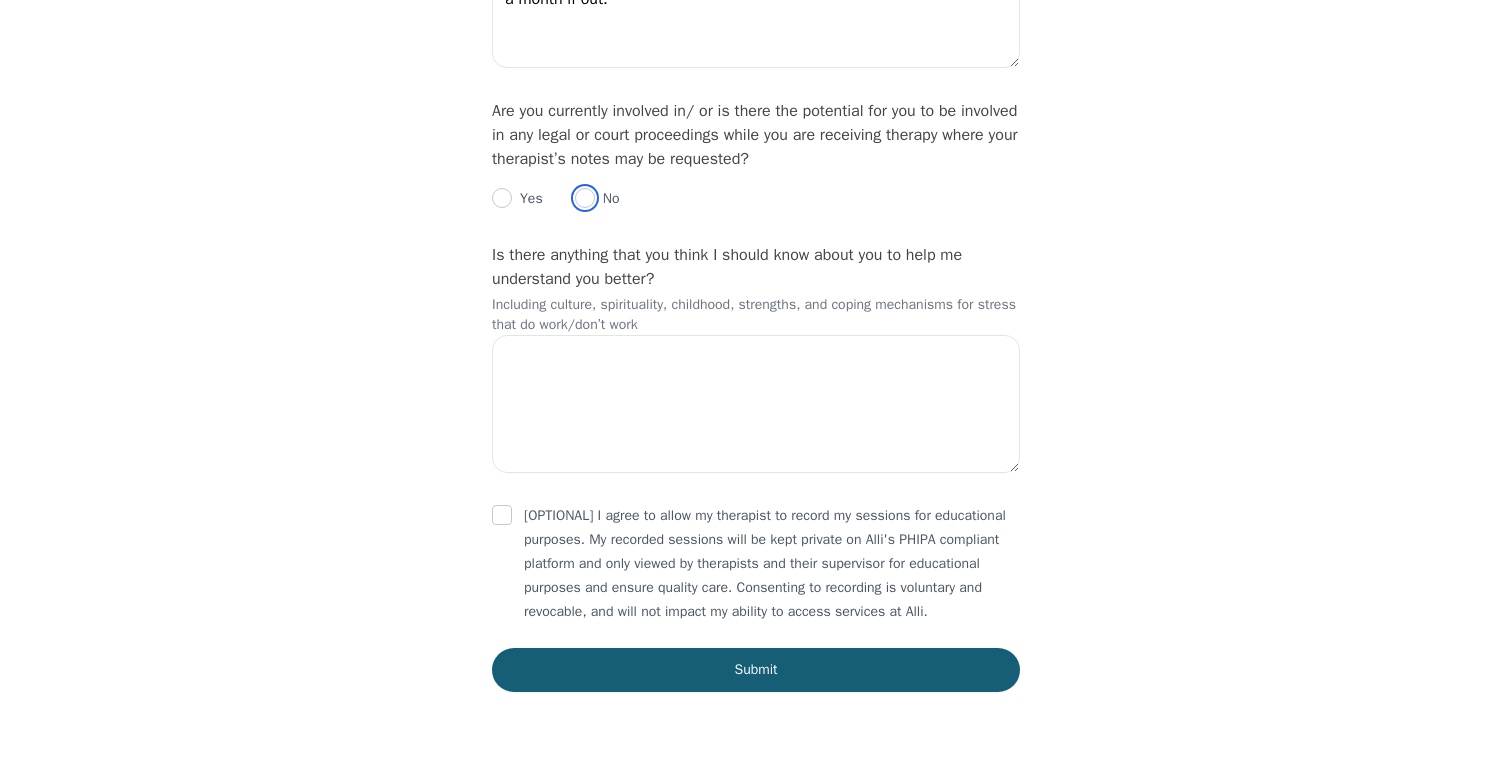 click at bounding box center [585, 198] 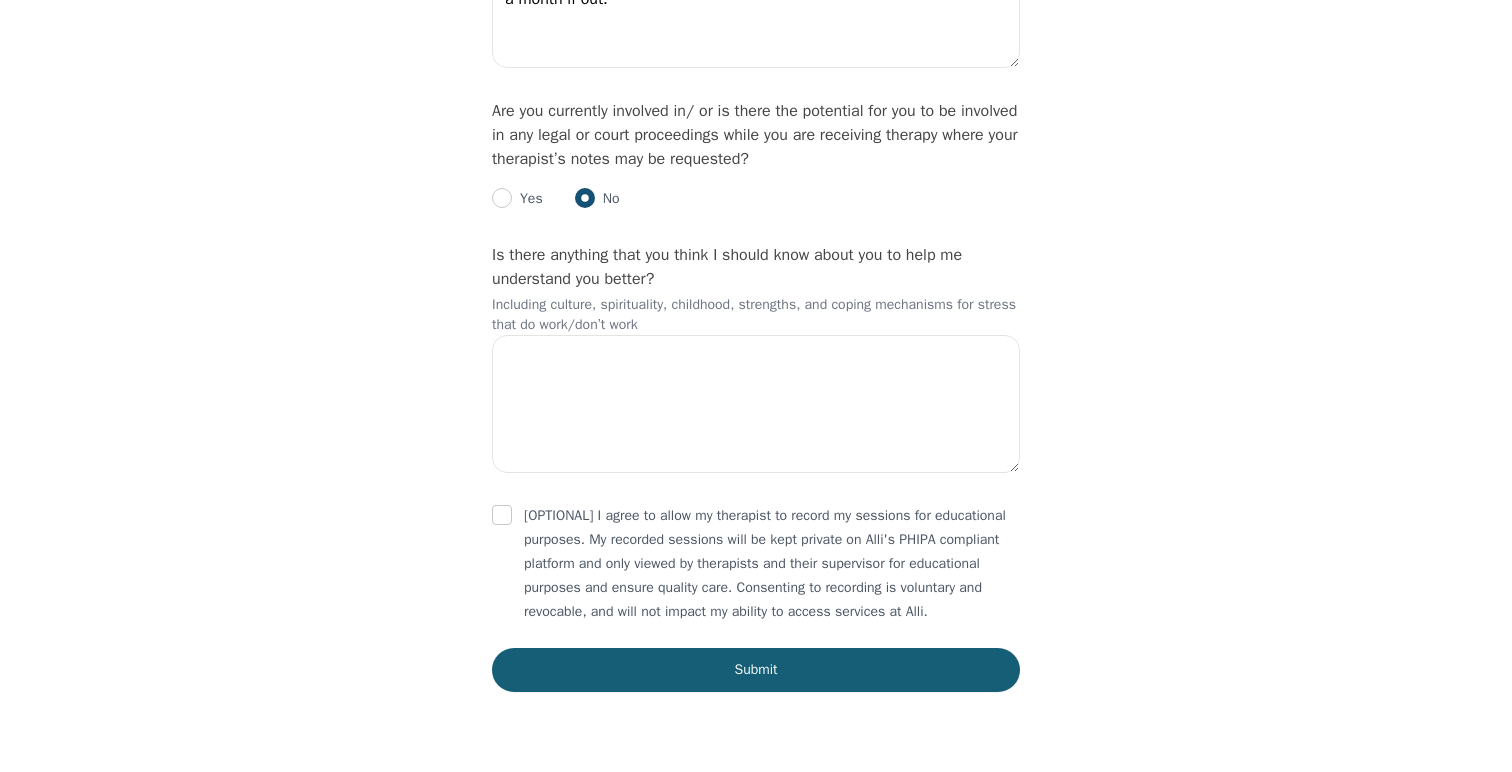 scroll, scrollTop: 3604, scrollLeft: 0, axis: vertical 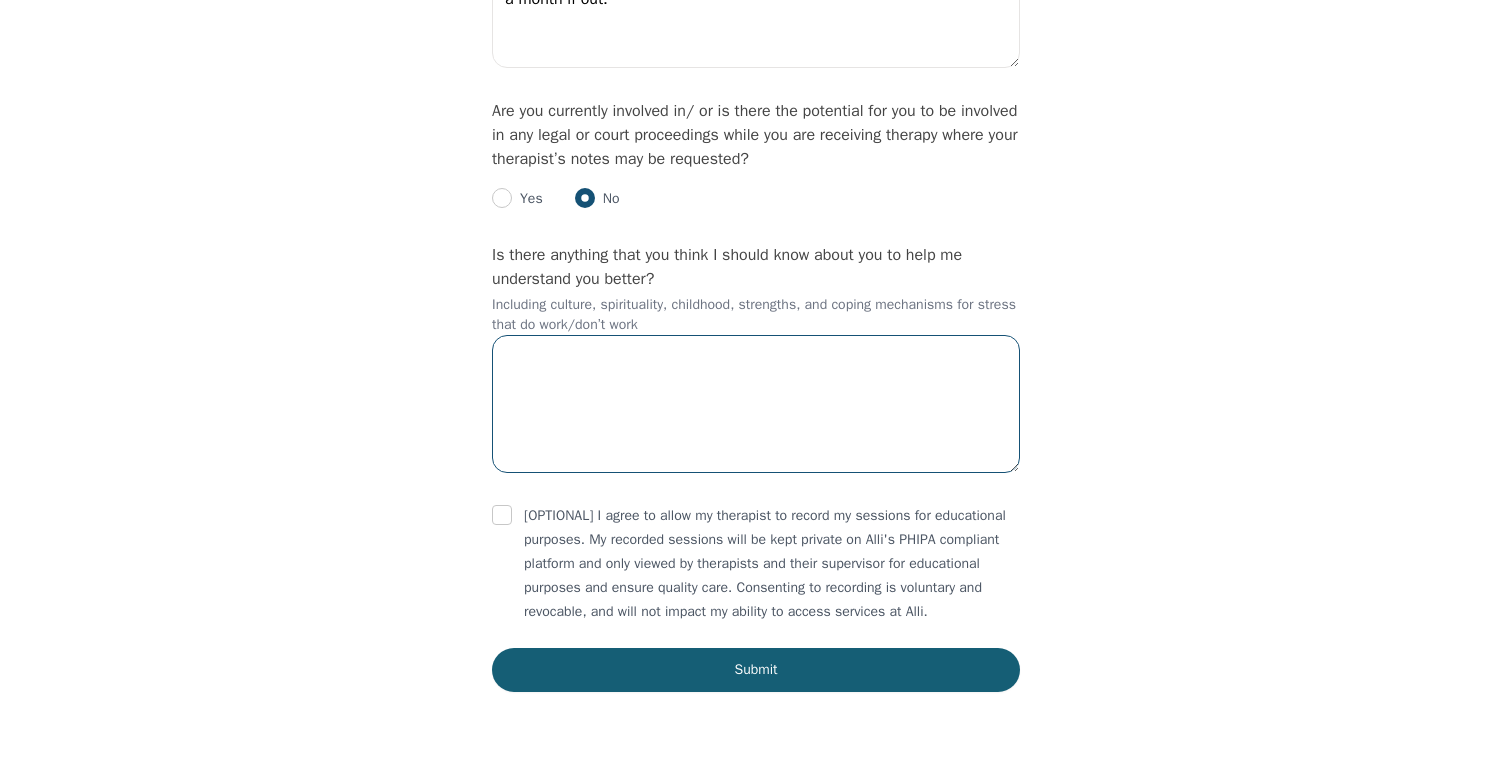 click at bounding box center [756, 404] 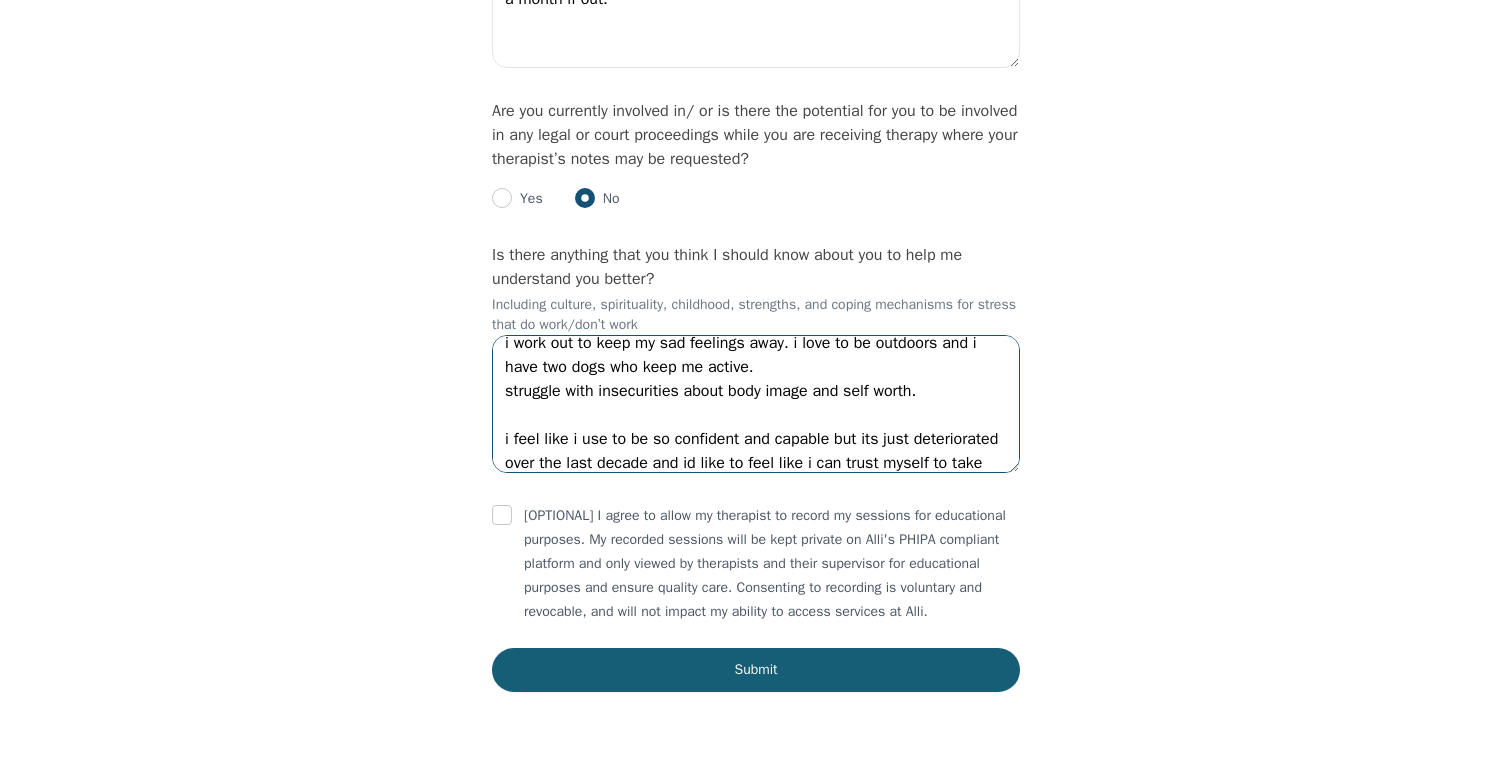 scroll, scrollTop: 109, scrollLeft: 0, axis: vertical 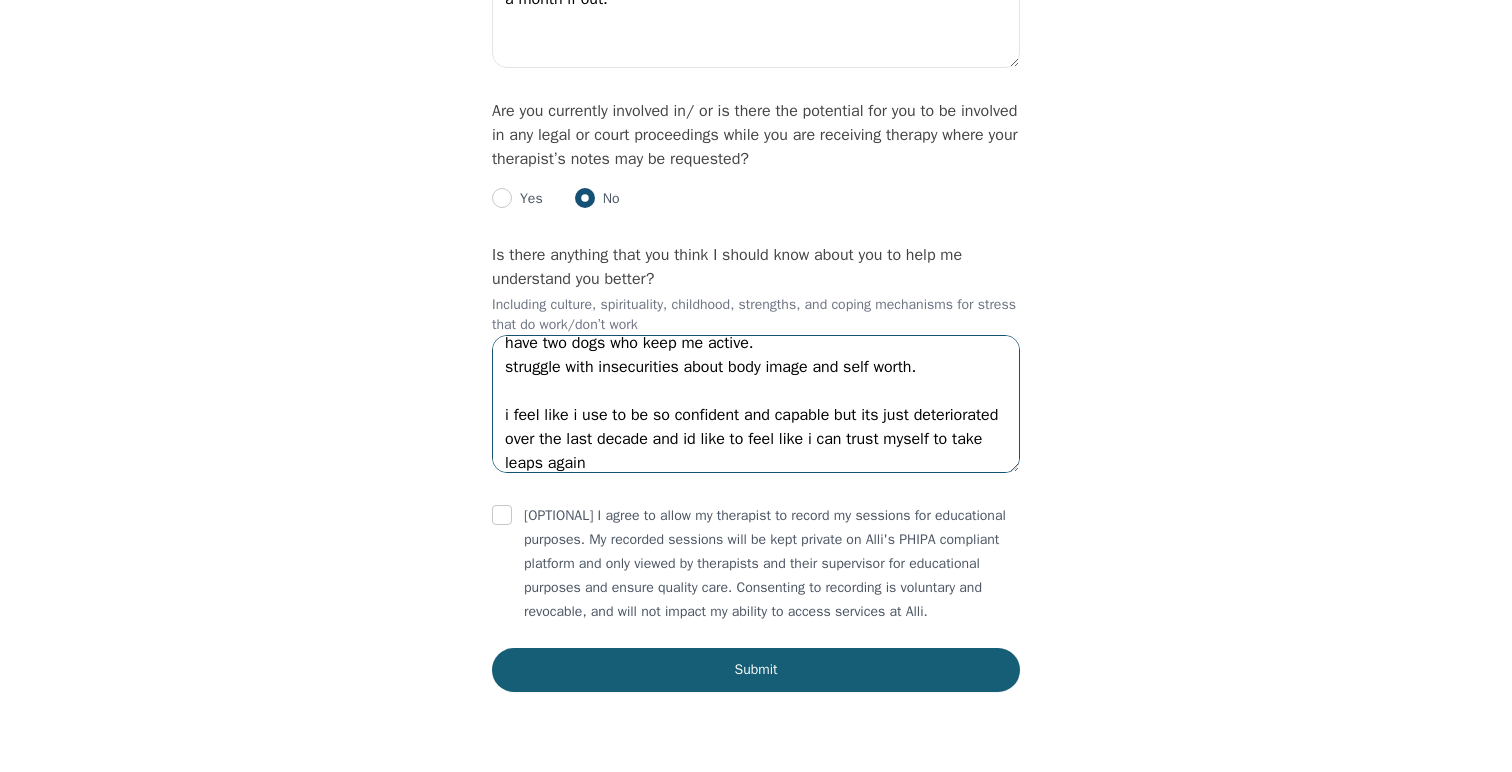 type on "i do isolate to work through things a lot. it bothers my close friends and family that i don't turn to them but this comes back to trust.
i work out to keep my sad feelings away. i love to be outdoors and i have two dogs who keep me active.
struggle with insecurities about body image and self worth.
i feel like i use to be so confident and capable but its just deteriorated over the last decade and id like to feel like i can trust myself to take leaps again" 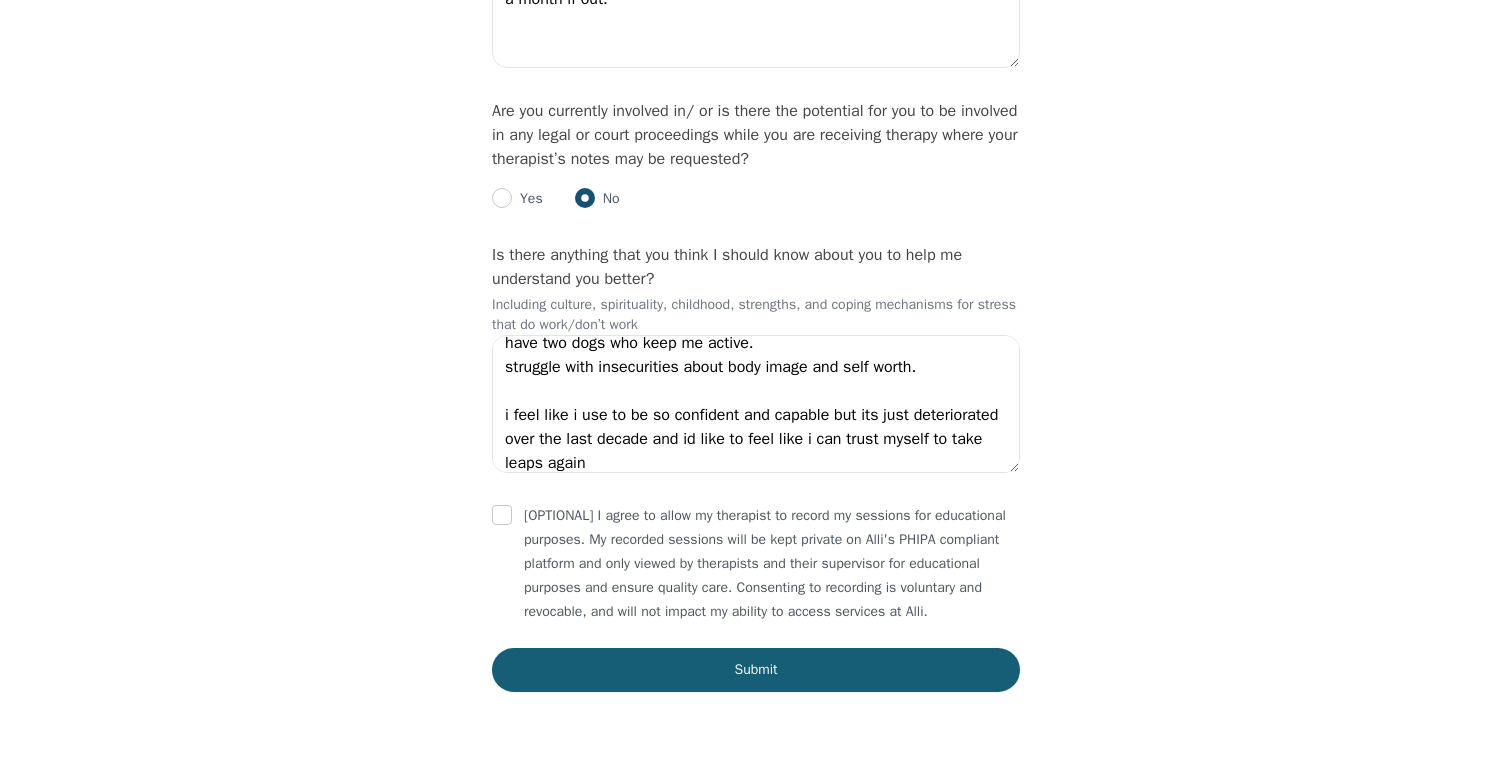 click on "[OPTIONAL] I agree to allow my therapist to record my sessions for educational purposes. My recorded sessions will be kept private on Alli's PHIPA compliant platform and only viewed by therapists and their supervisor for educational purposes and ensure quality care. Consenting to recording is voluntary and revocable, and will not impact my ability to access services at Alli." at bounding box center (756, 564) 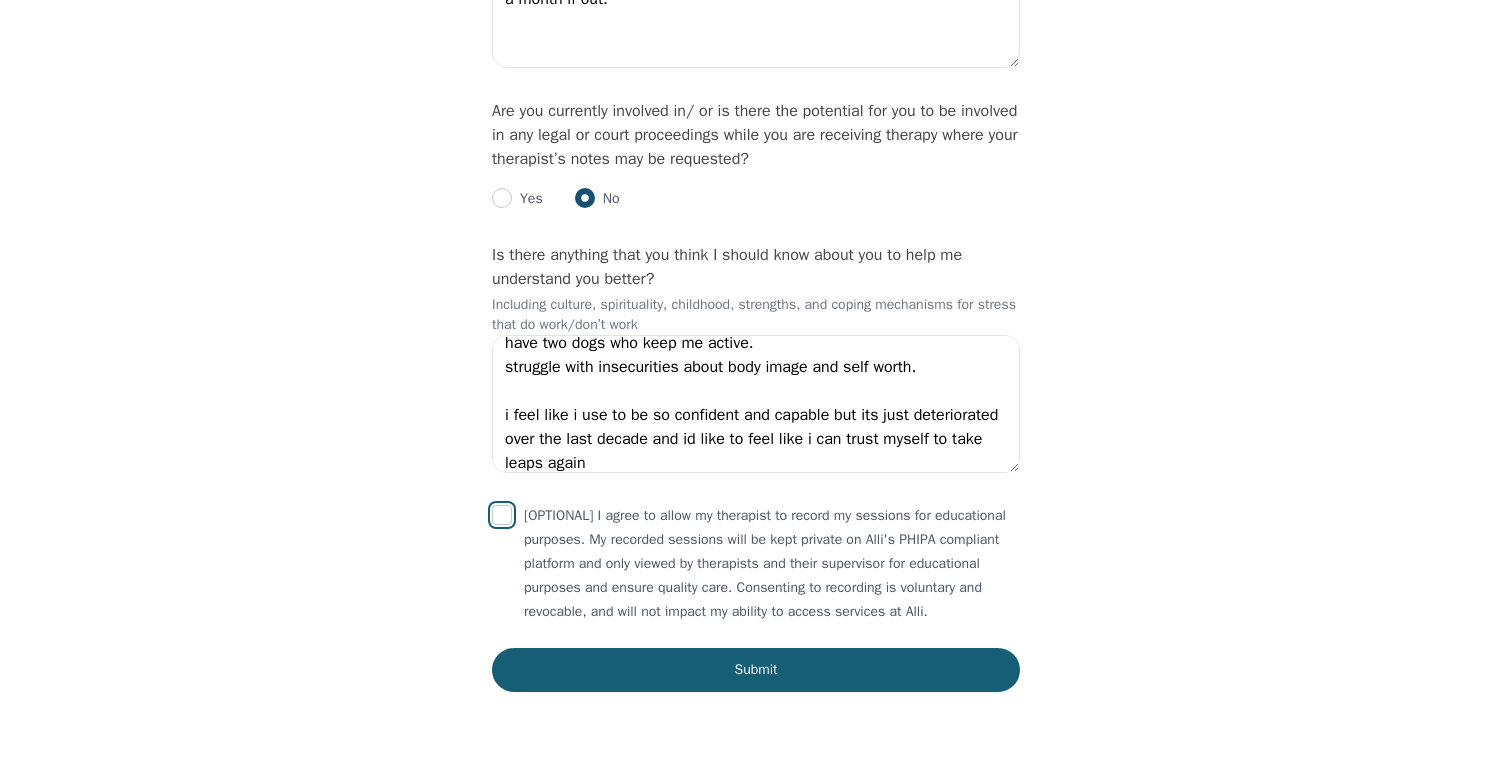 click at bounding box center [502, 515] 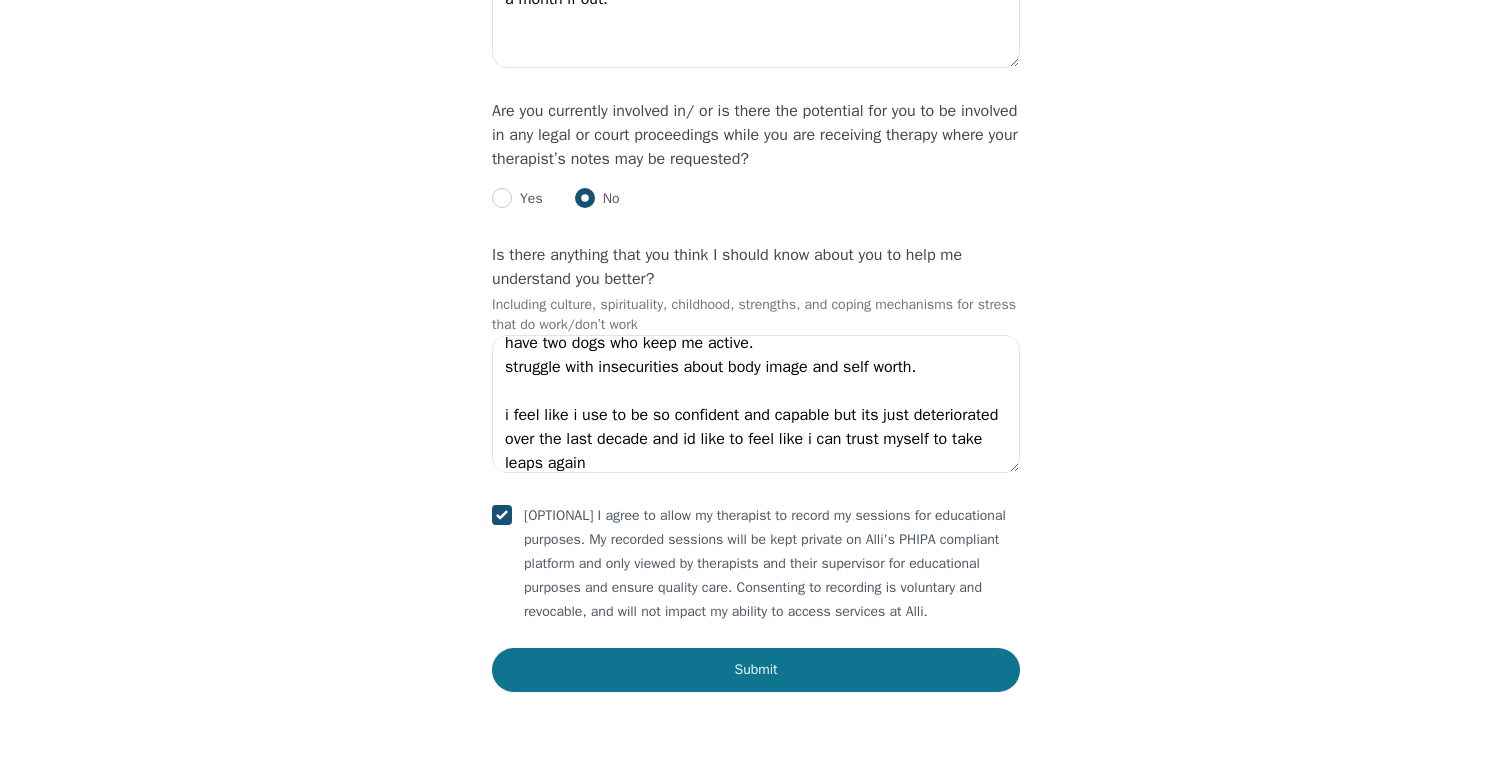 click on "Submit" at bounding box center (756, 670) 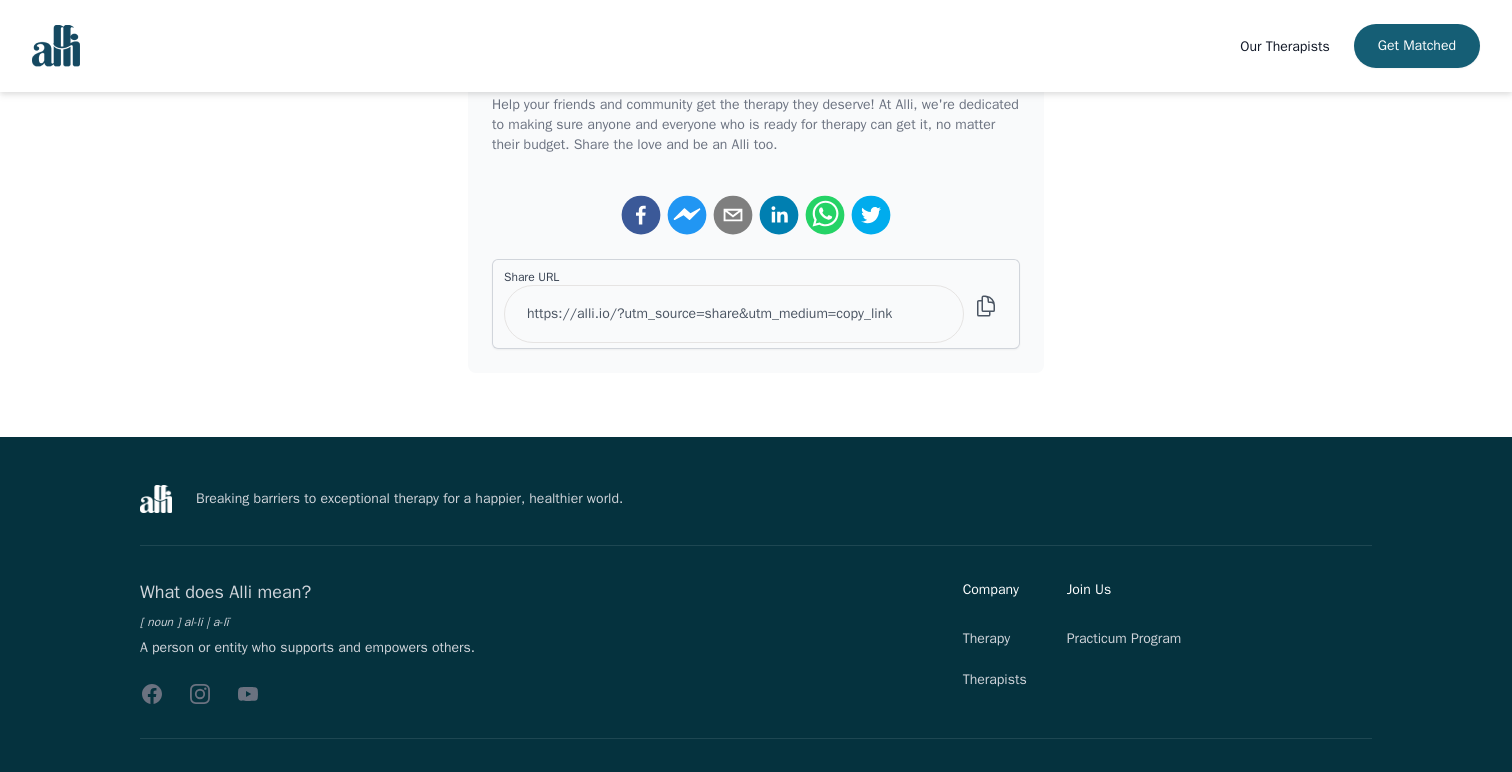 scroll, scrollTop: 556, scrollLeft: 0, axis: vertical 